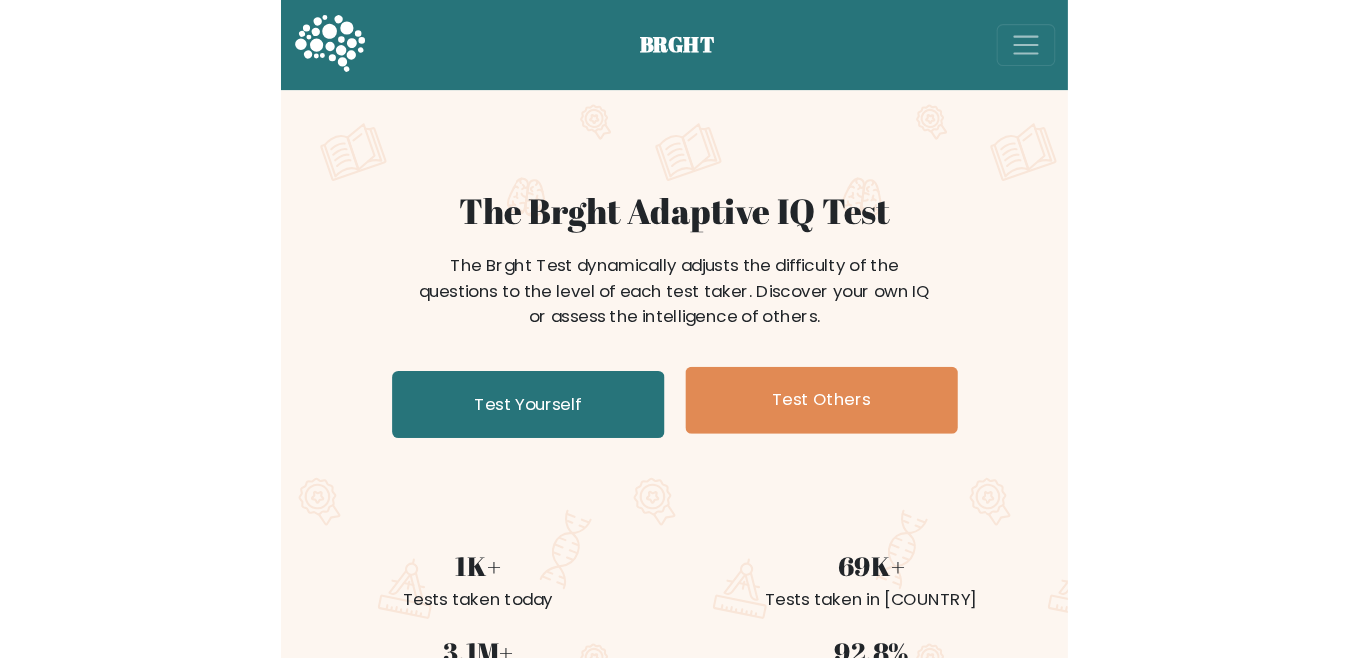 scroll, scrollTop: 0, scrollLeft: 0, axis: both 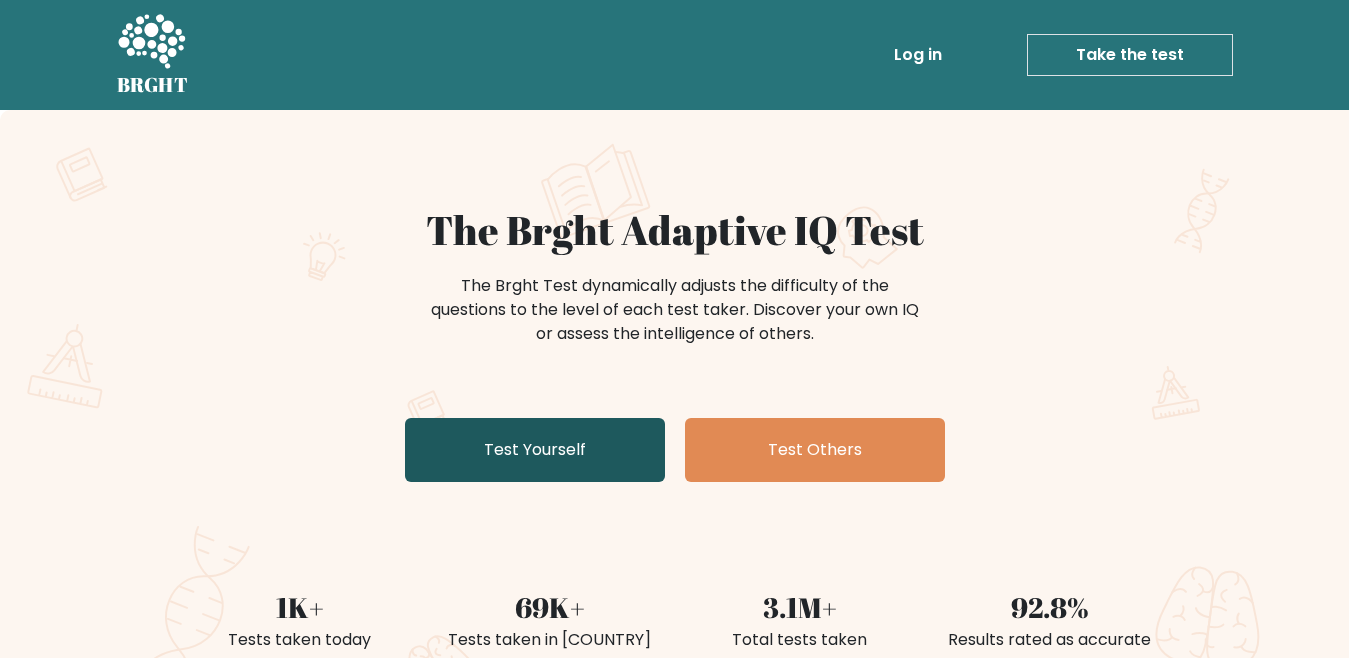 click on "Test Yourself" at bounding box center [535, 450] 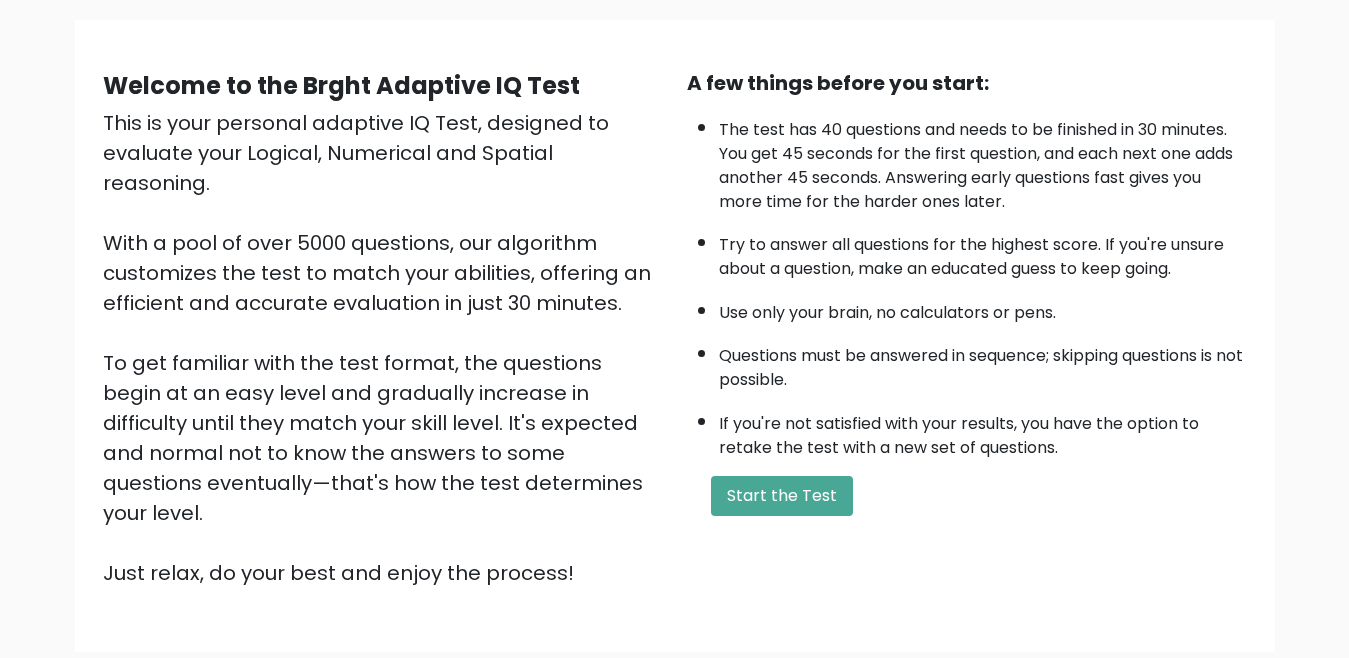 scroll, scrollTop: 132, scrollLeft: 0, axis: vertical 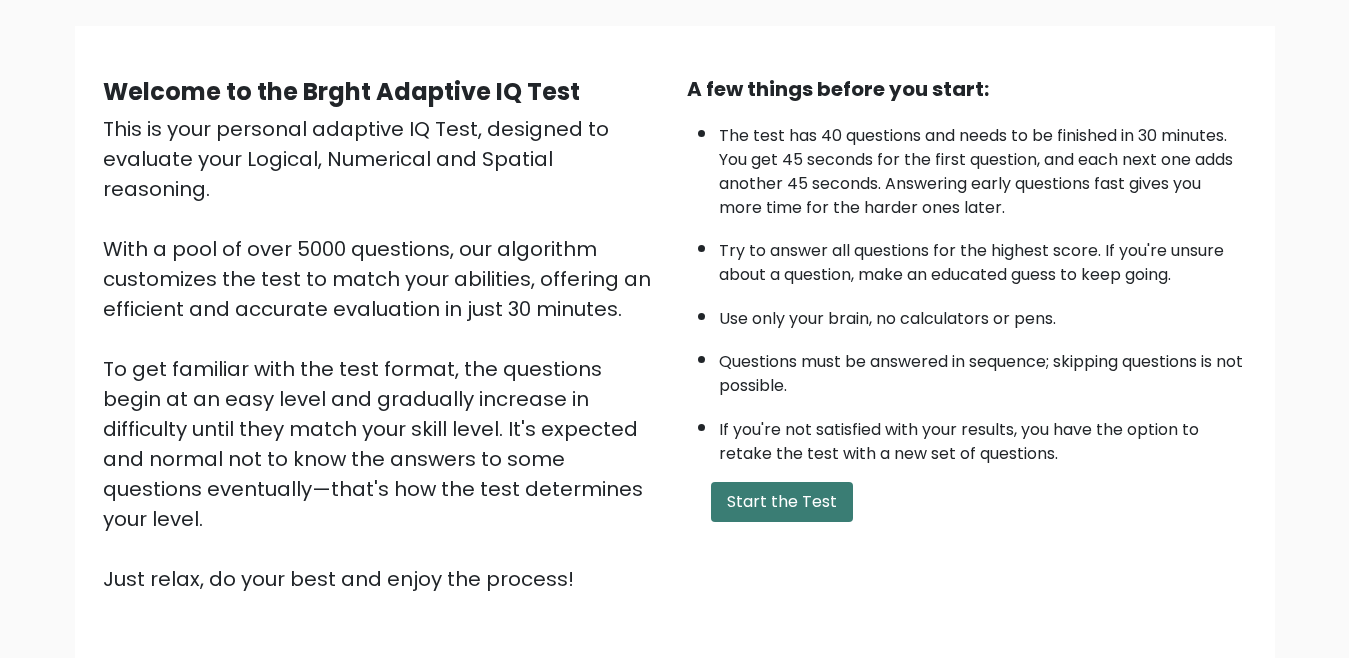 click on "Start the Test" at bounding box center [782, 502] 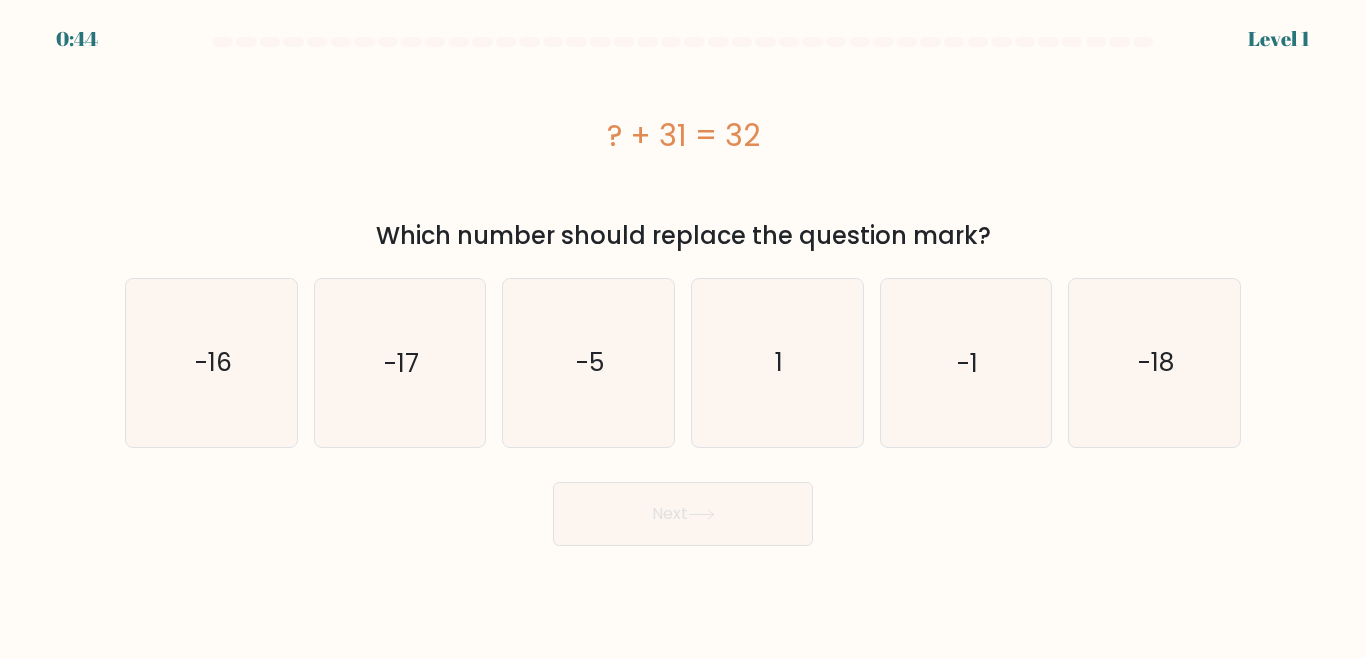 scroll, scrollTop: 0, scrollLeft: 0, axis: both 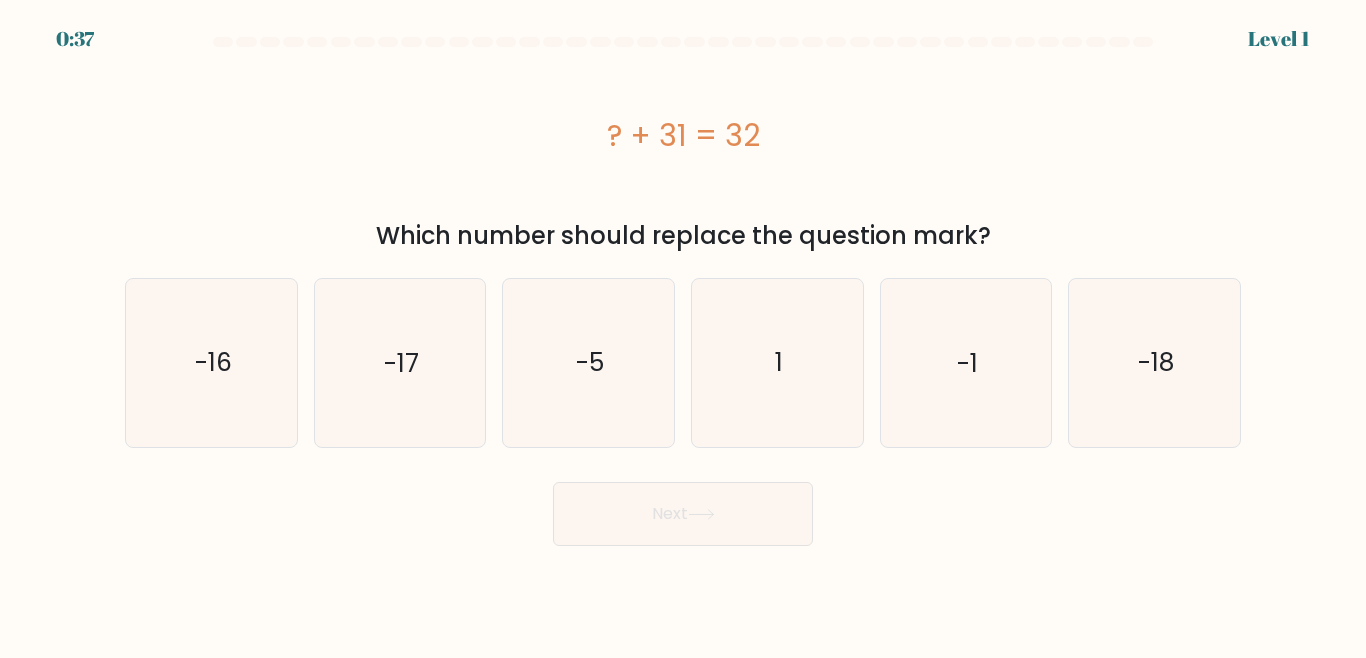 click on "Next" at bounding box center (683, 514) 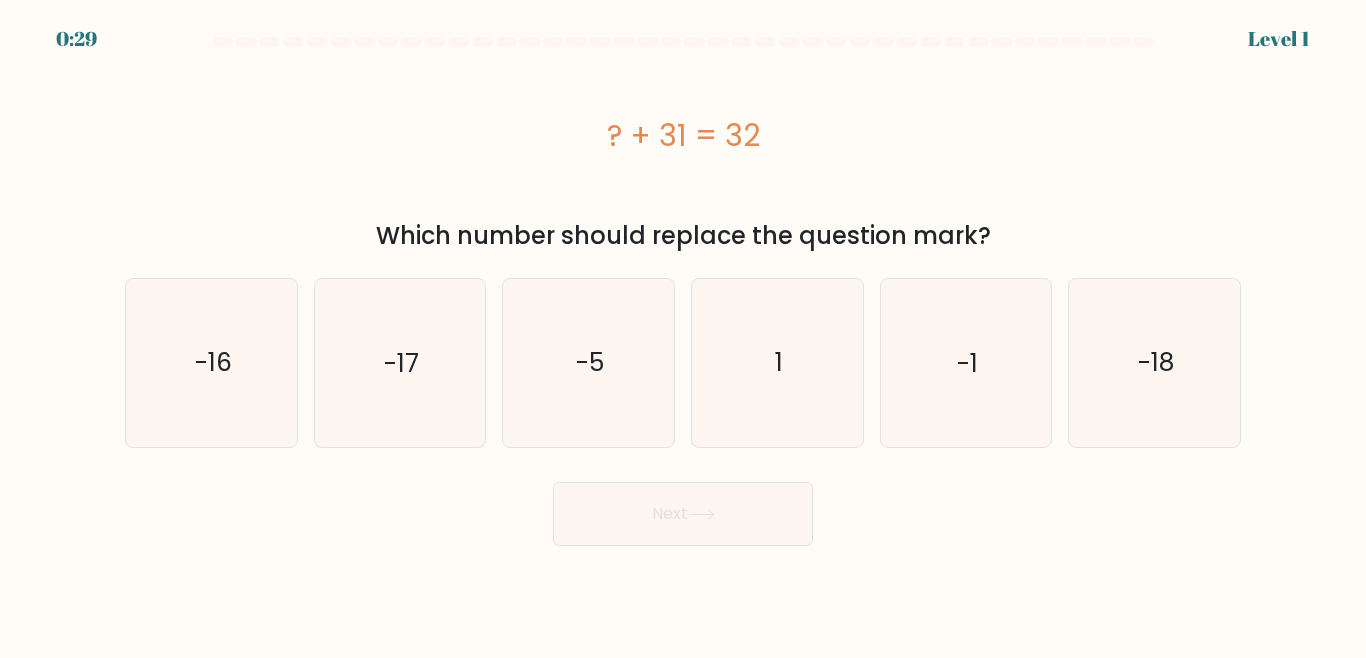 click on "Next" at bounding box center (683, 509) 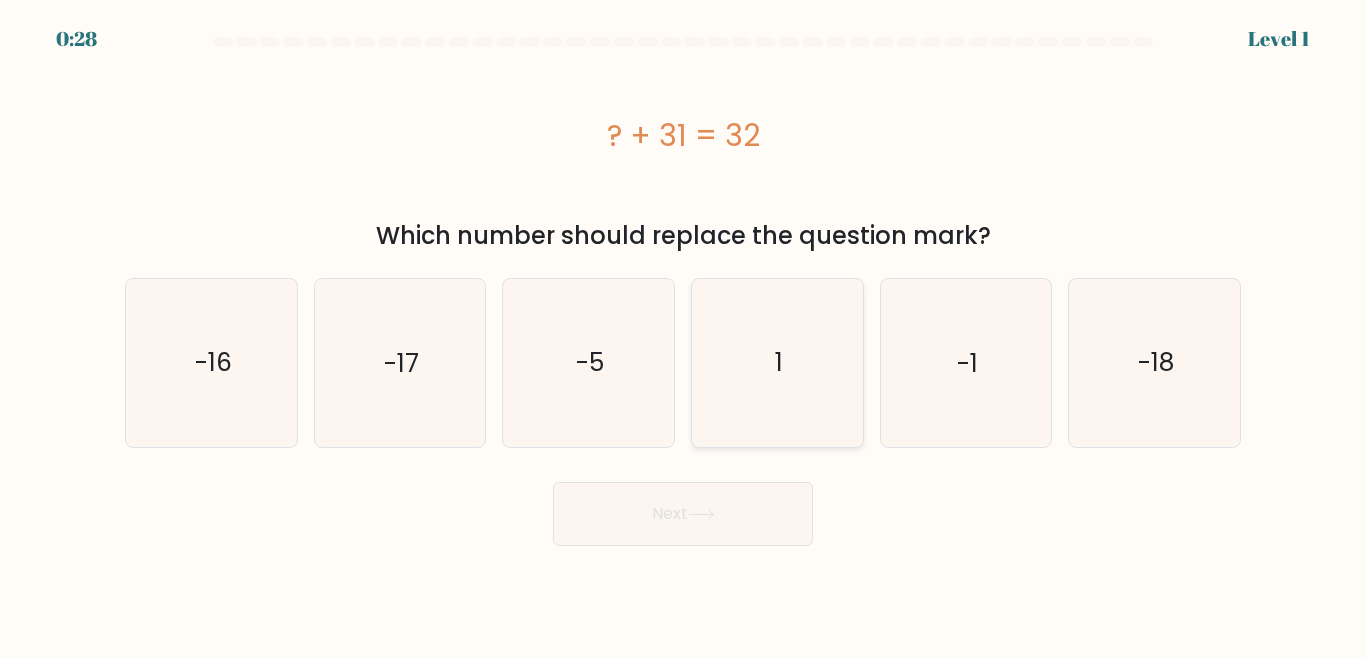 click on "1" 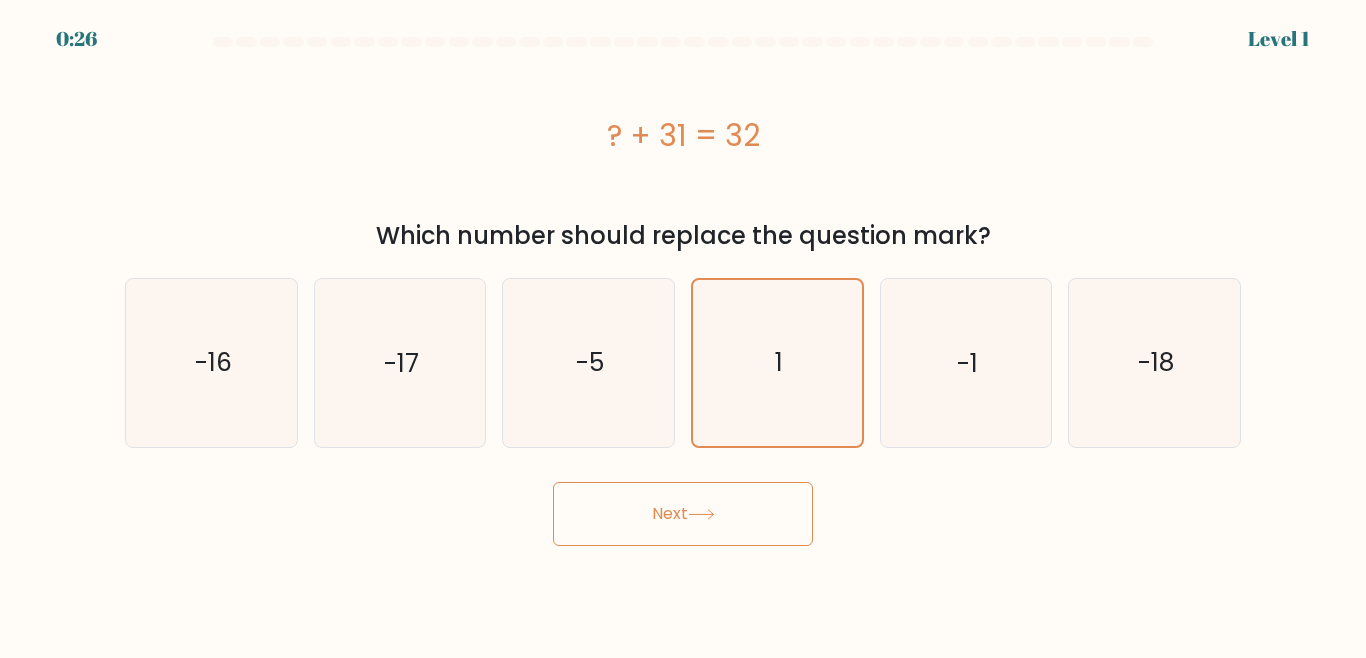 click on "Next" at bounding box center (683, 514) 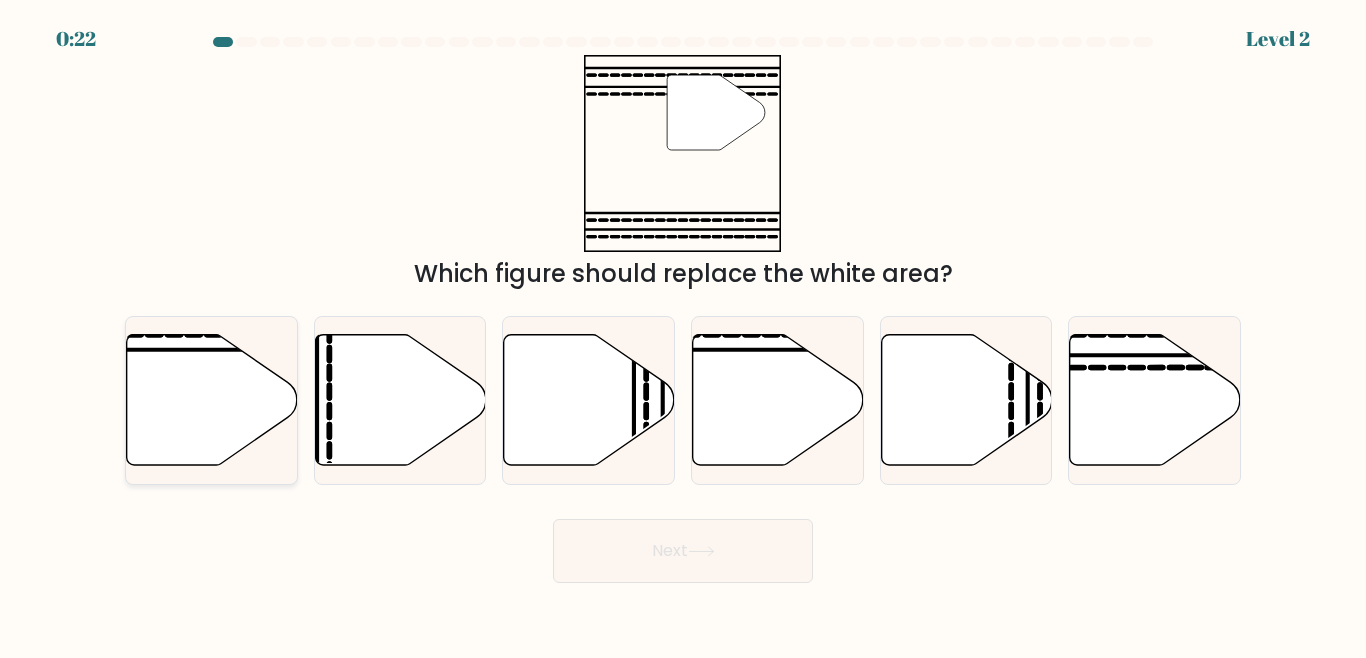 click 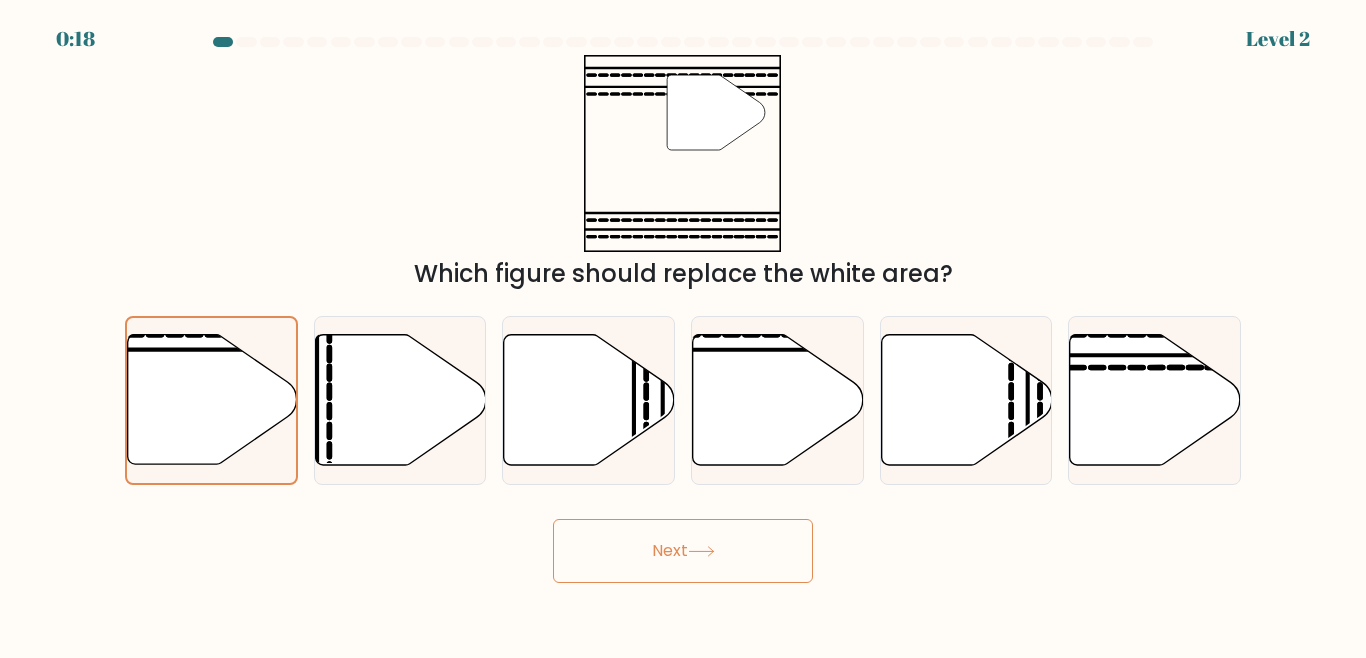 click on "Next" at bounding box center [683, 551] 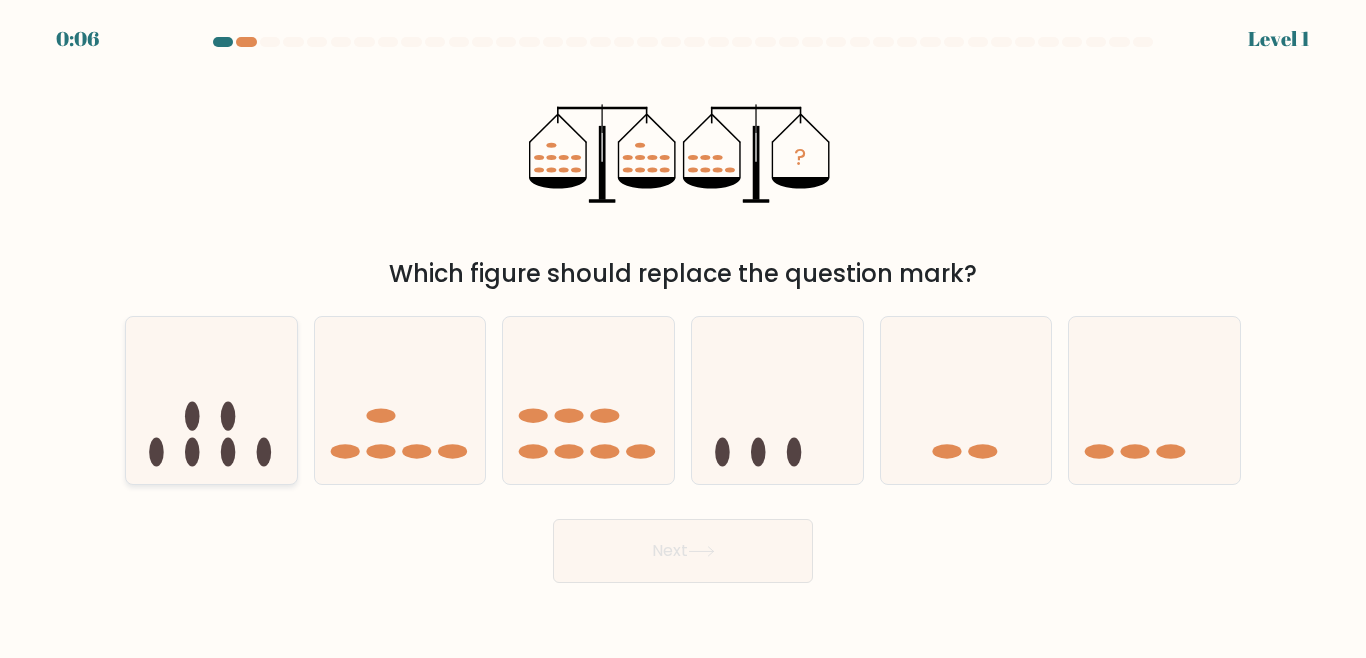 click 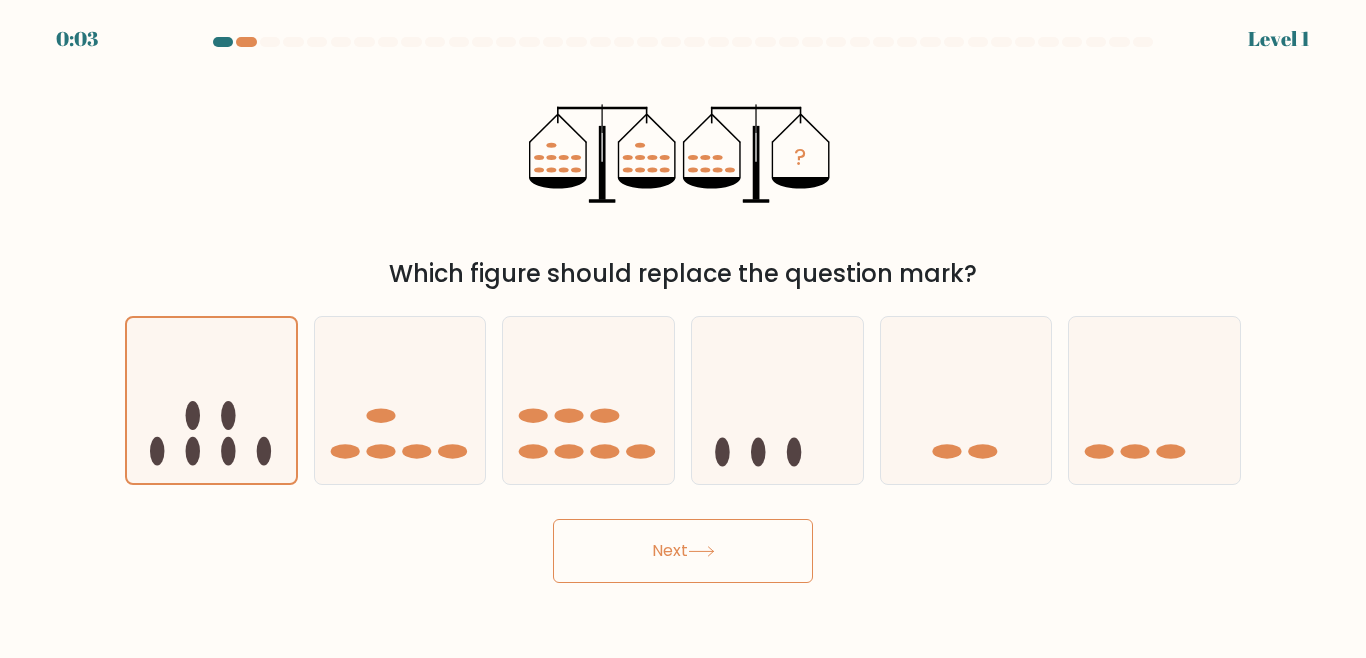 click 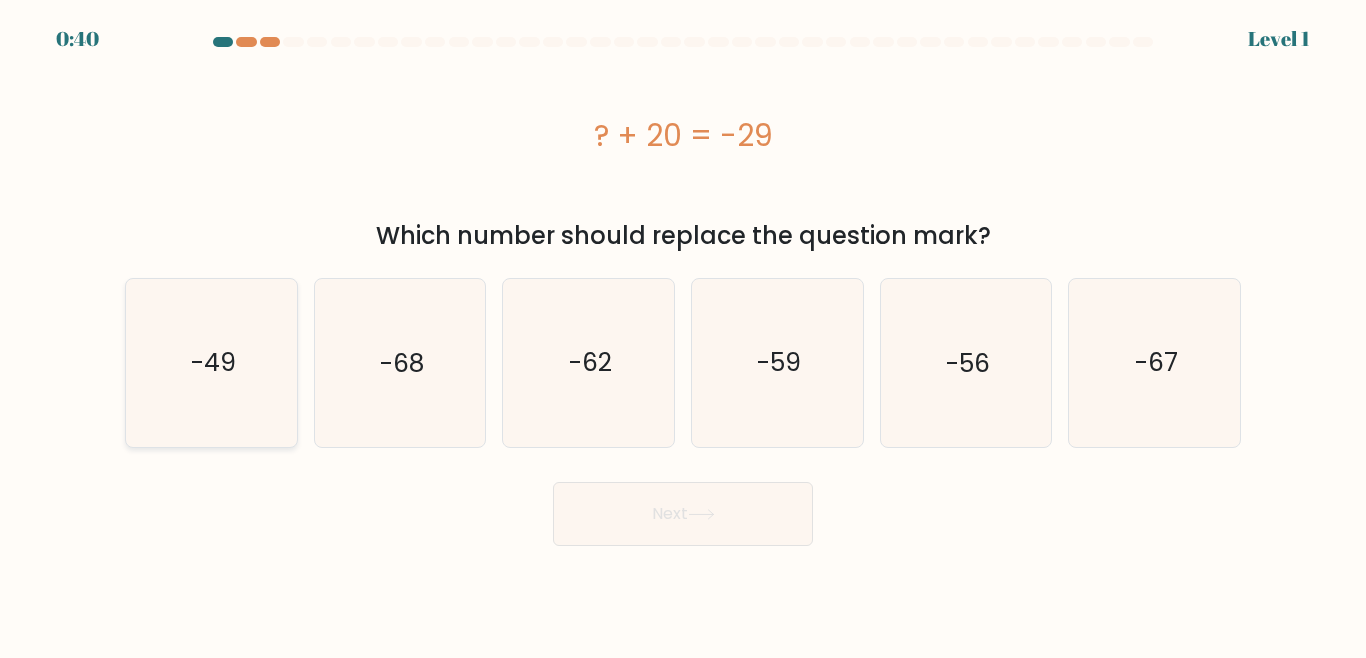 click on "-49" 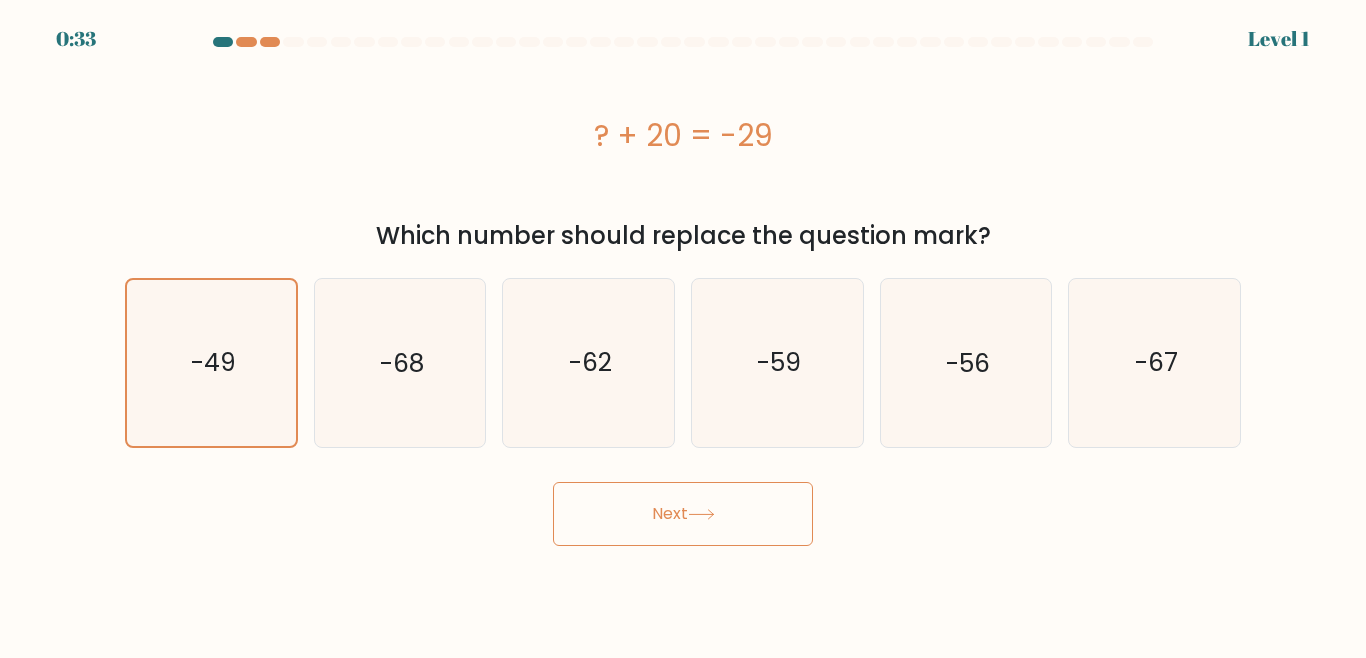 click on "Next" at bounding box center [683, 514] 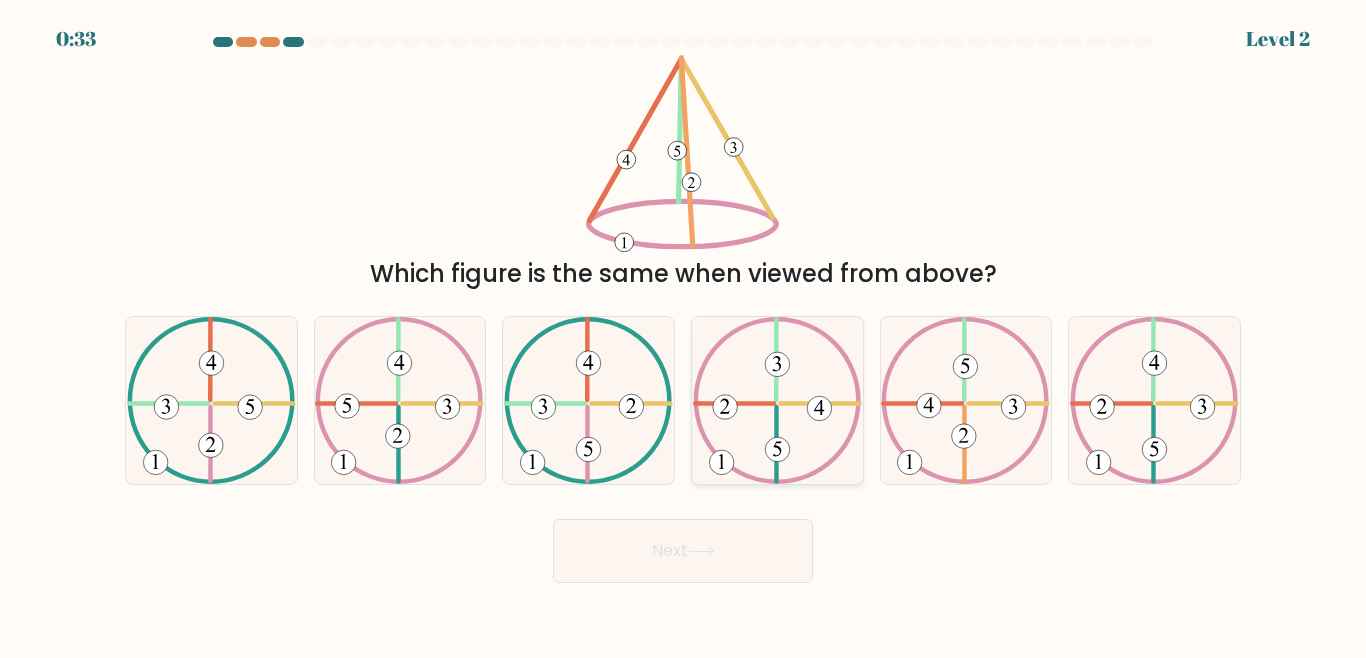 click 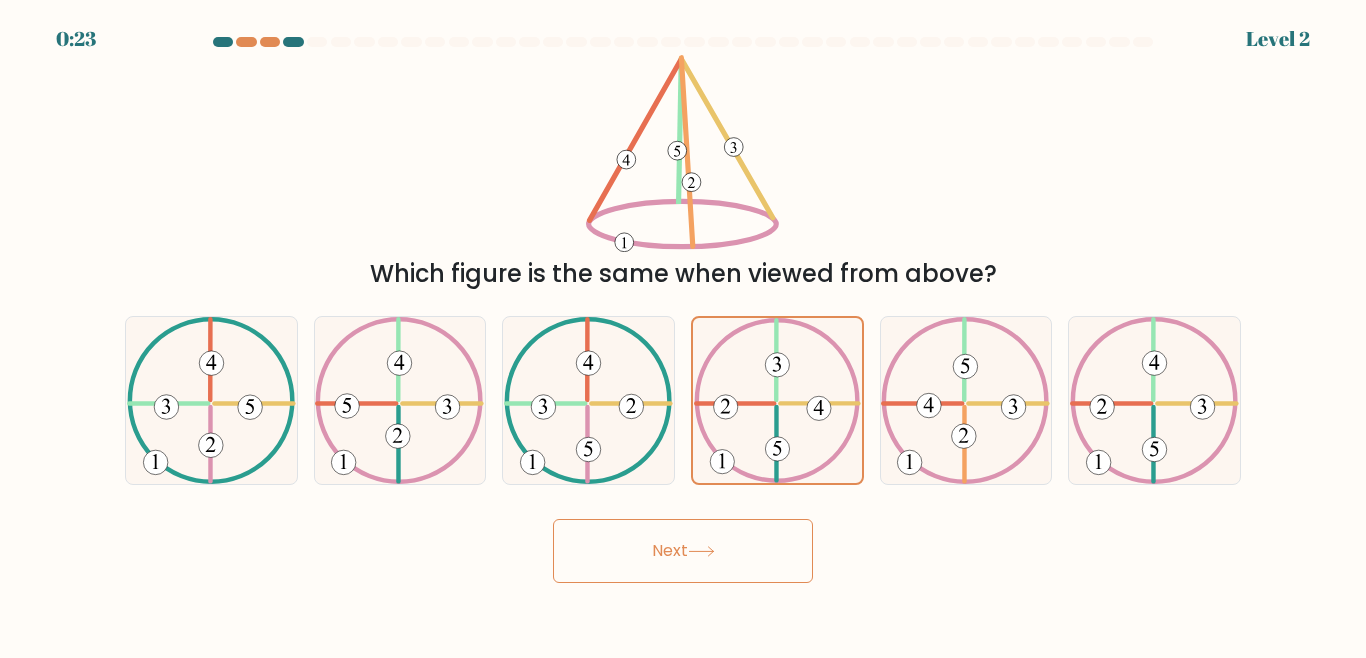 click on "Next" at bounding box center (683, 551) 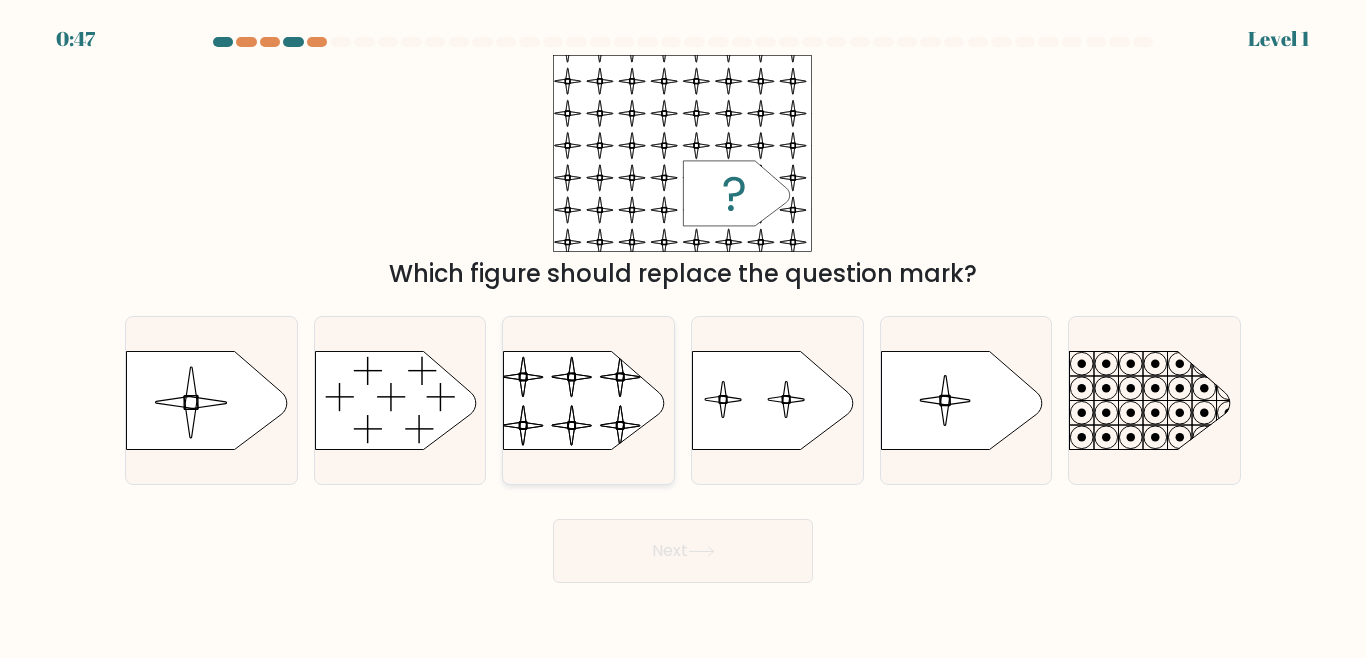 click 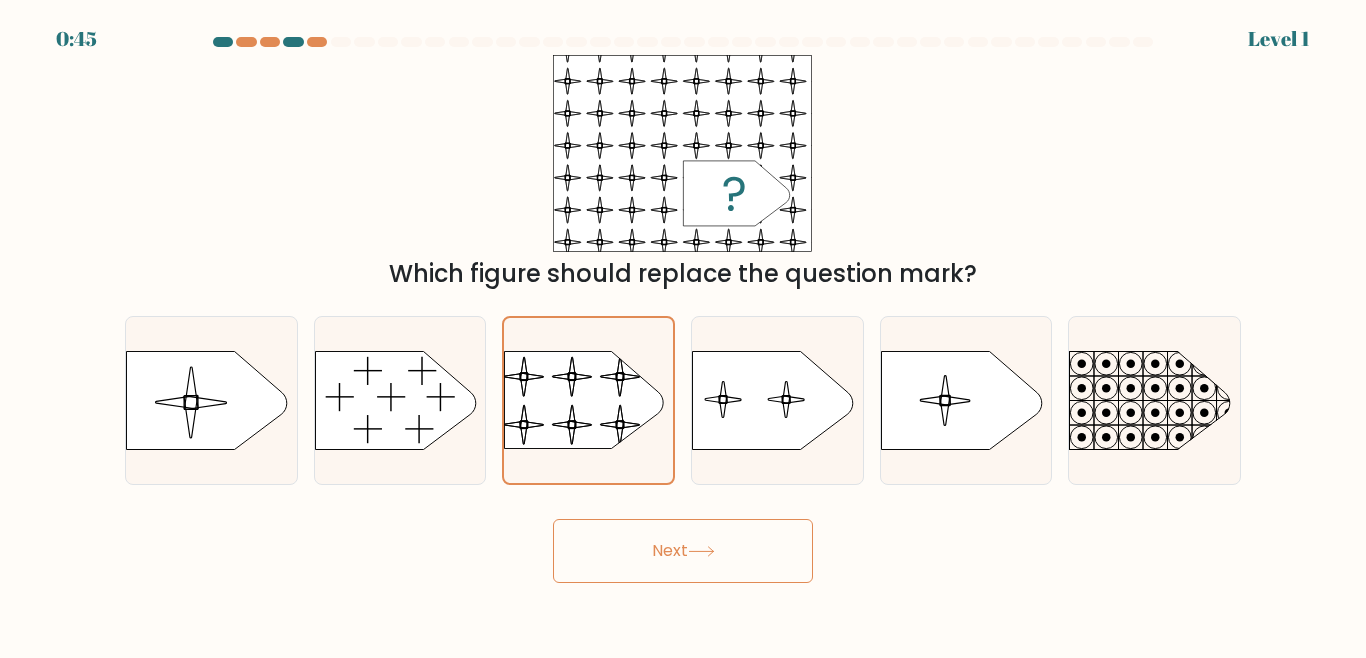 click on "Next" at bounding box center [683, 551] 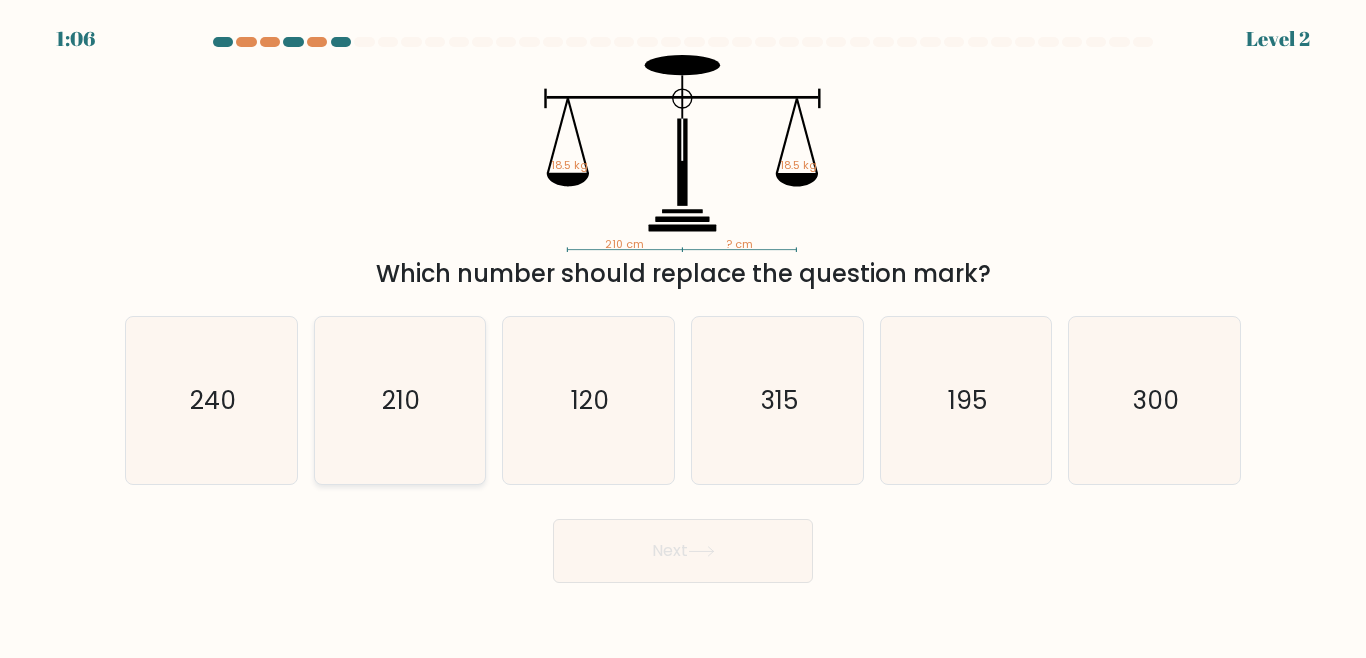 click on "210" 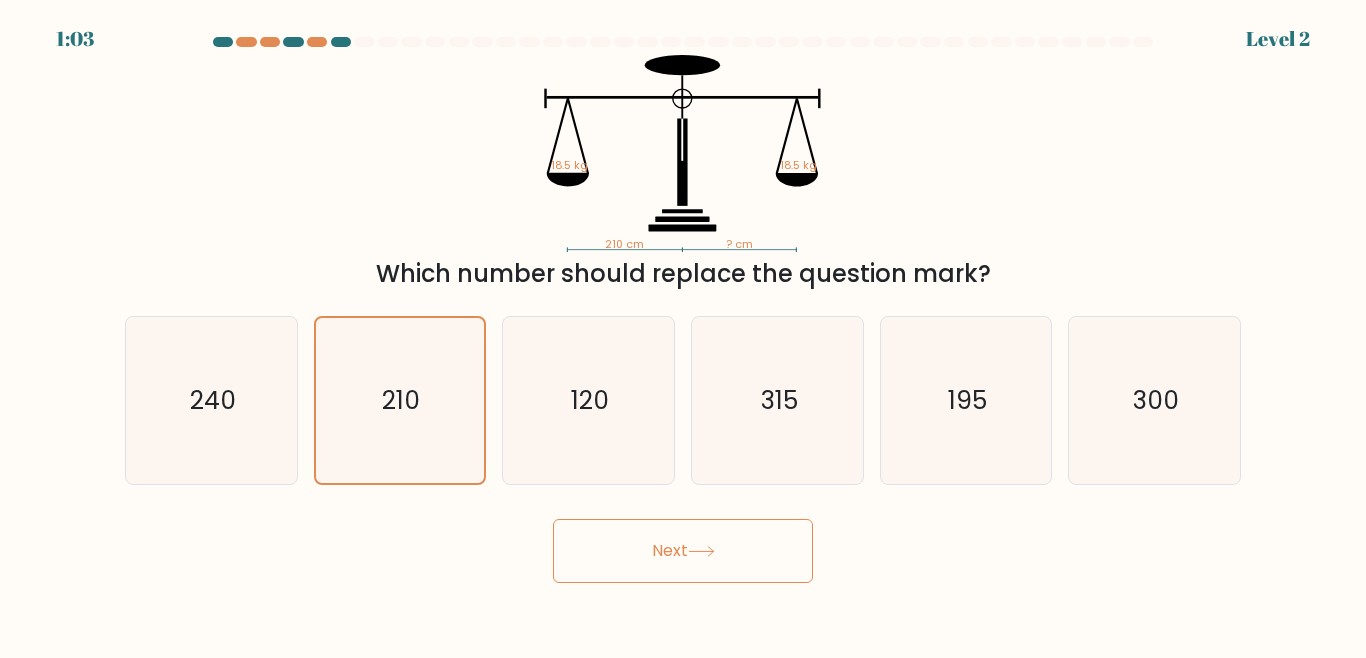 click on "Next" at bounding box center (683, 551) 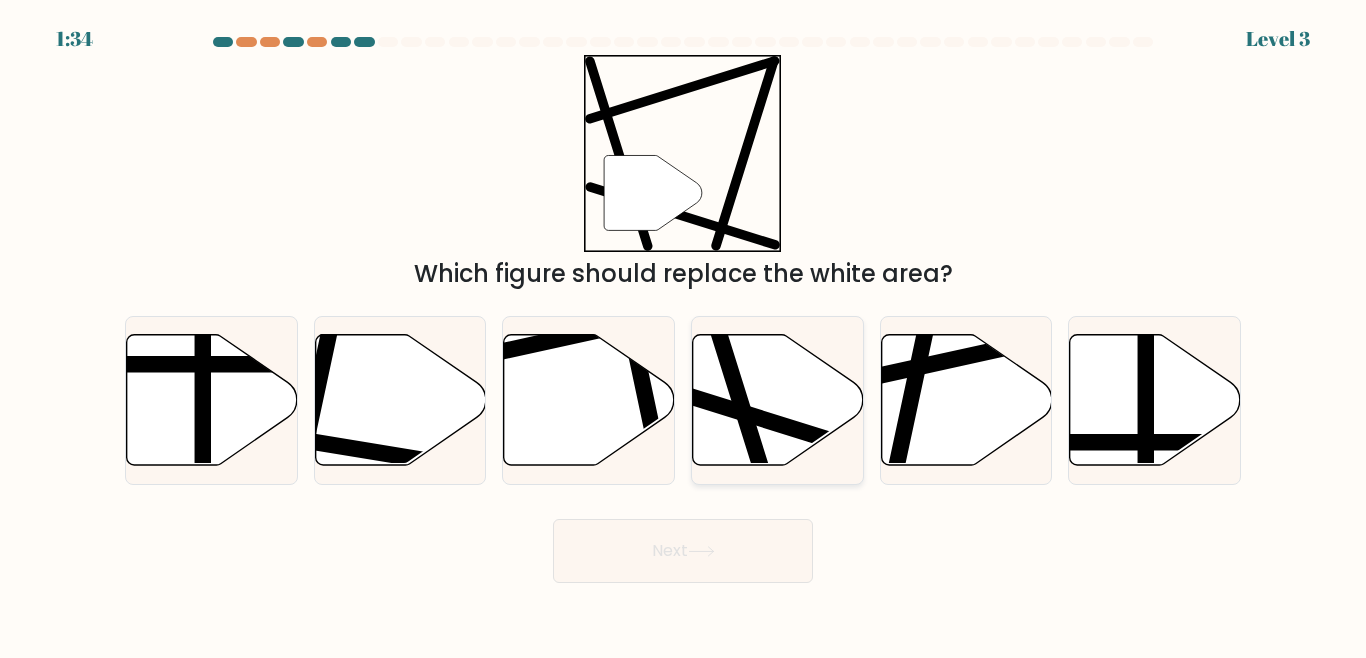 click 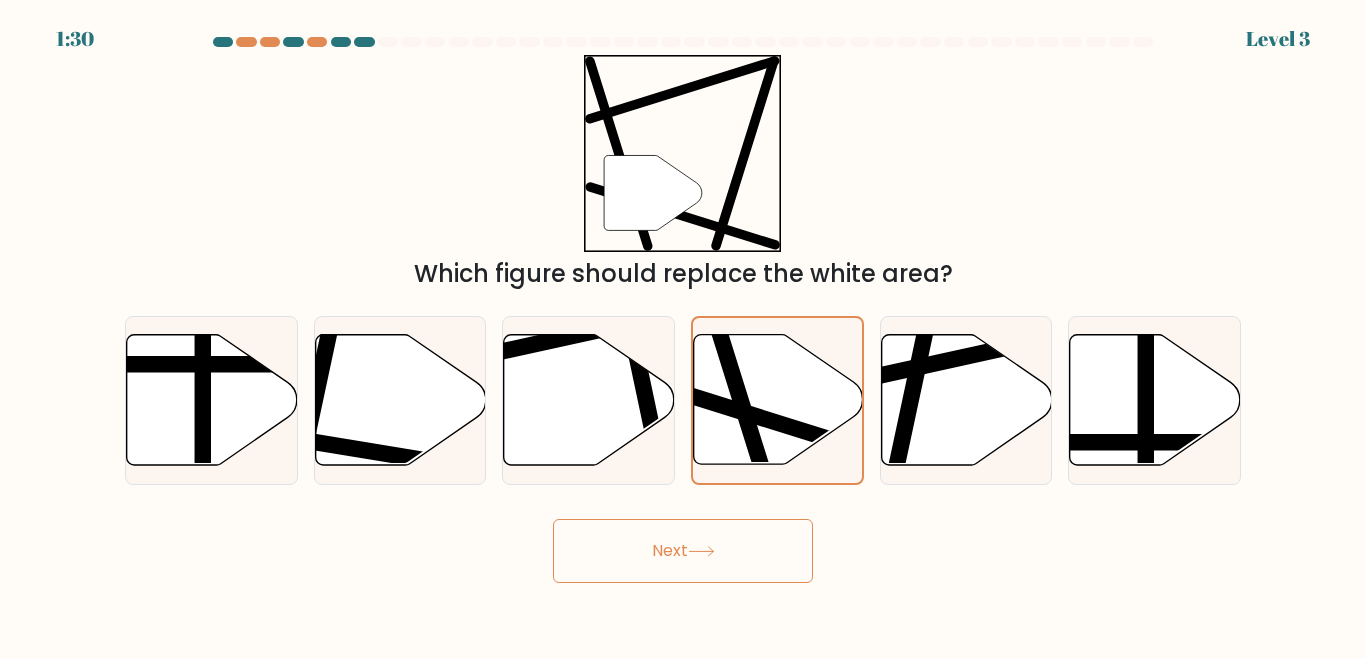 click on "Next" at bounding box center [683, 551] 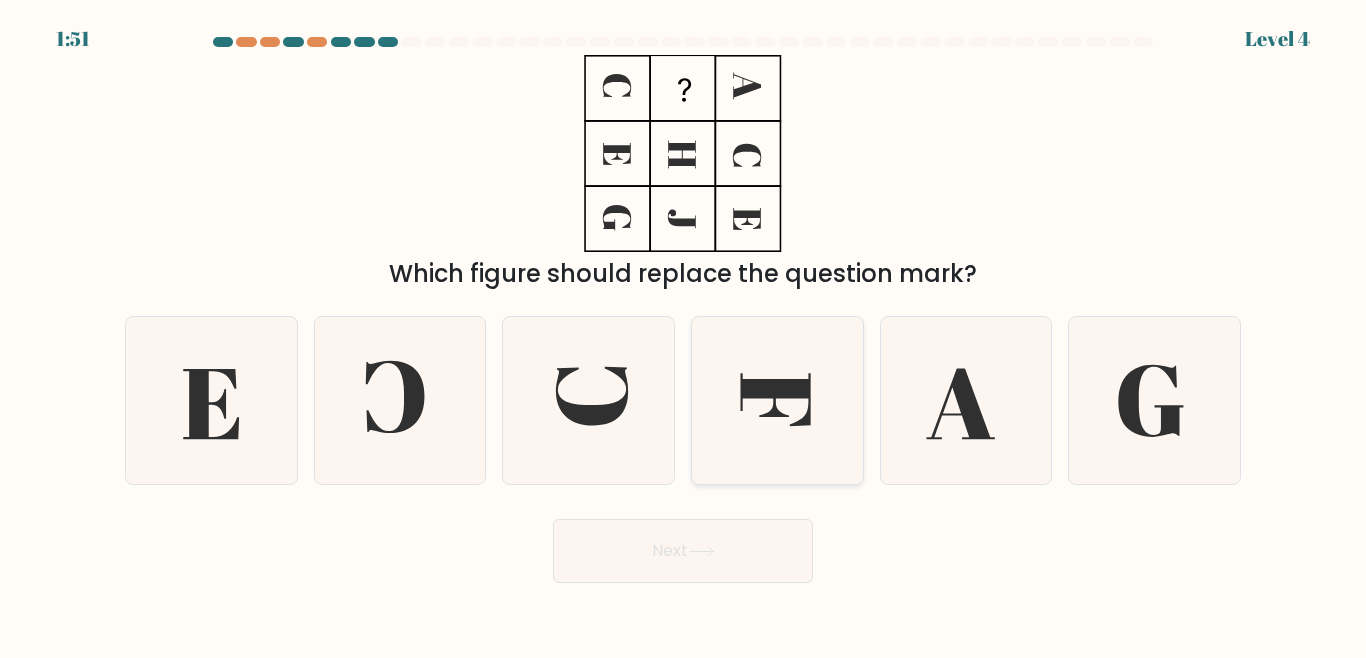 click 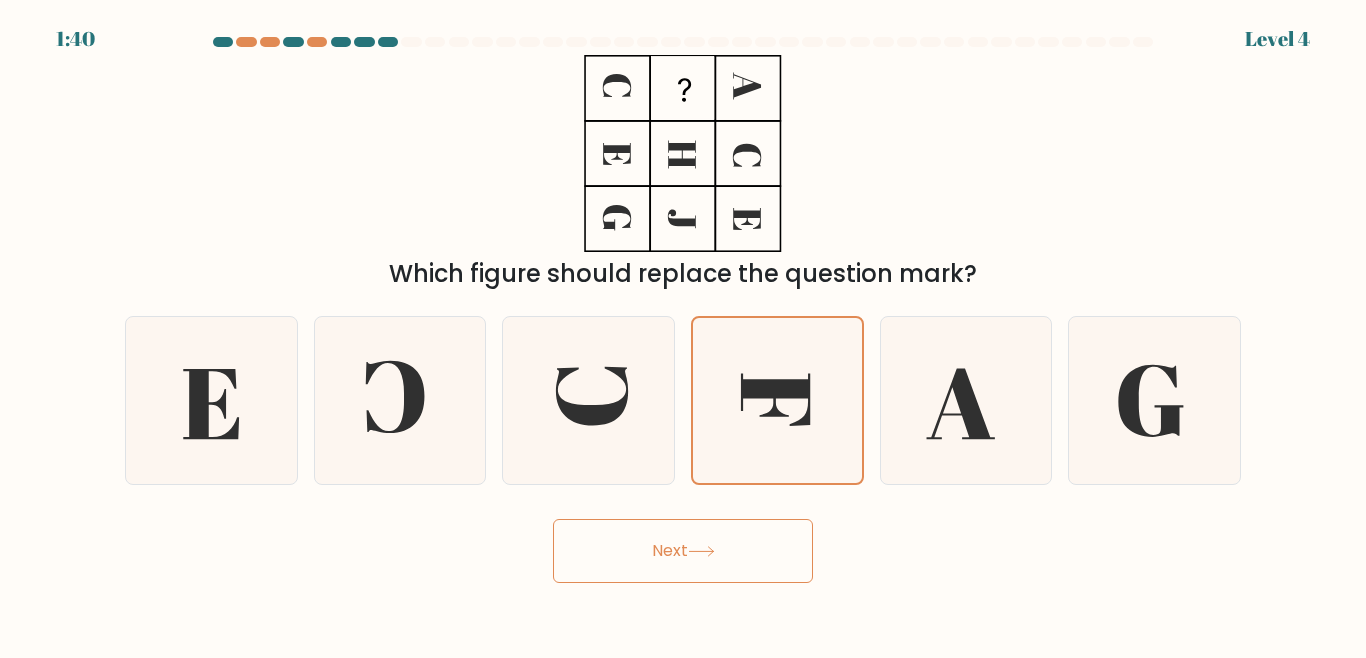 click on "Next" at bounding box center (683, 551) 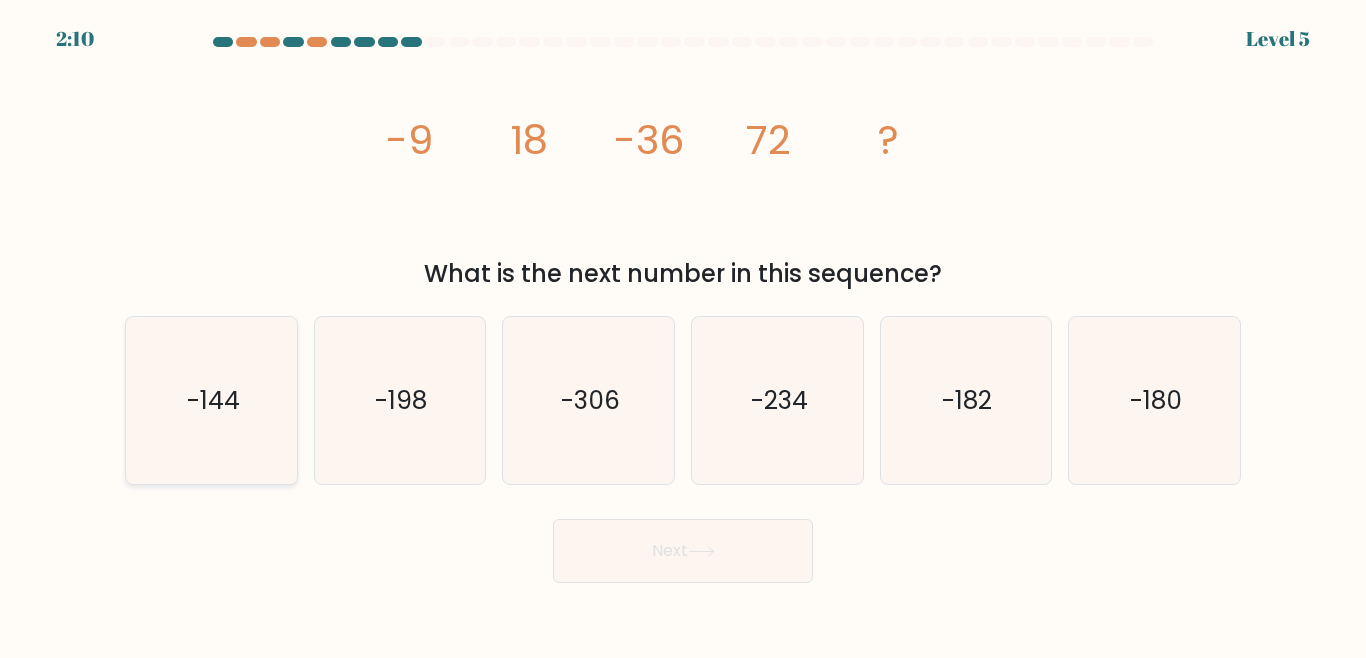 click on "-144" 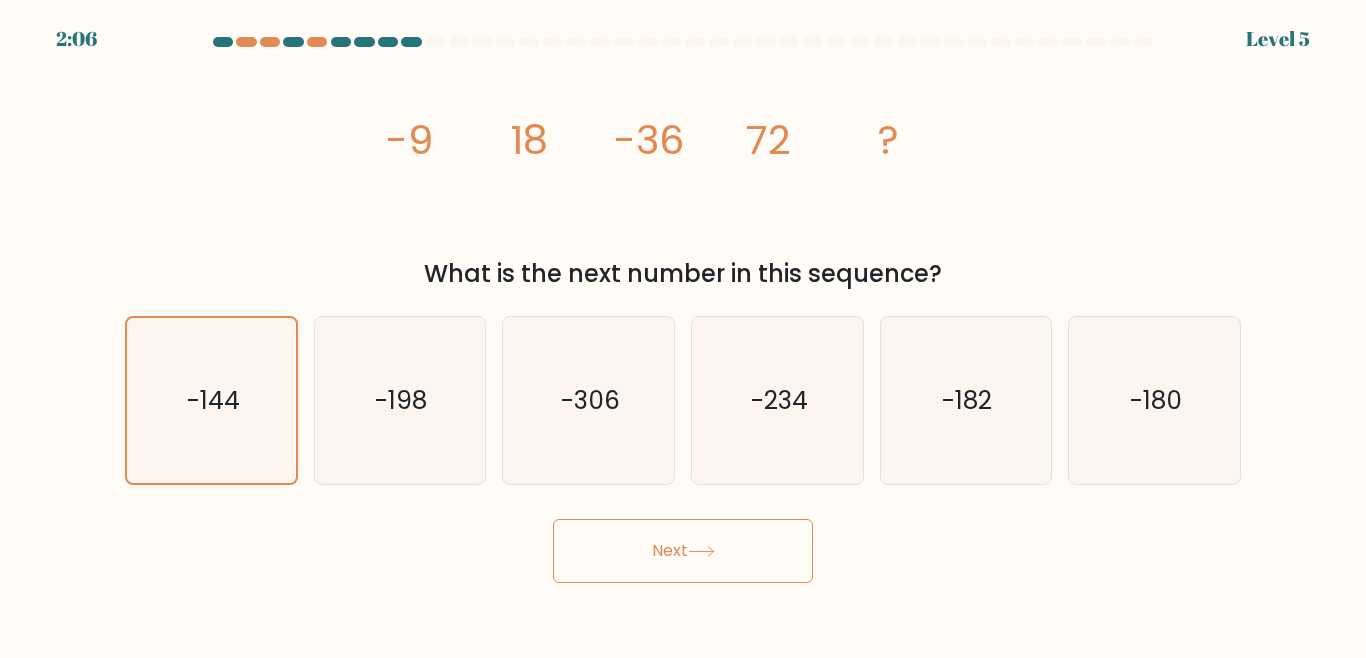 click on "Next" at bounding box center (683, 551) 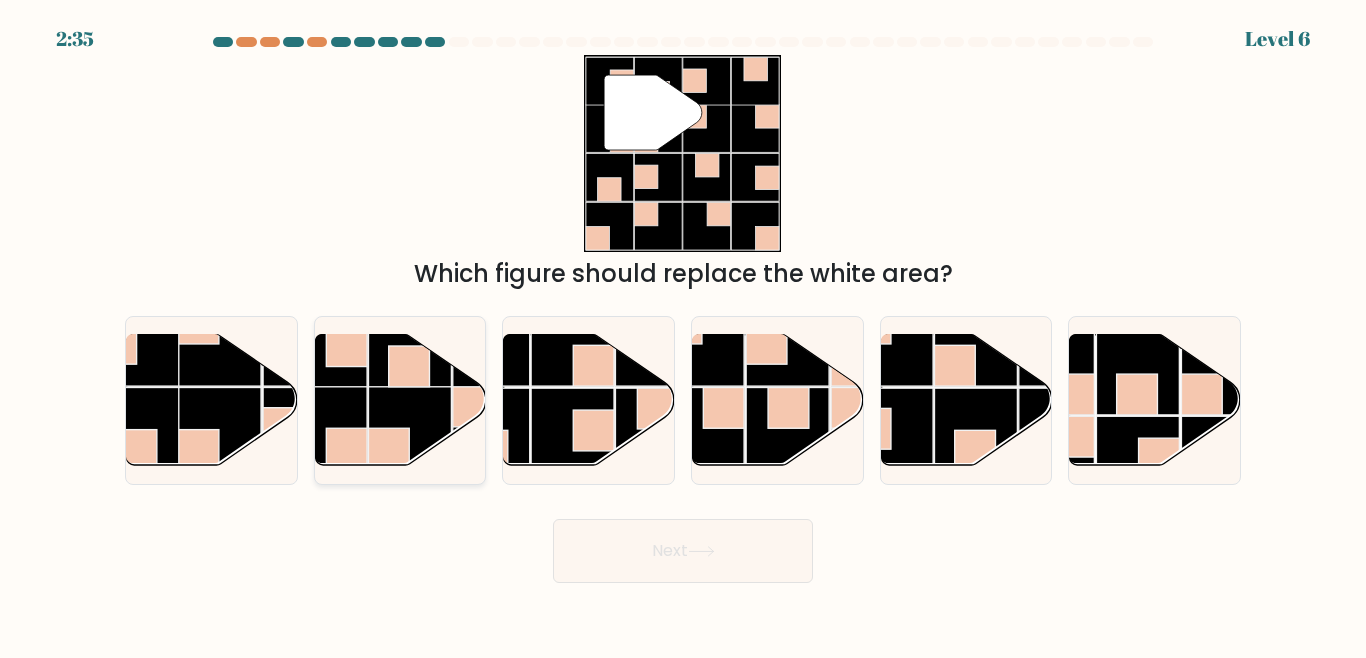 click 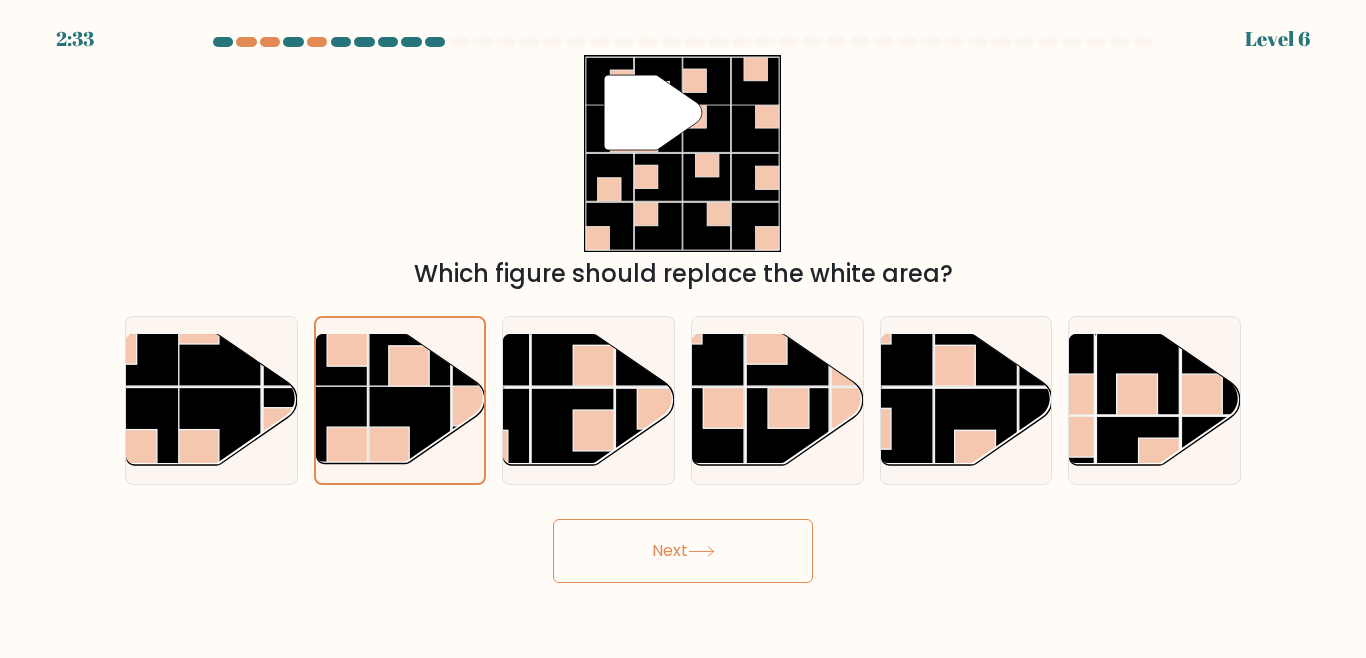 click on "Next" at bounding box center (683, 551) 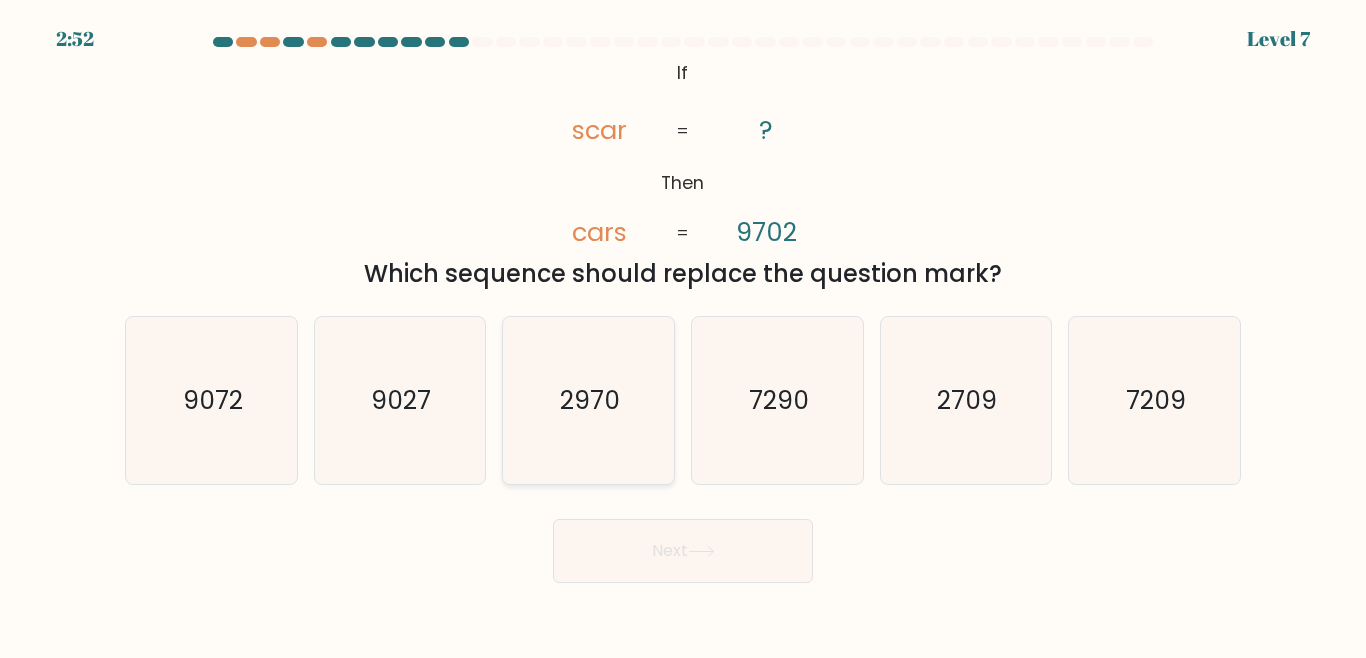 click on "2970" 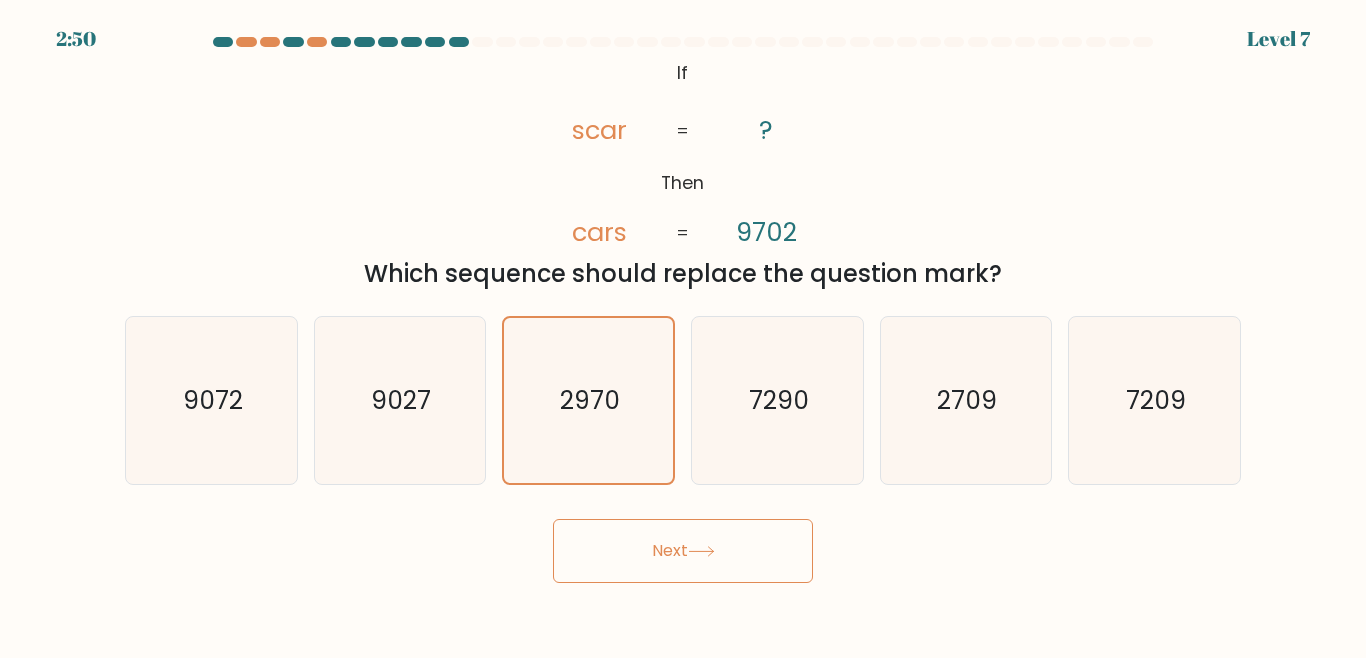 click on "Next" at bounding box center [683, 551] 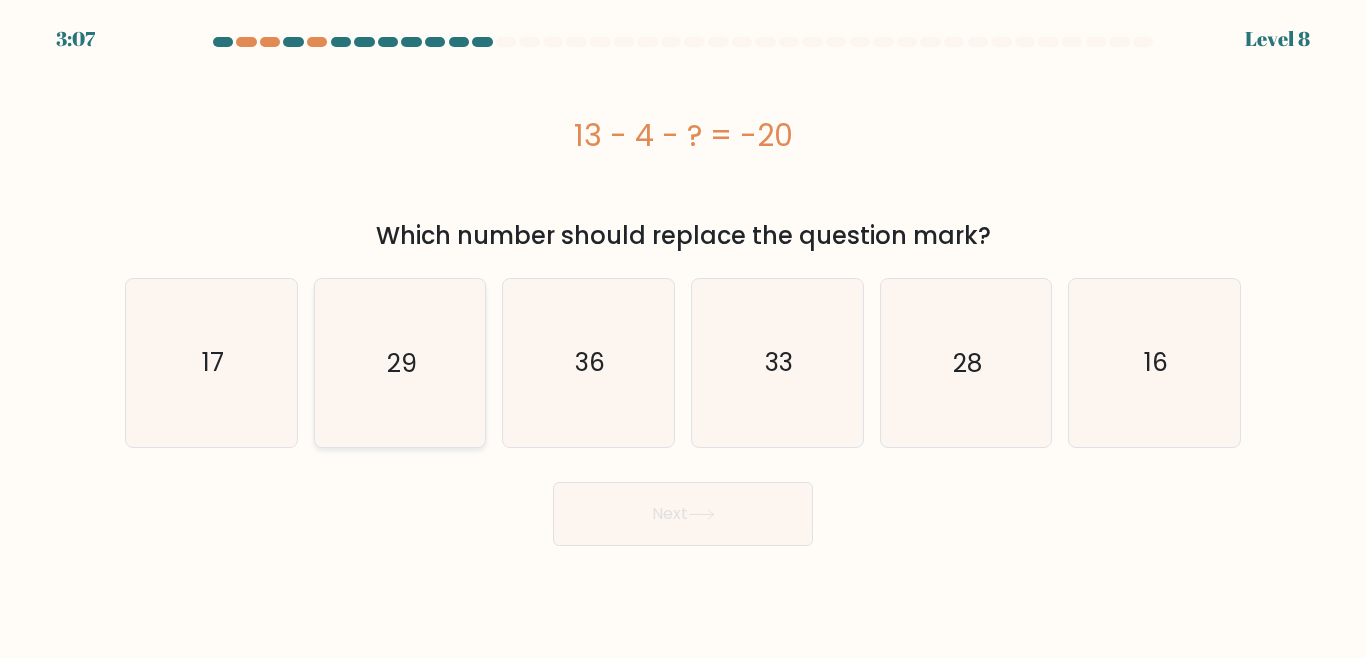 click on "29" 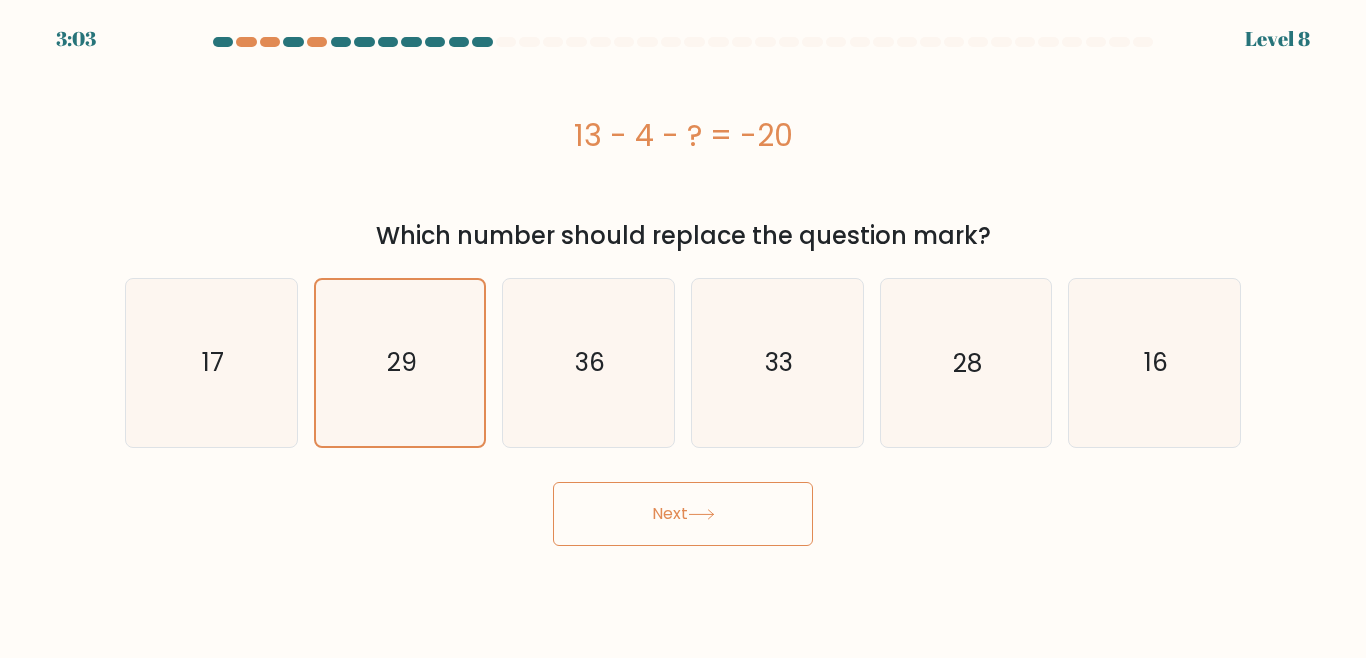 click on "Next" at bounding box center (683, 514) 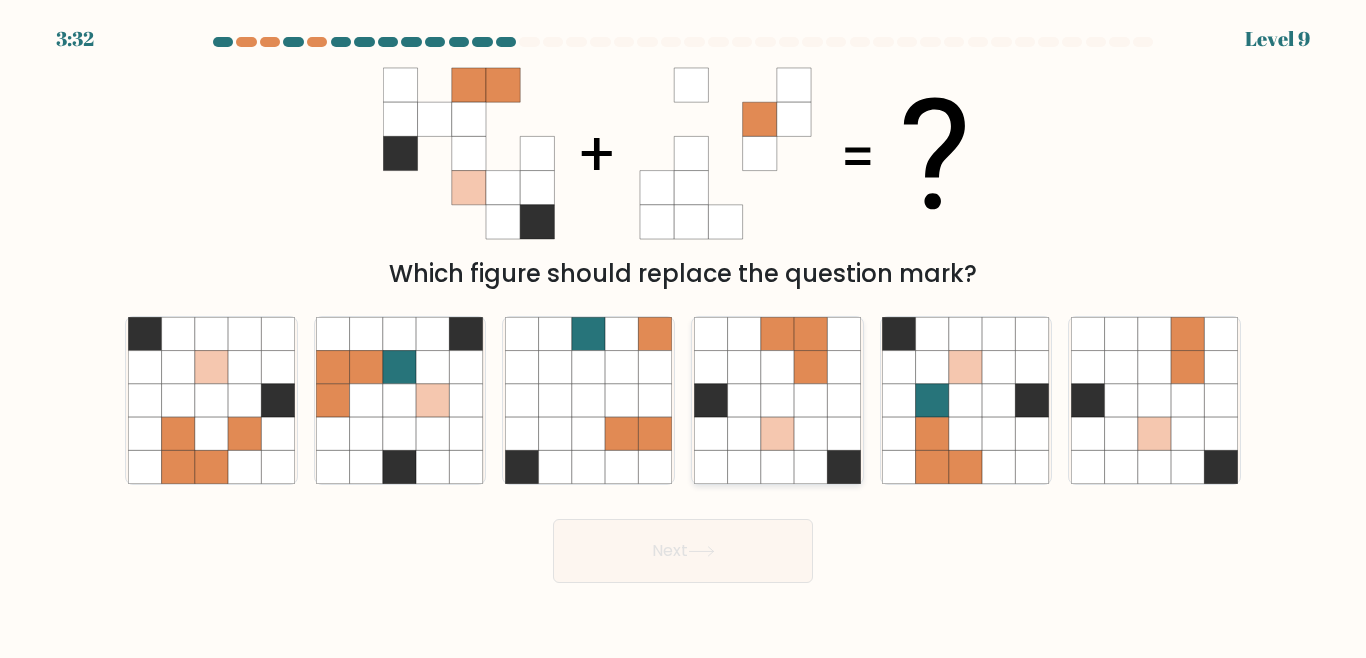 click 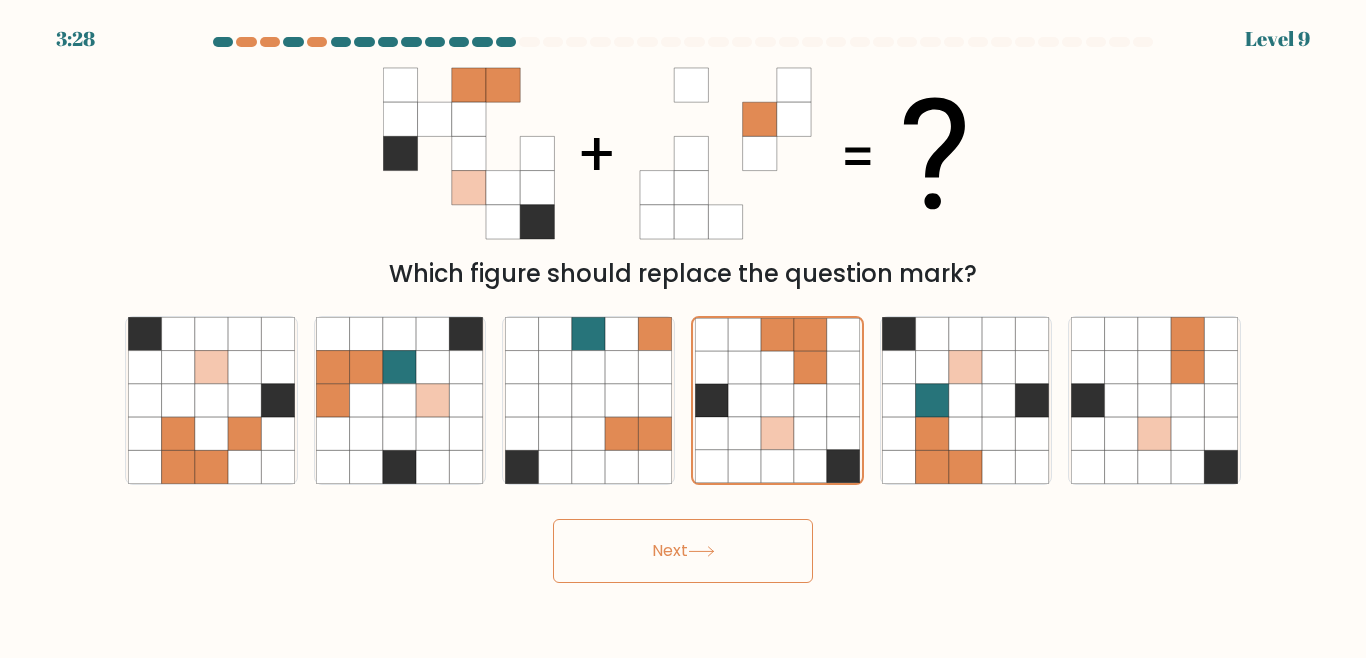 click on "Next" at bounding box center [683, 551] 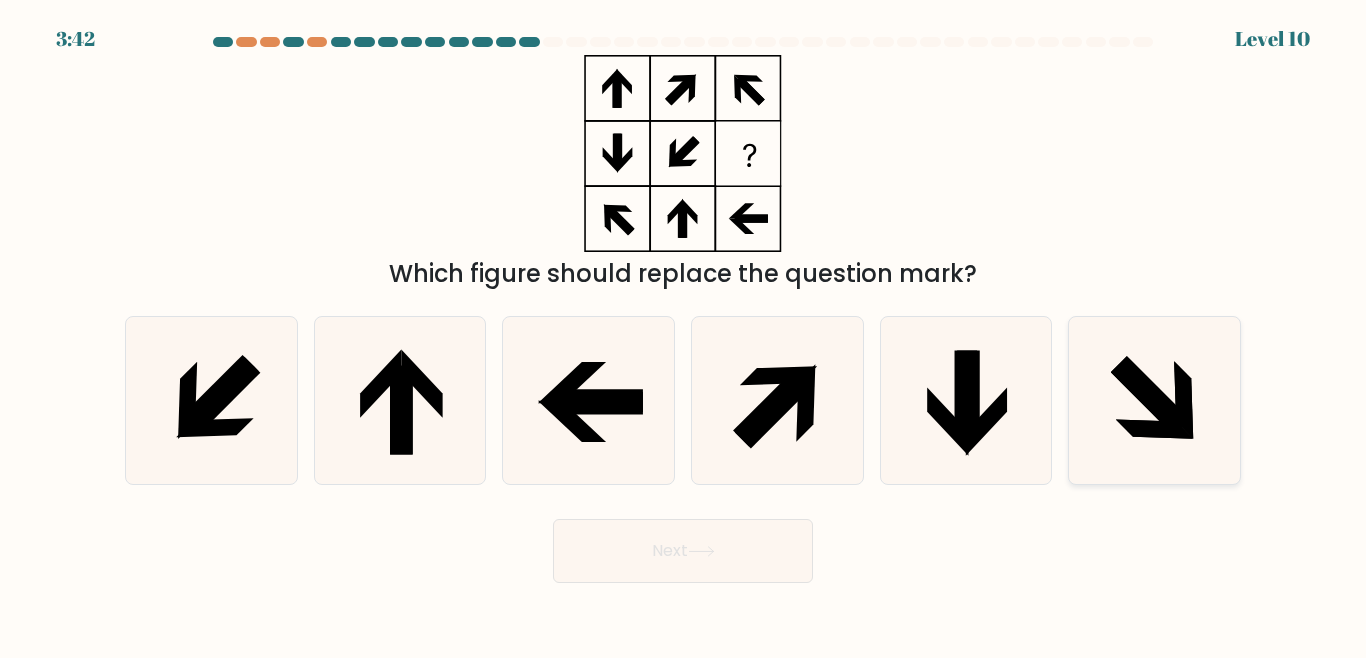 click 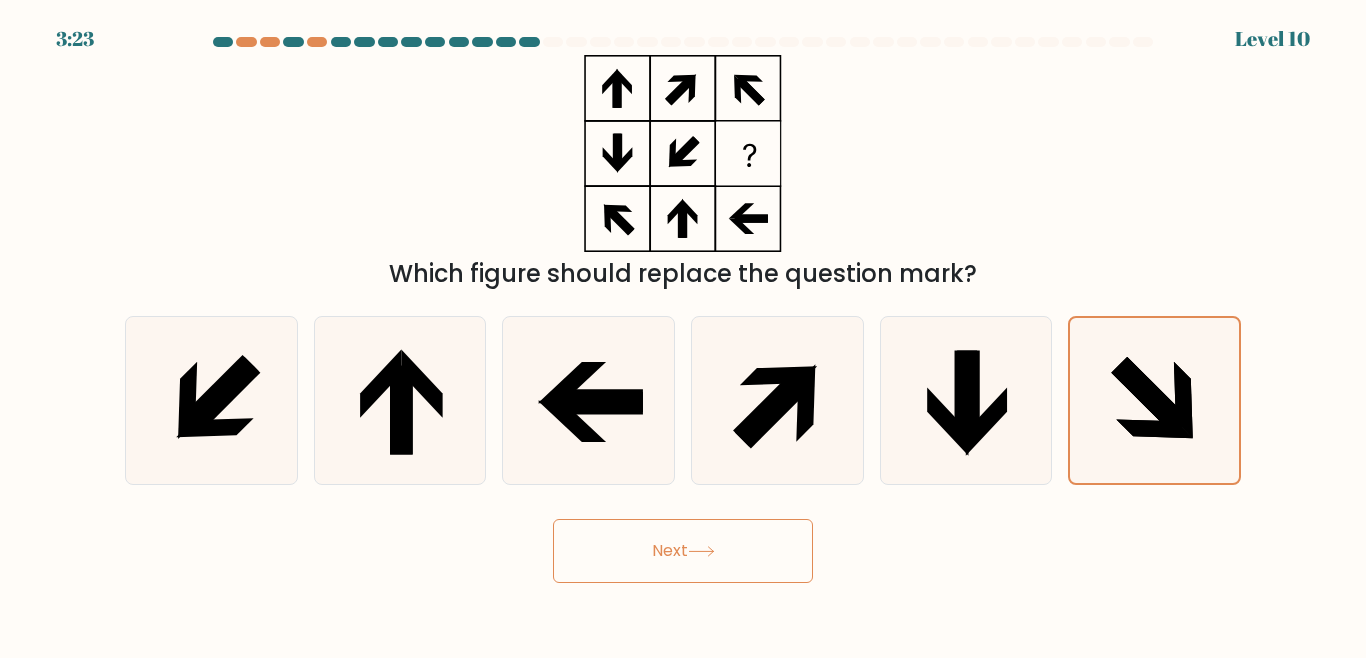click 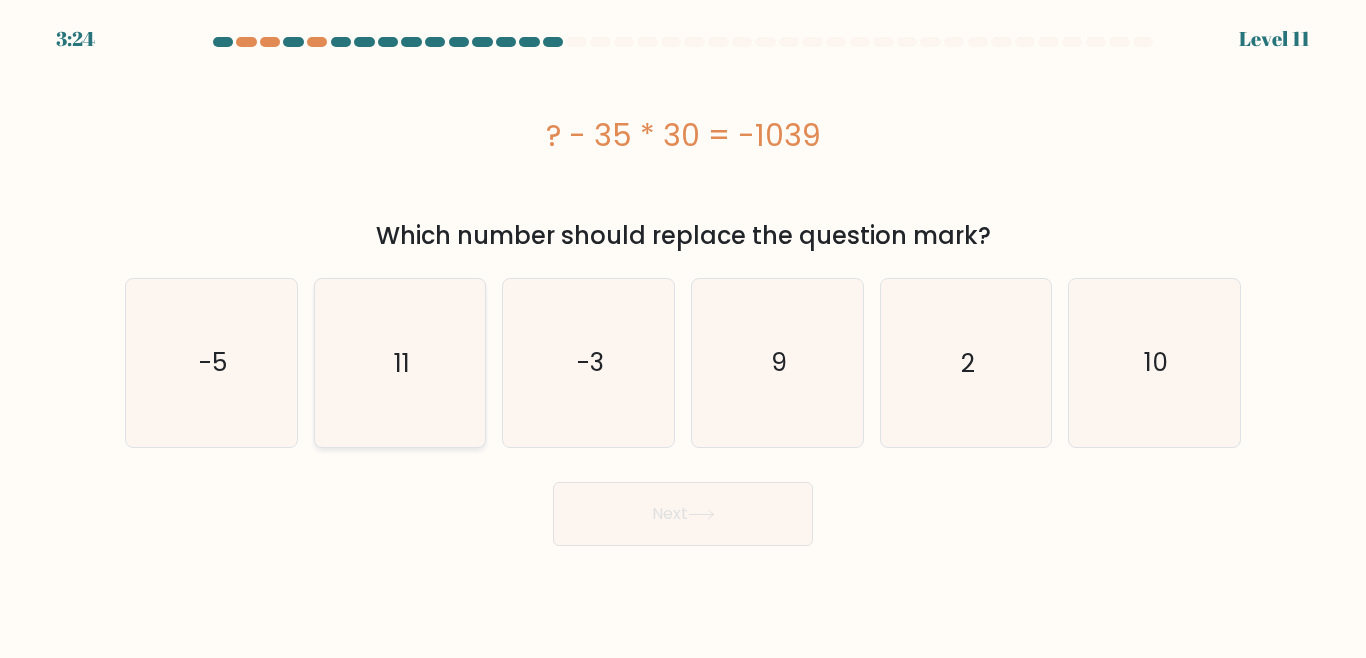 click on "11" 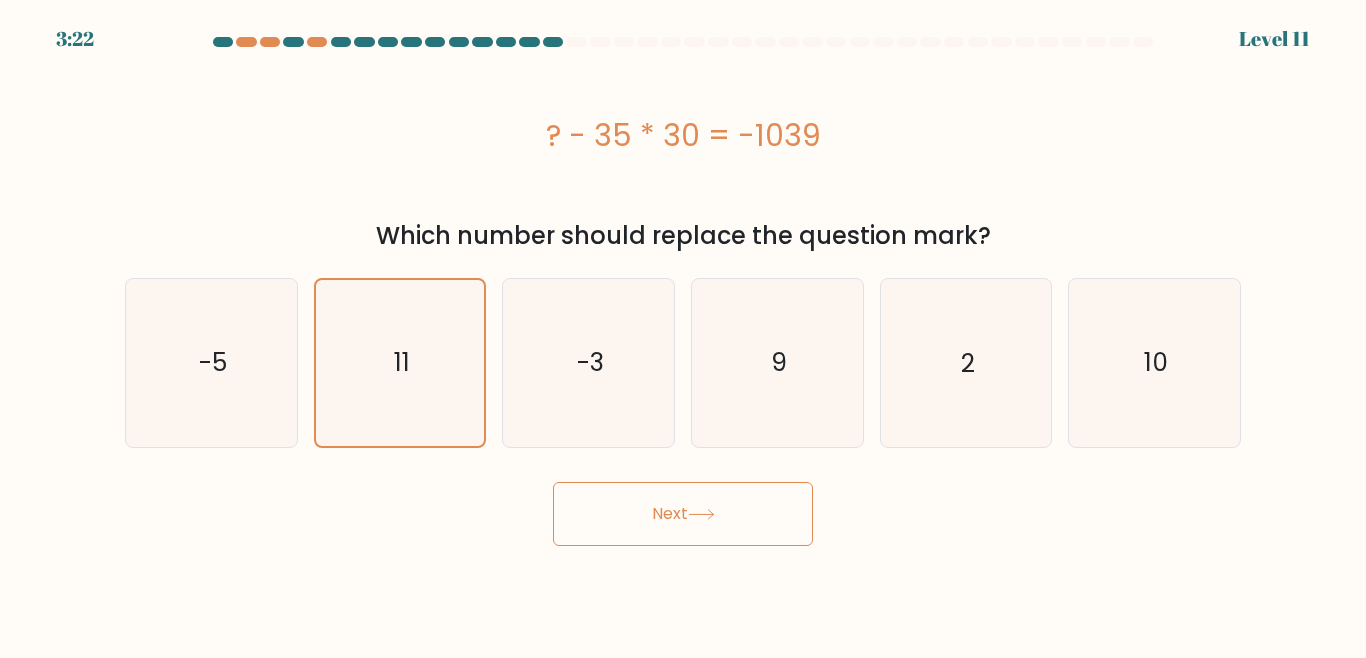 click on "Next" at bounding box center (683, 514) 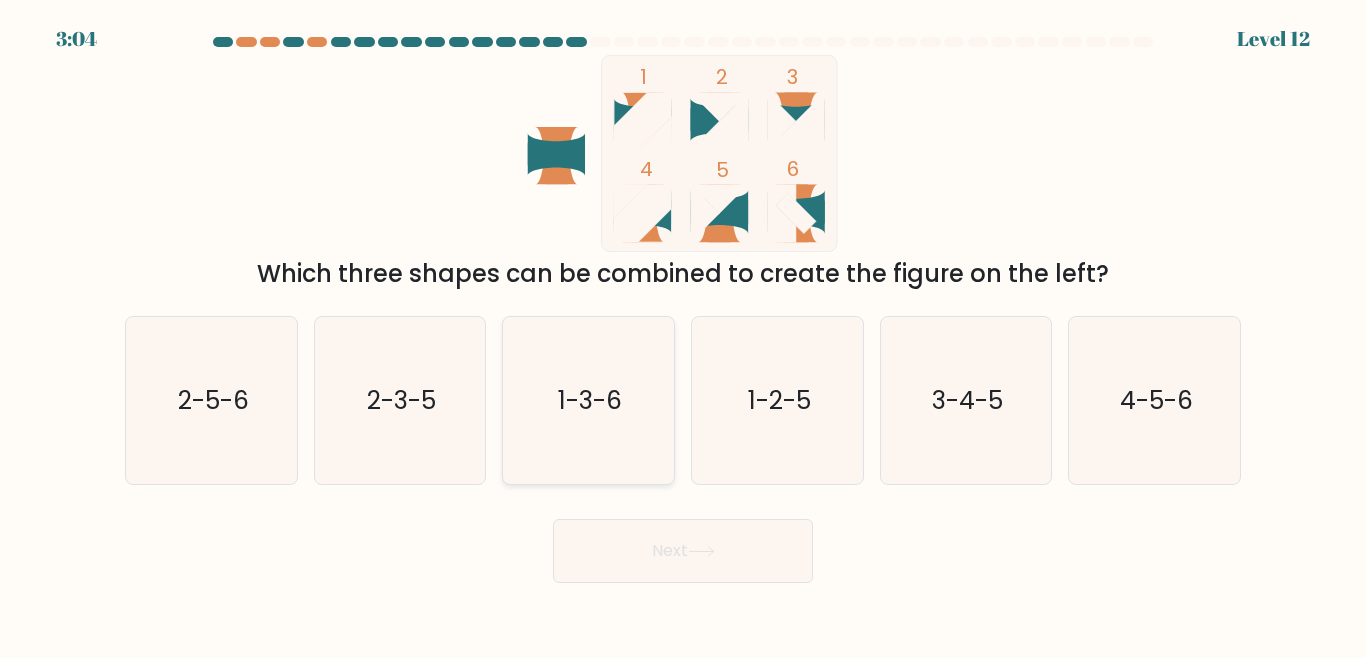click on "1-3-6" 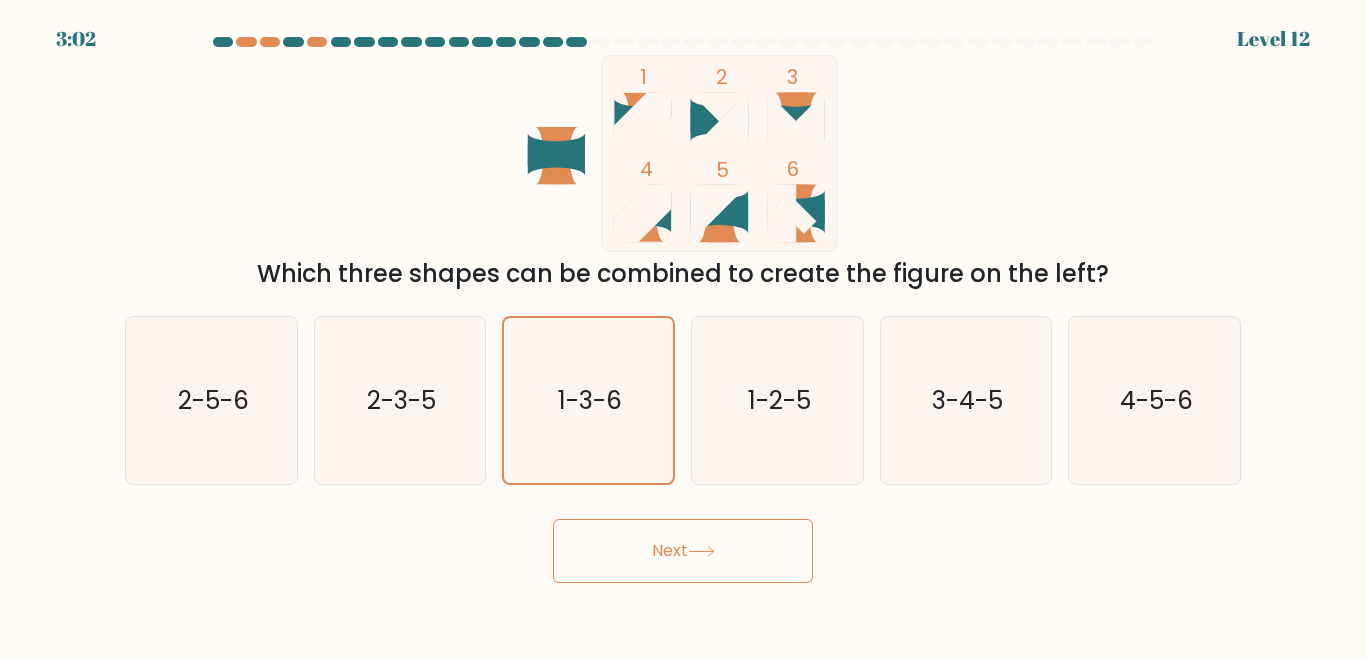click on "Next" at bounding box center (683, 551) 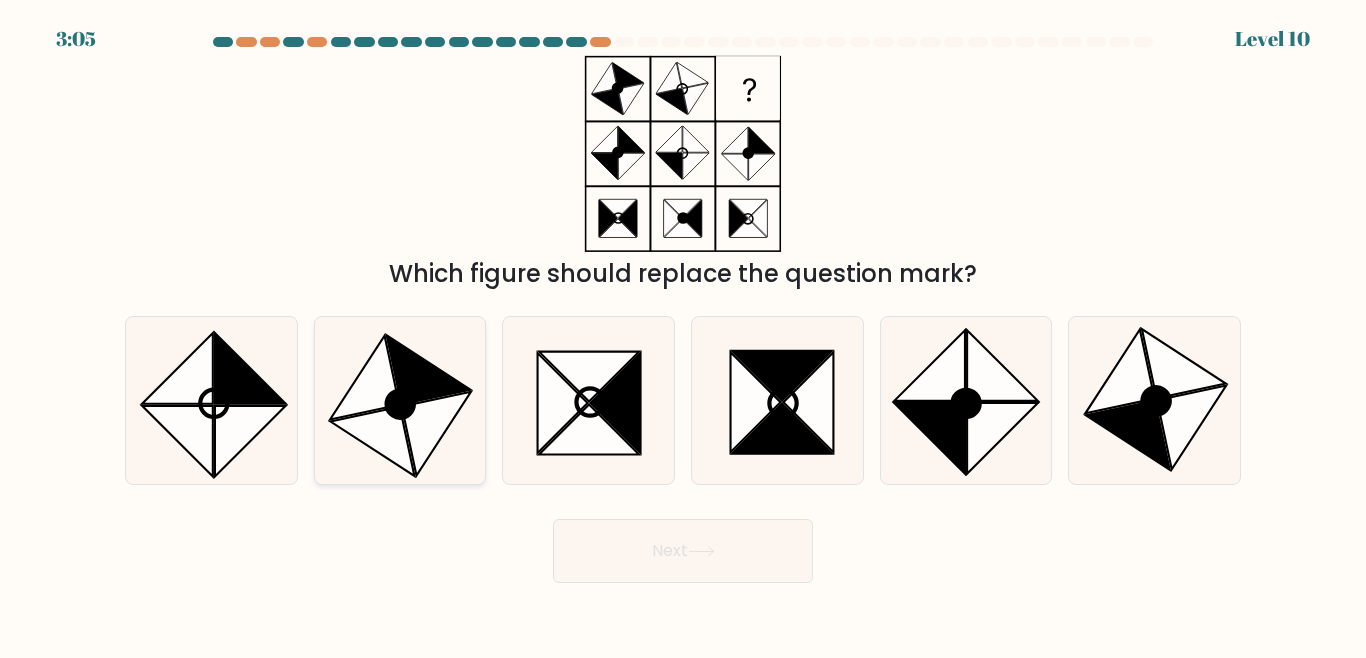 click 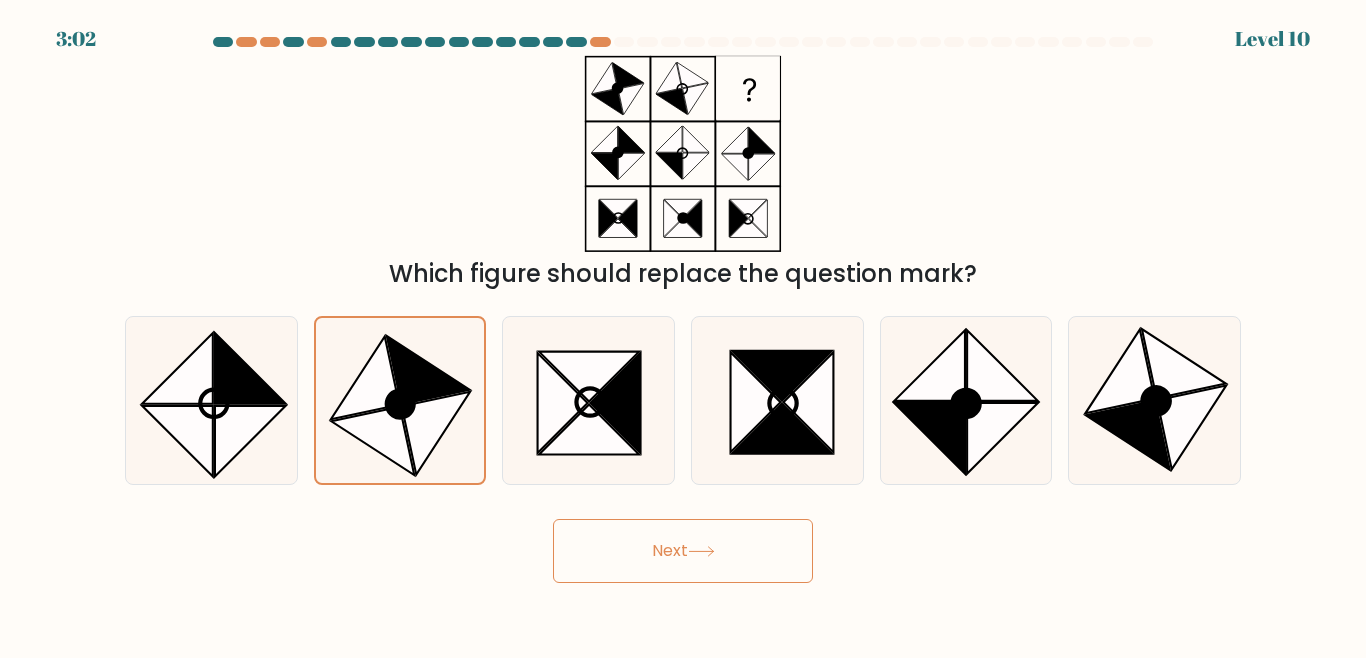 click on "Next" at bounding box center (683, 551) 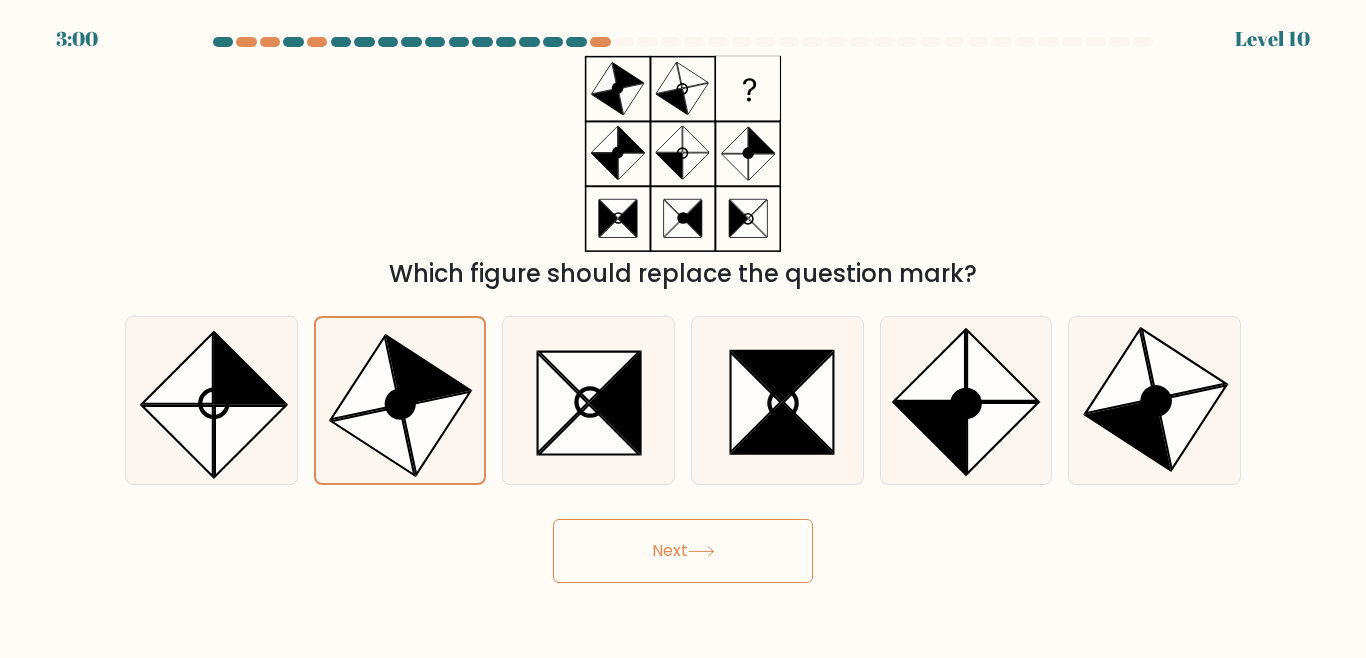 click on "Next" at bounding box center [683, 551] 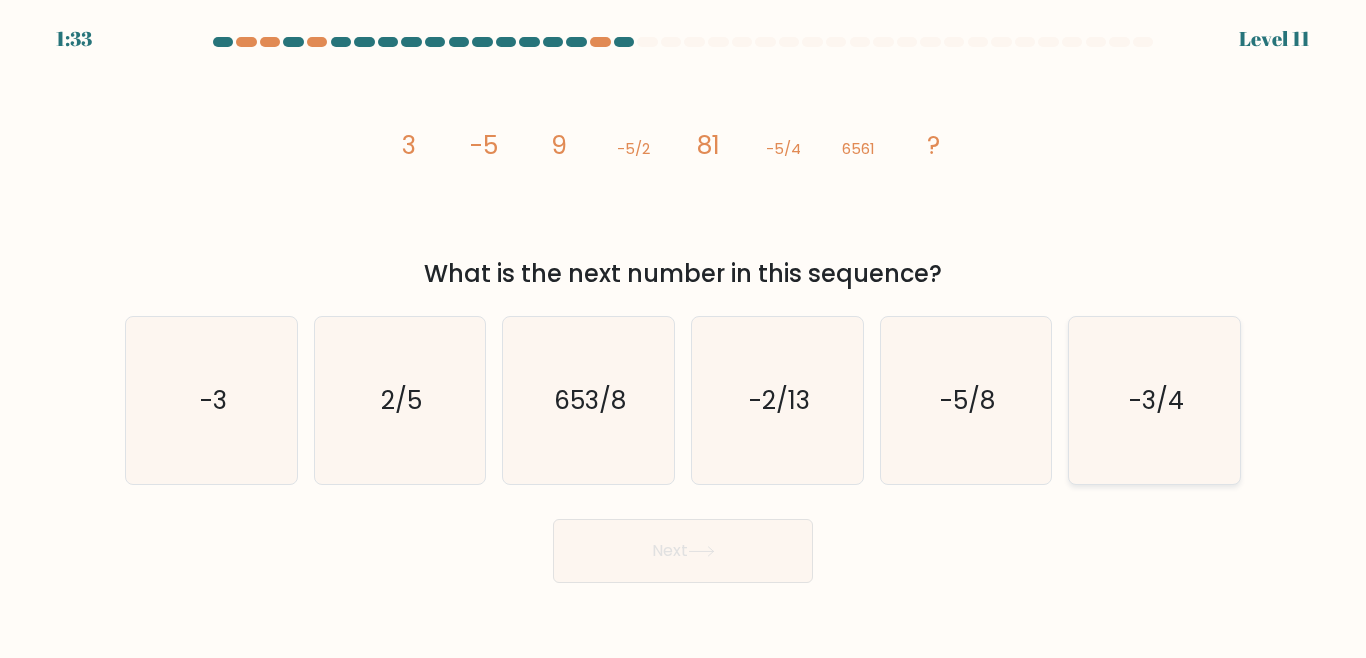 click on "-3/4" 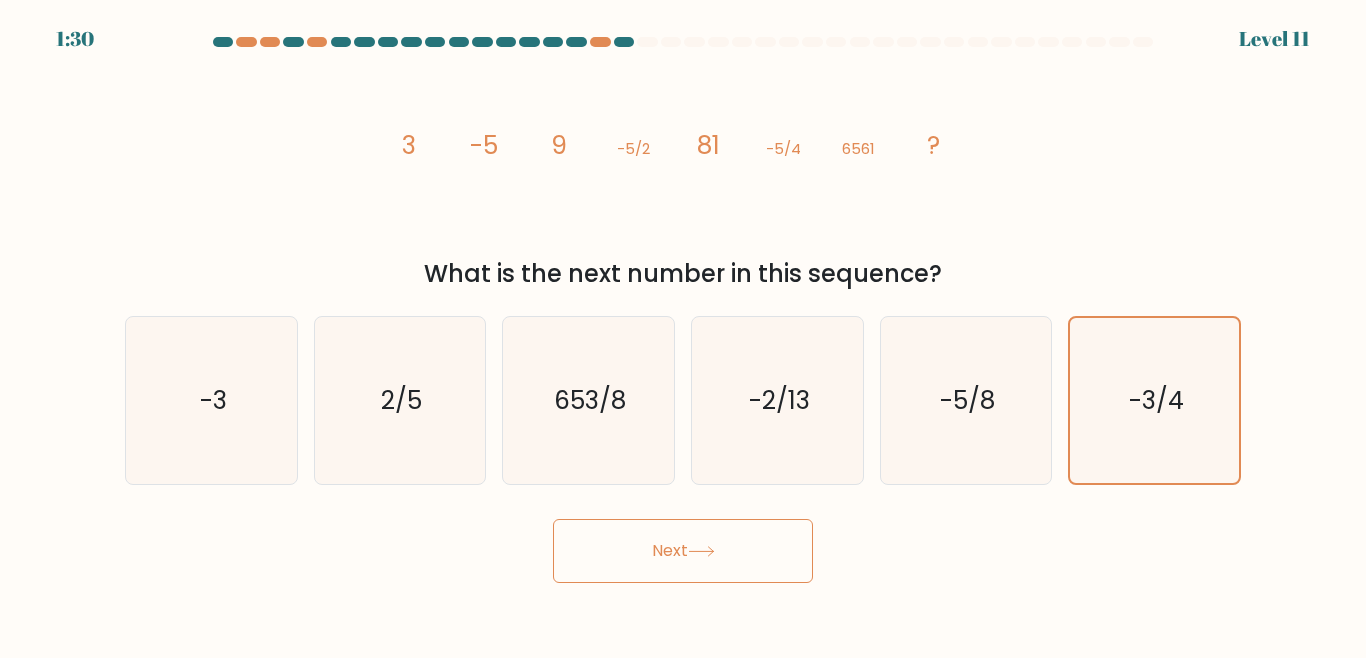 click on "Next" at bounding box center (683, 551) 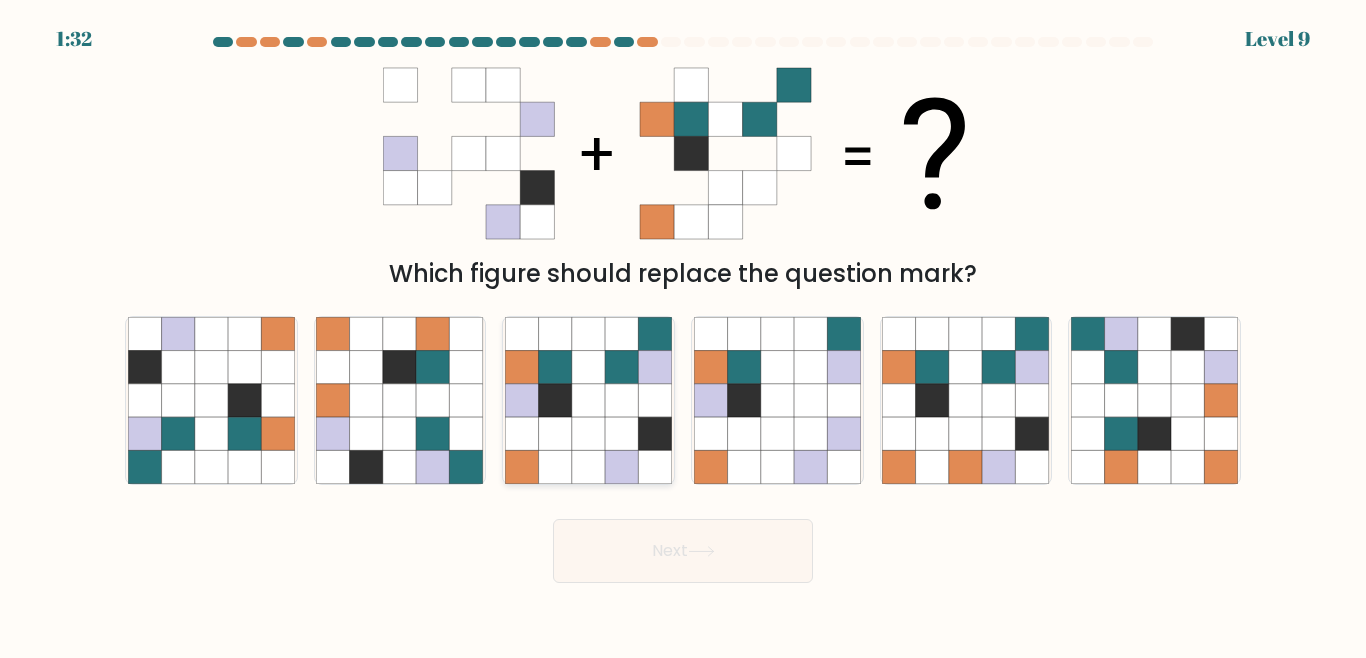click 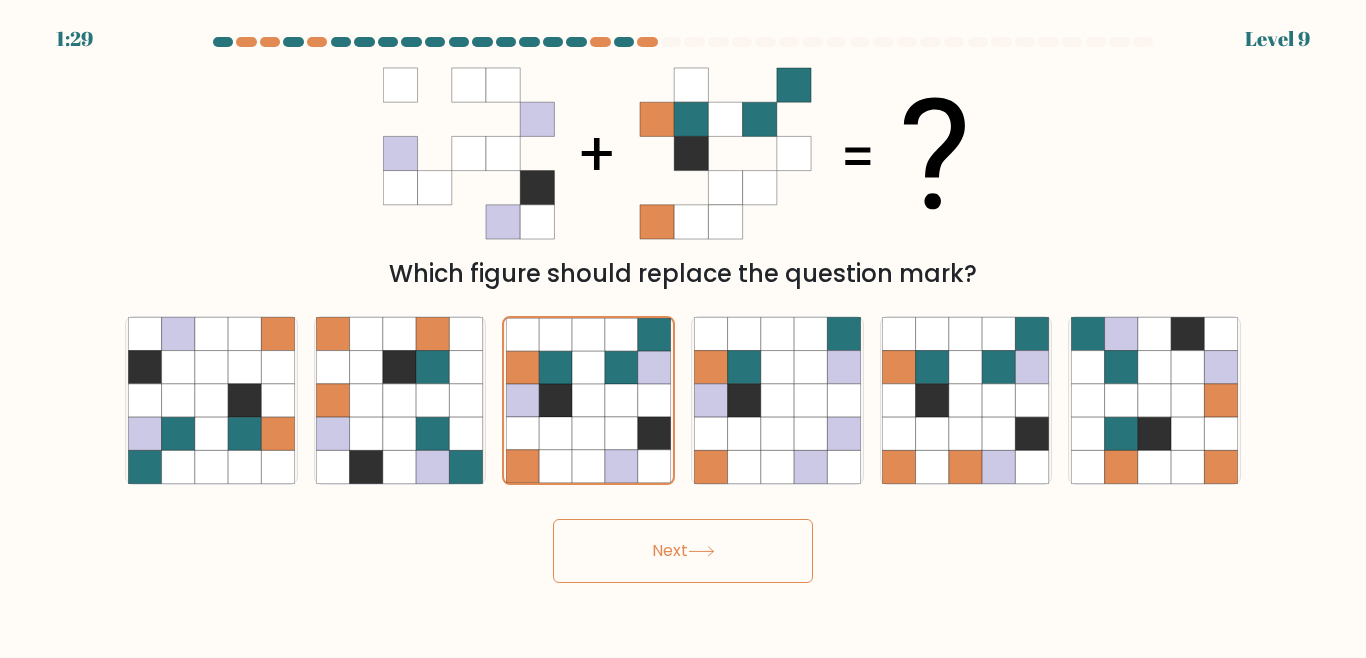 click on "Next" at bounding box center [683, 551] 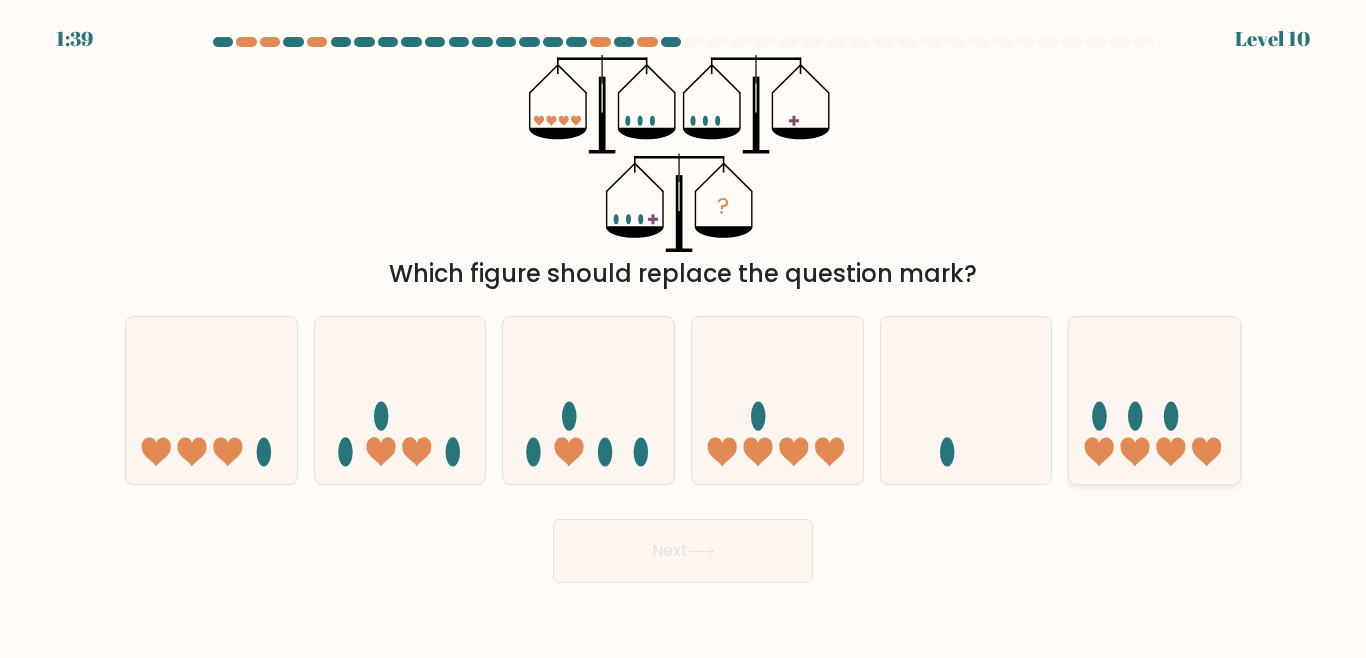 click 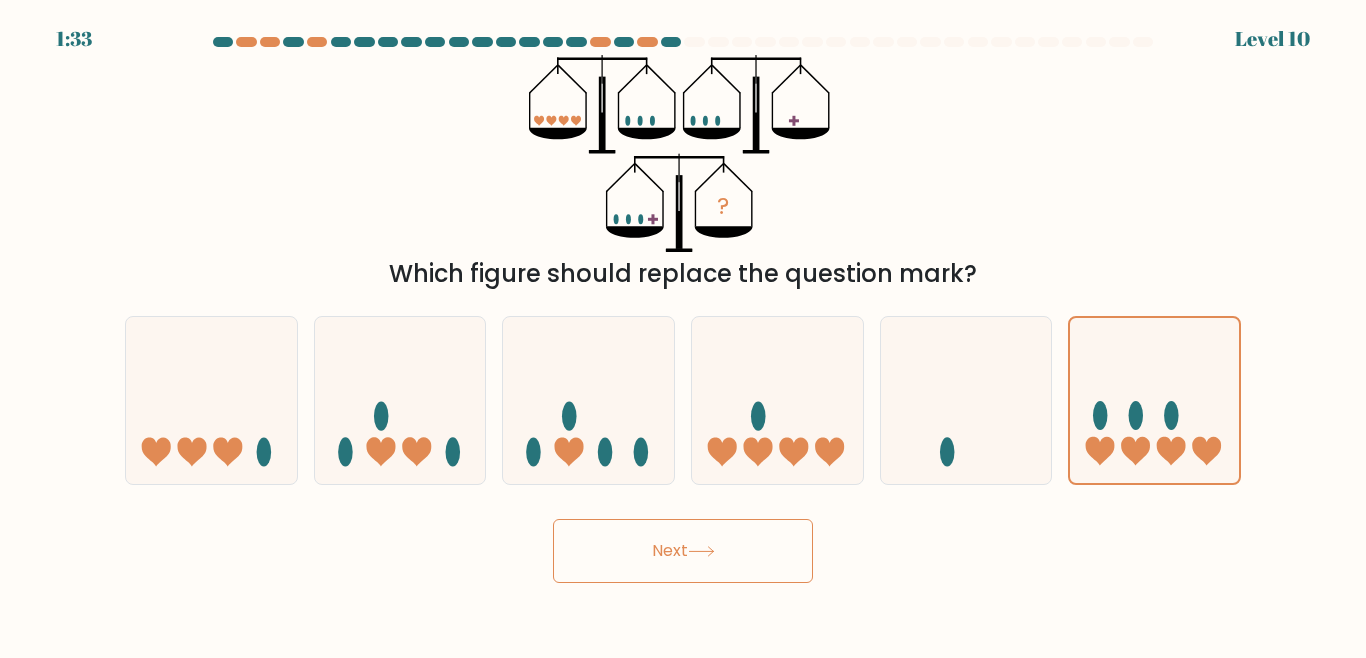 click on "Next" at bounding box center [683, 551] 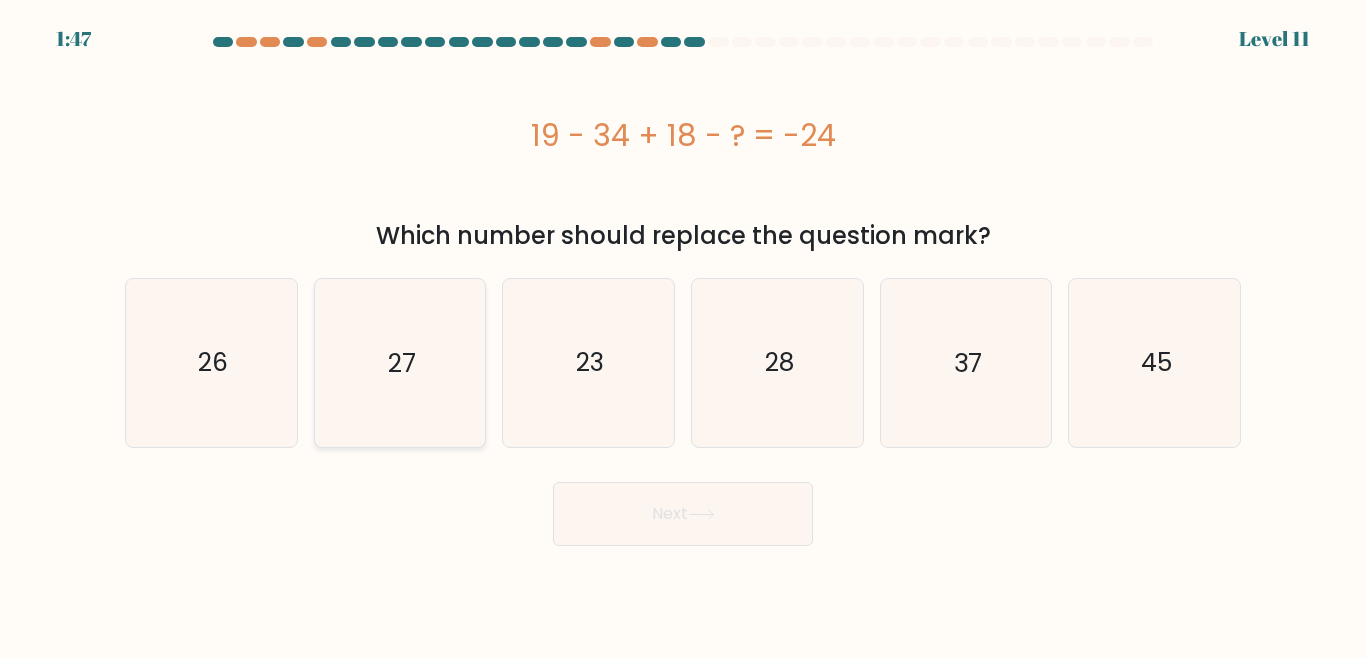 click on "27" 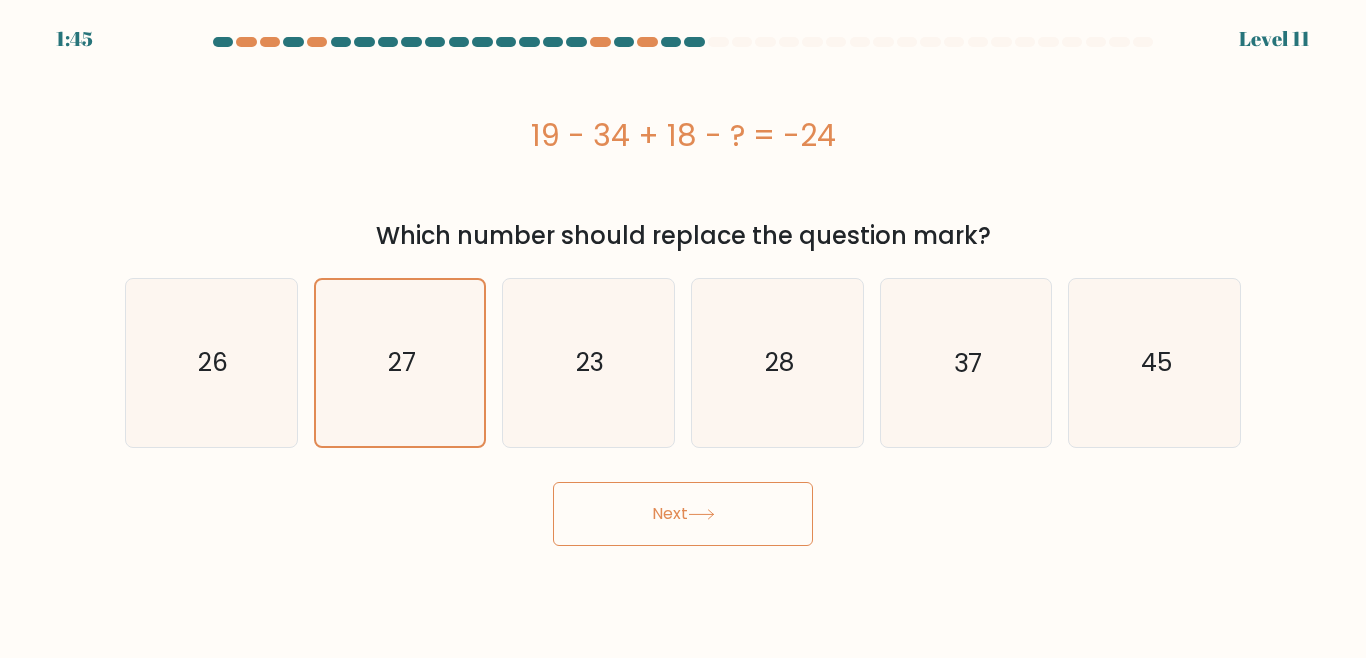 click on "Next" at bounding box center (683, 514) 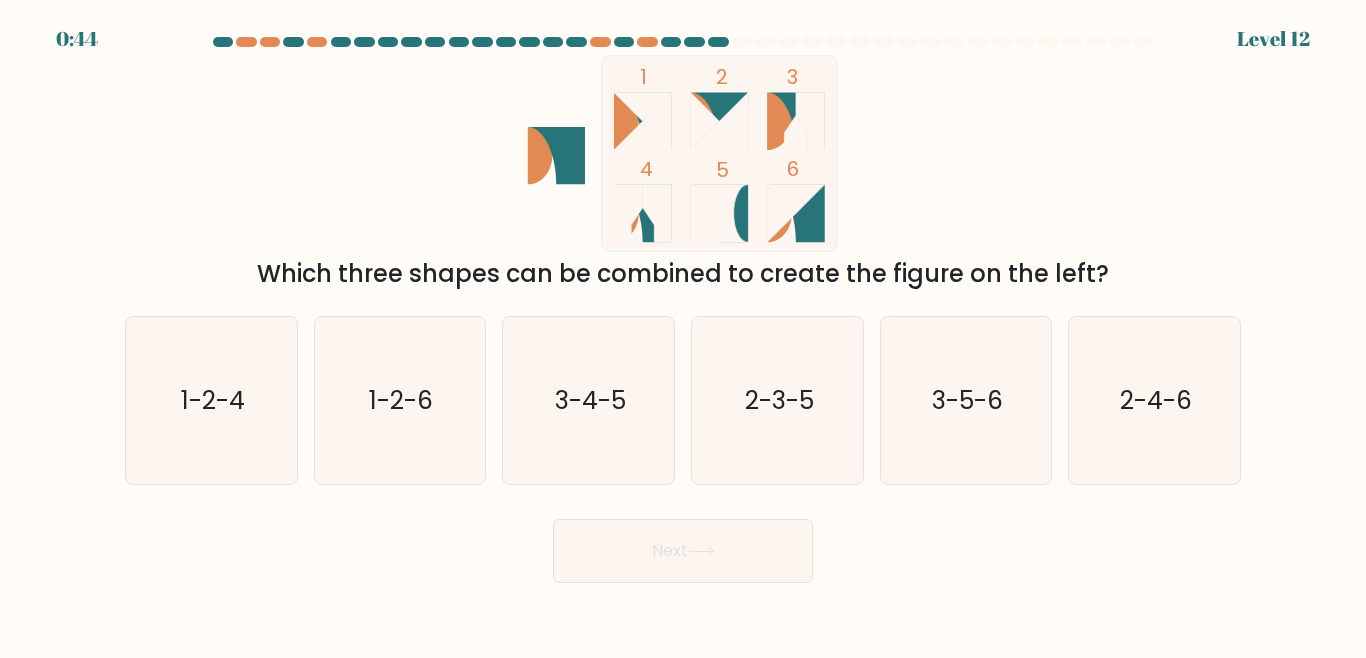 click 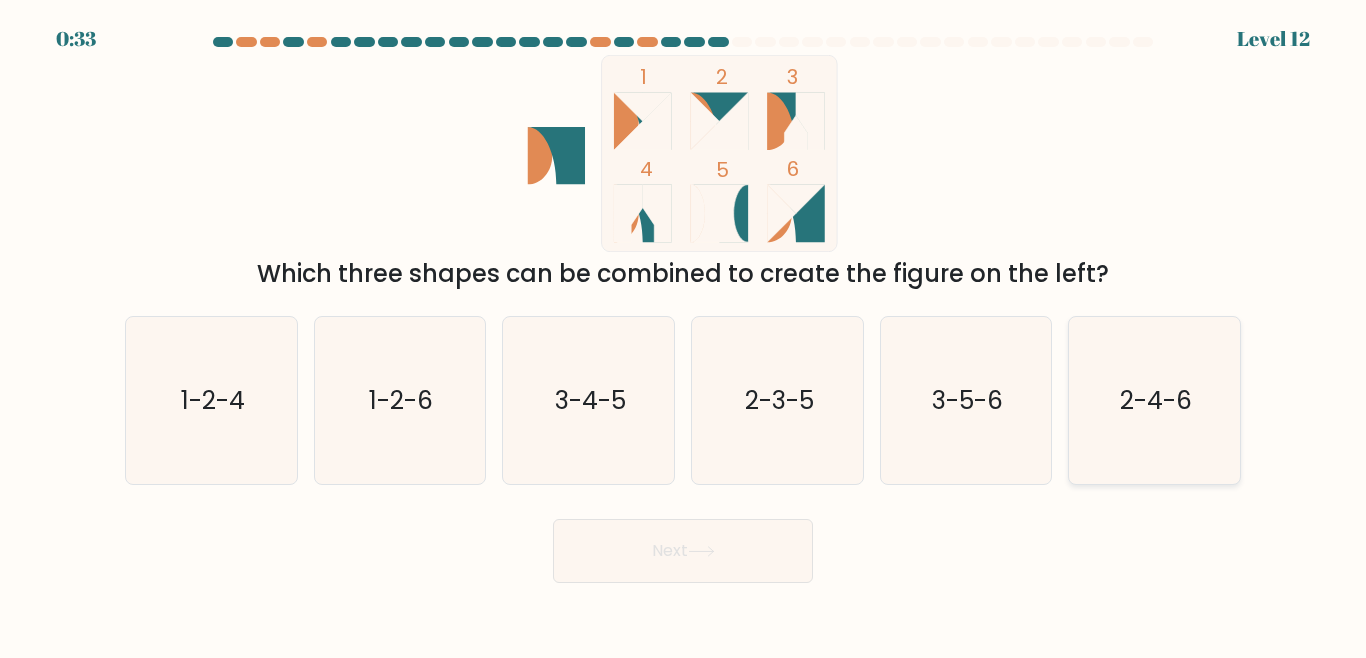 click on "2-4-6" 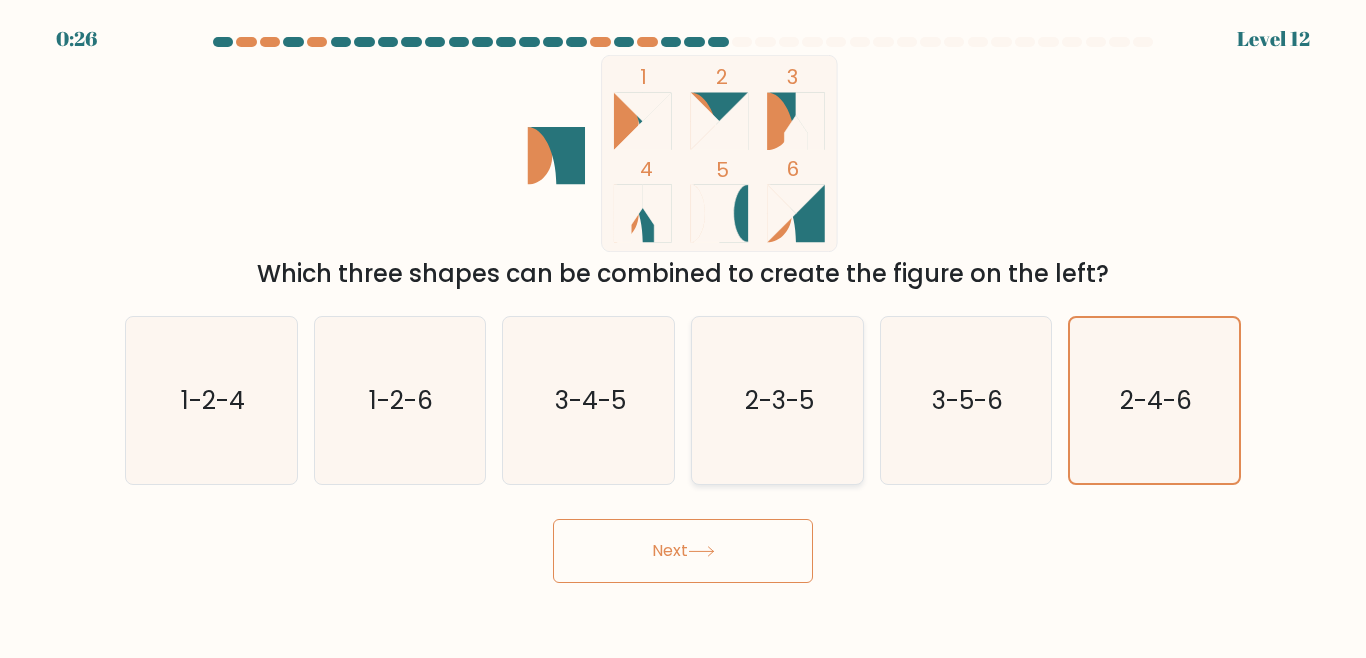 click on "2-3-5" 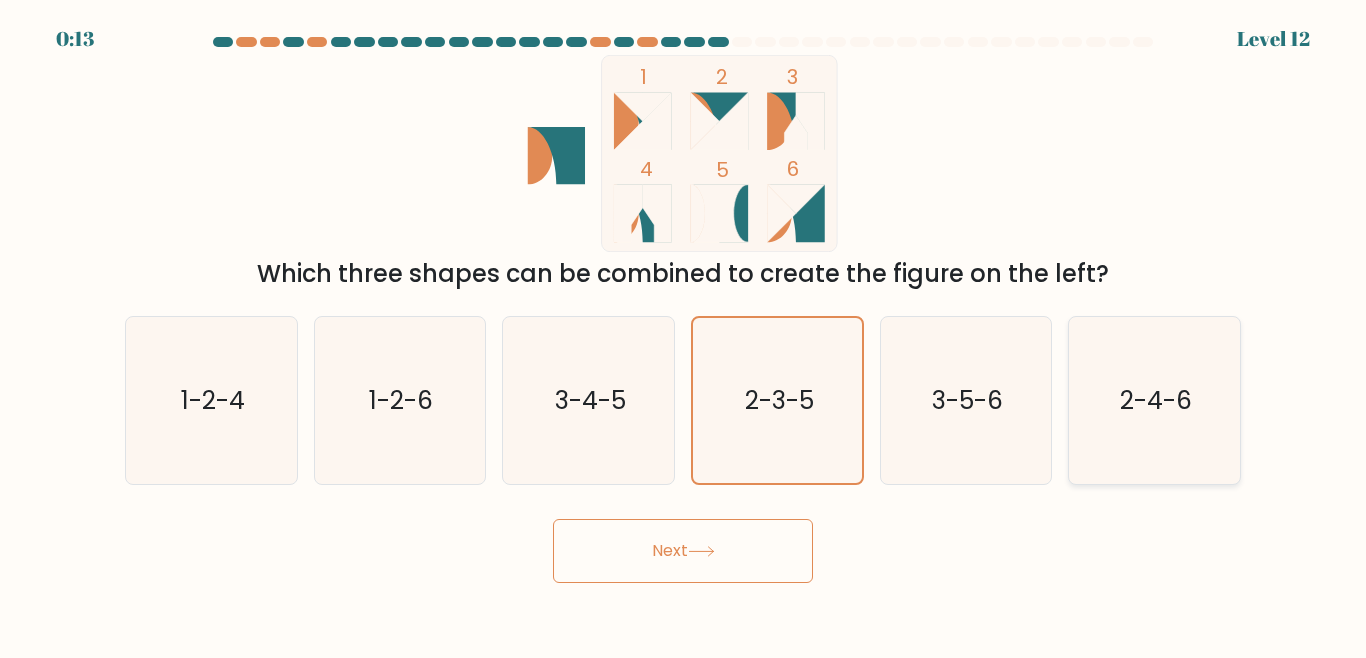 click on "2-4-6" 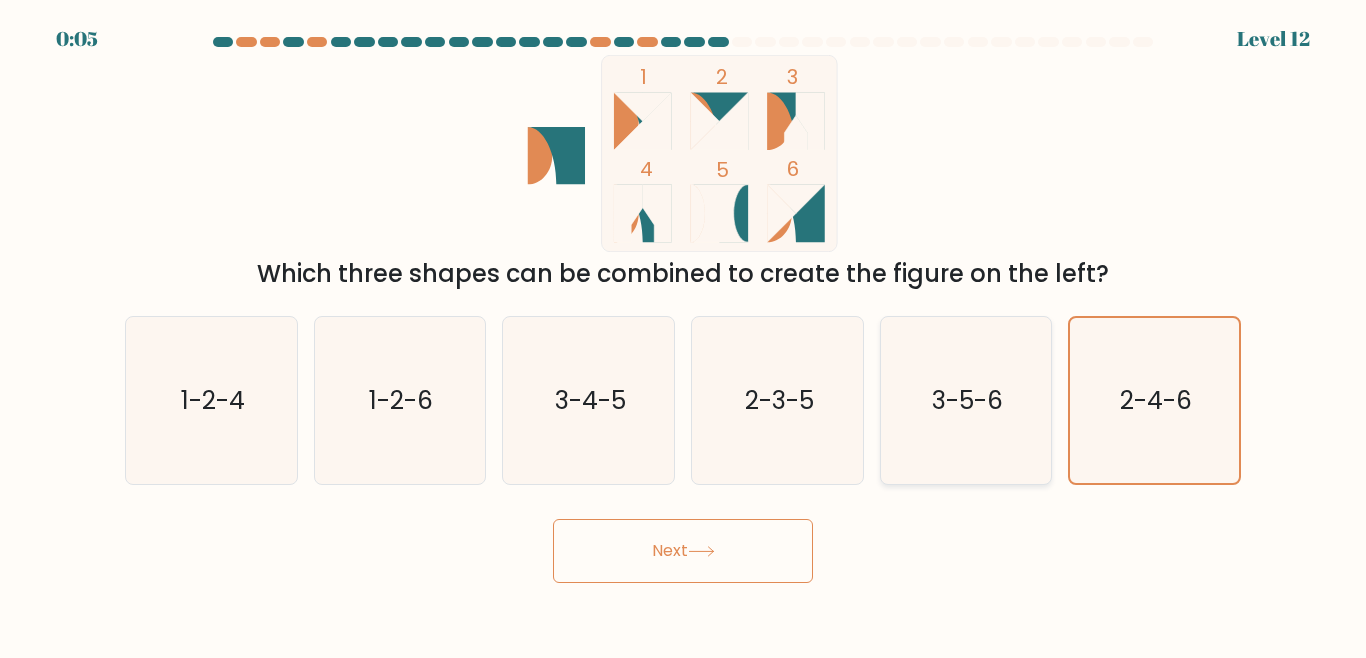 click on "3-5-6" 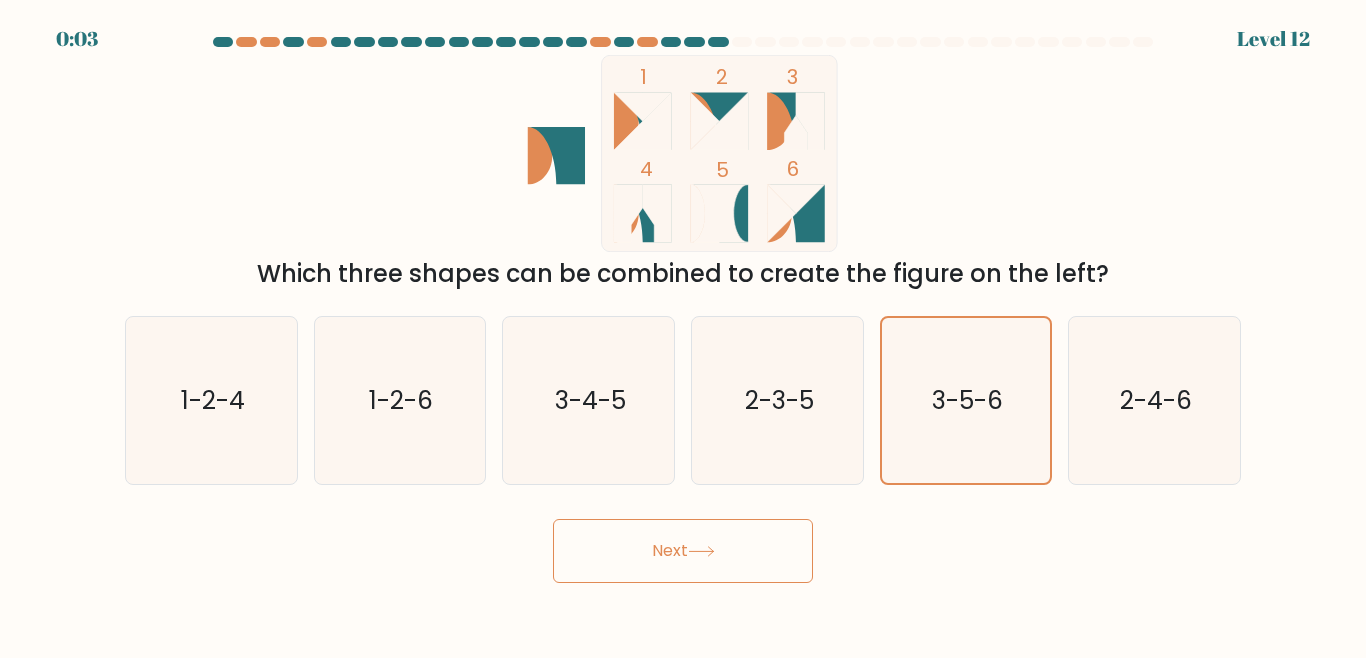 click on "Next" at bounding box center (683, 551) 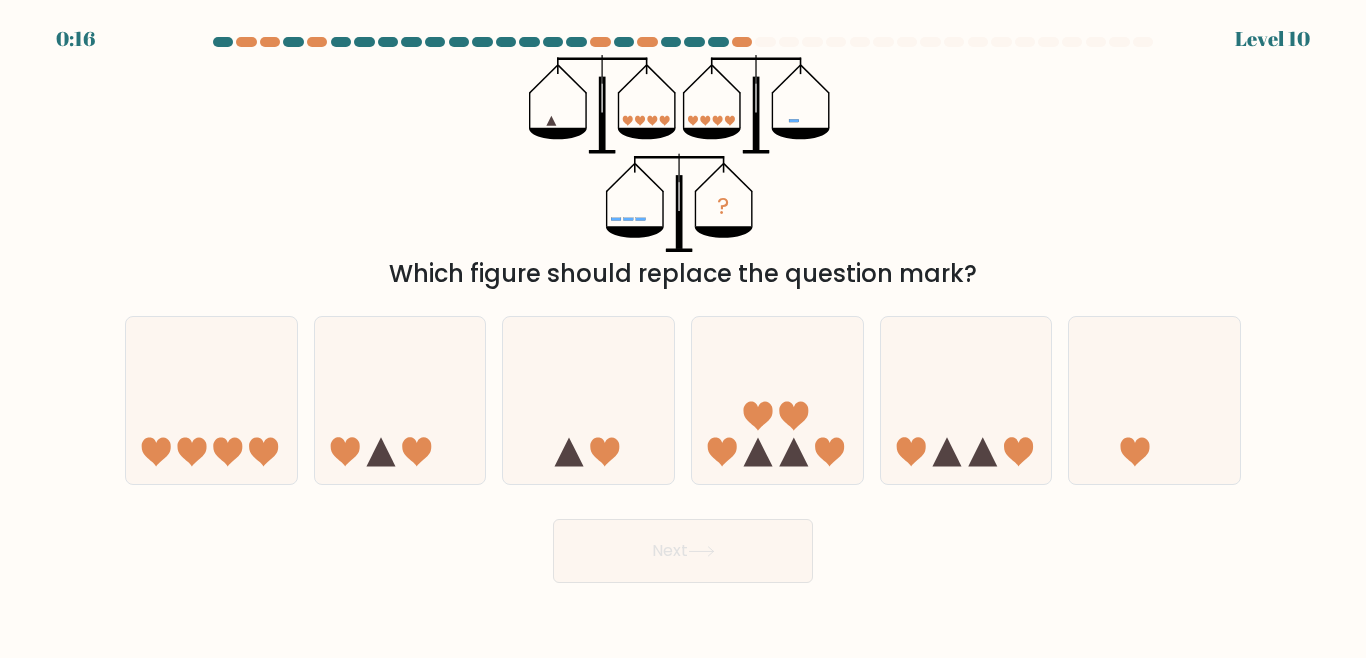 click at bounding box center [683, 310] 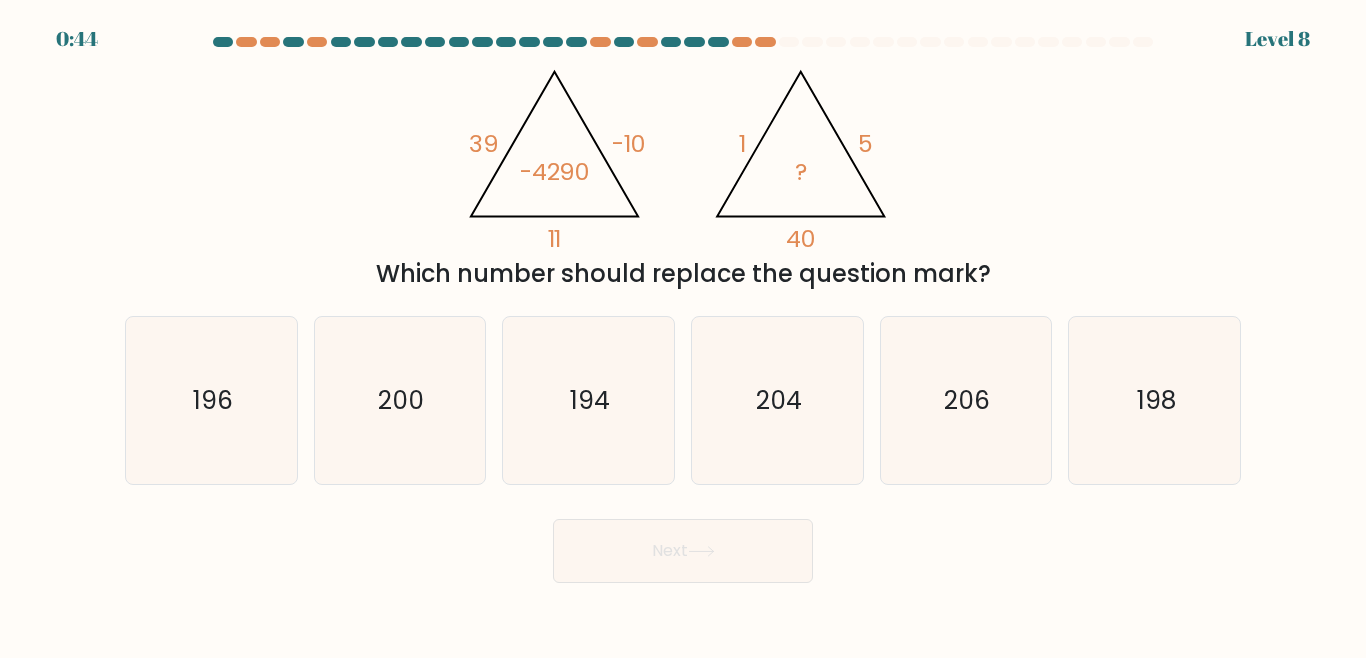 scroll, scrollTop: 0, scrollLeft: 0, axis: both 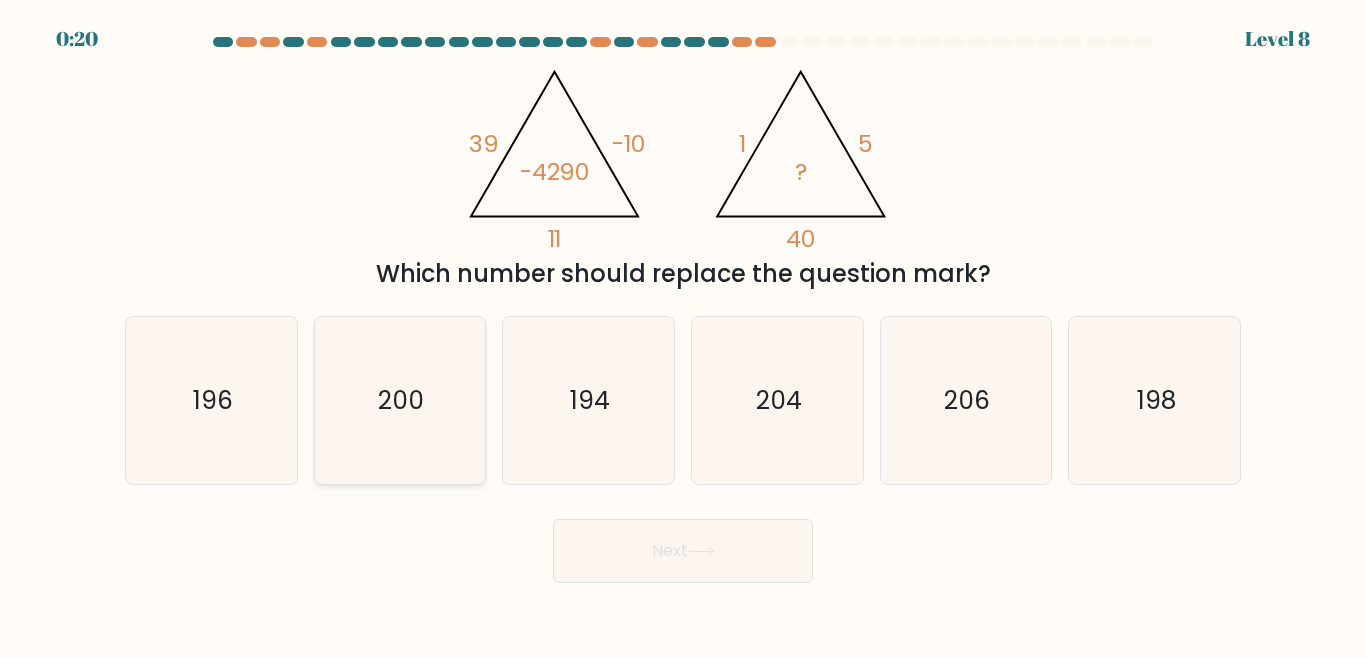 click on "200" 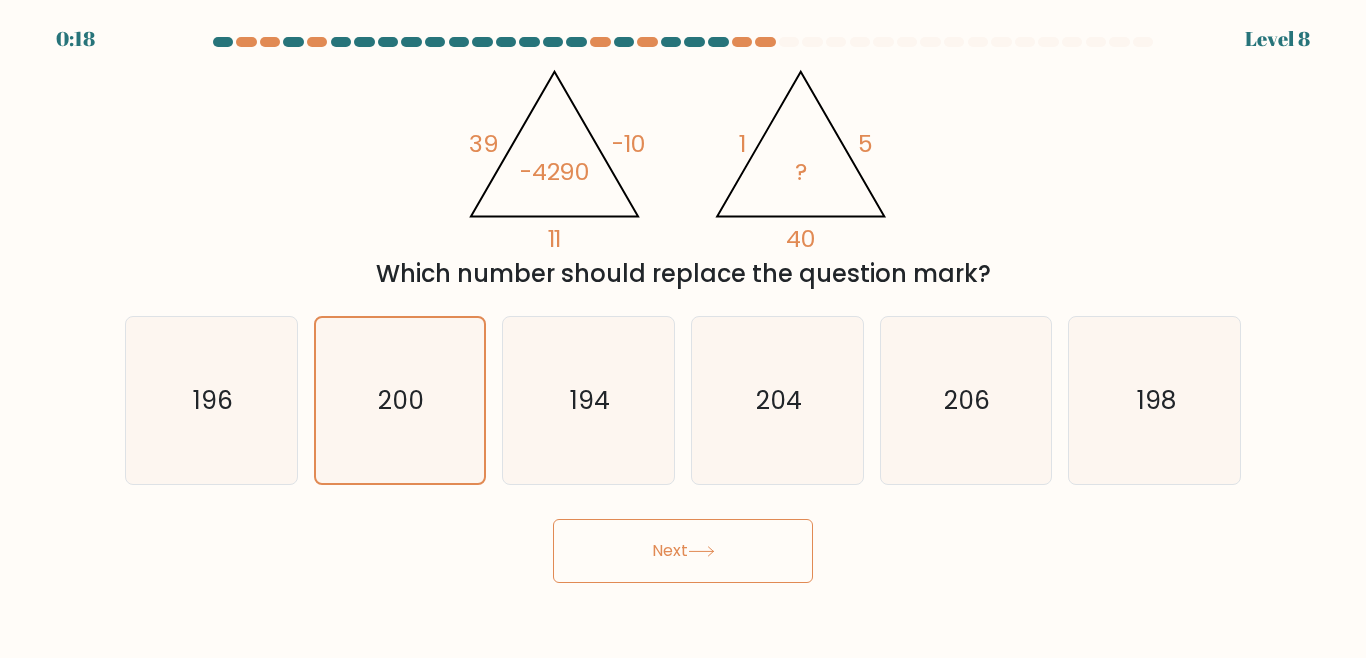 click on "0:18
Level 8" at bounding box center (683, 329) 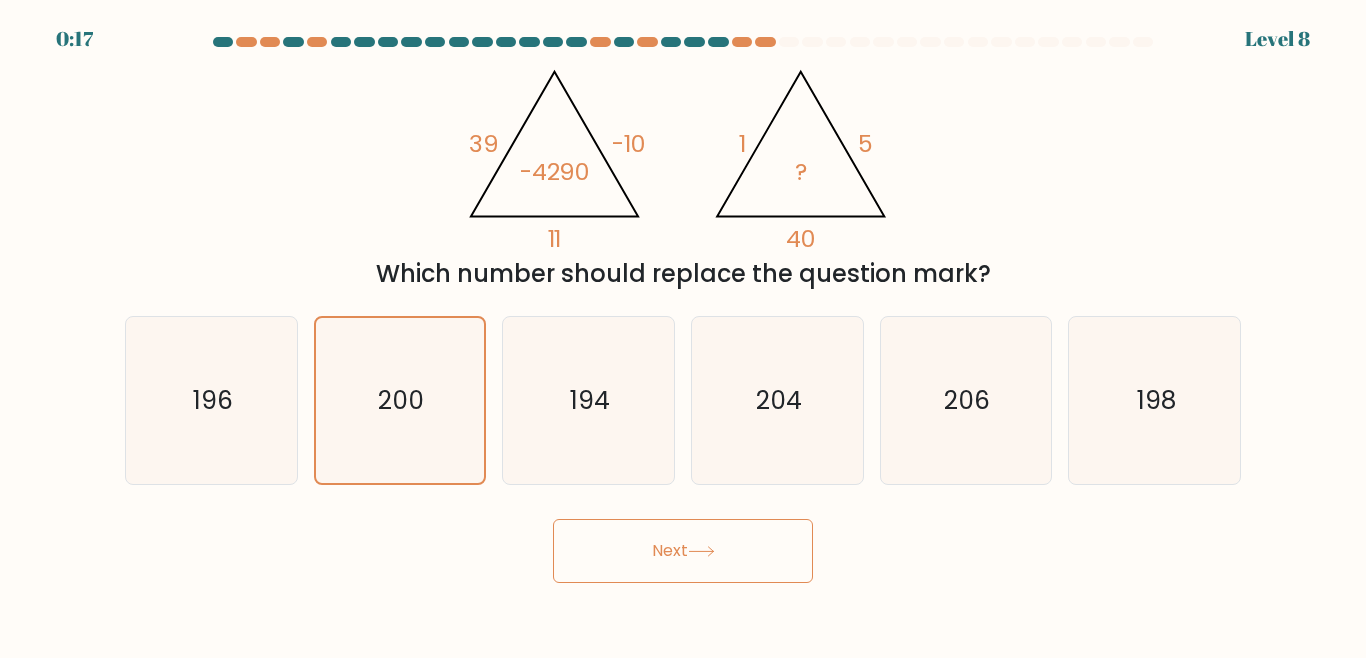 click on "Next" at bounding box center [683, 551] 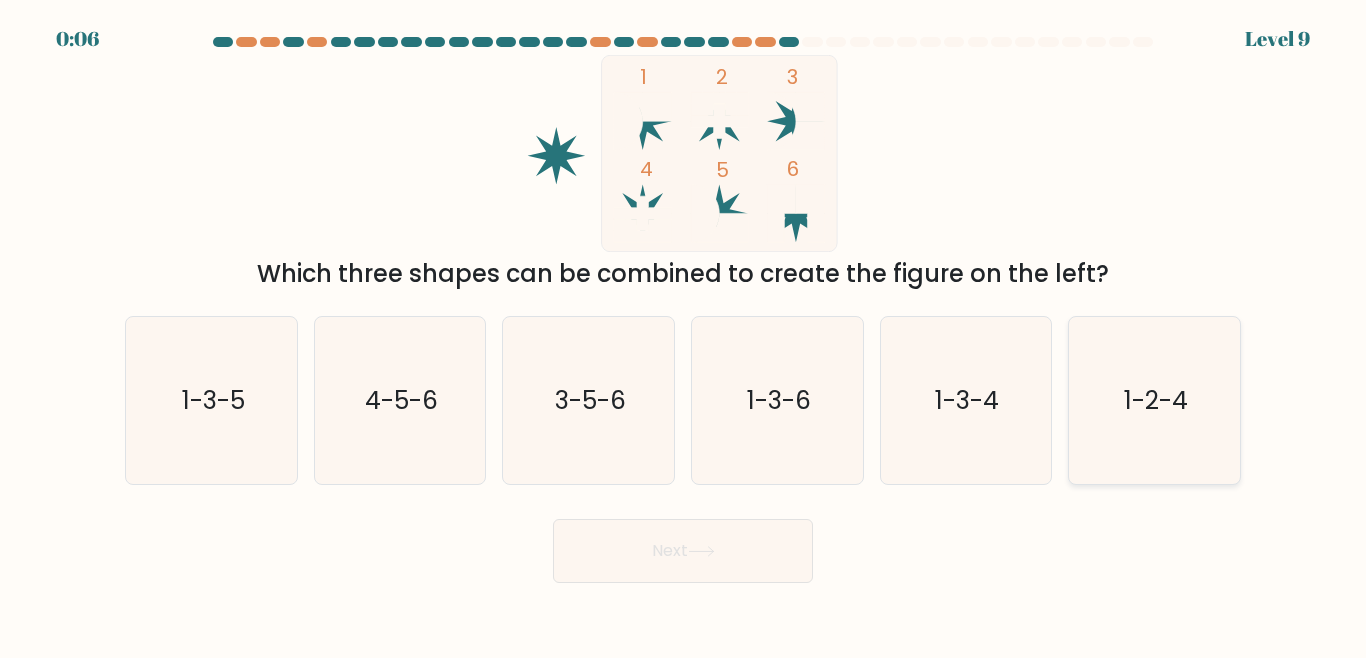 click on "1-2-4" 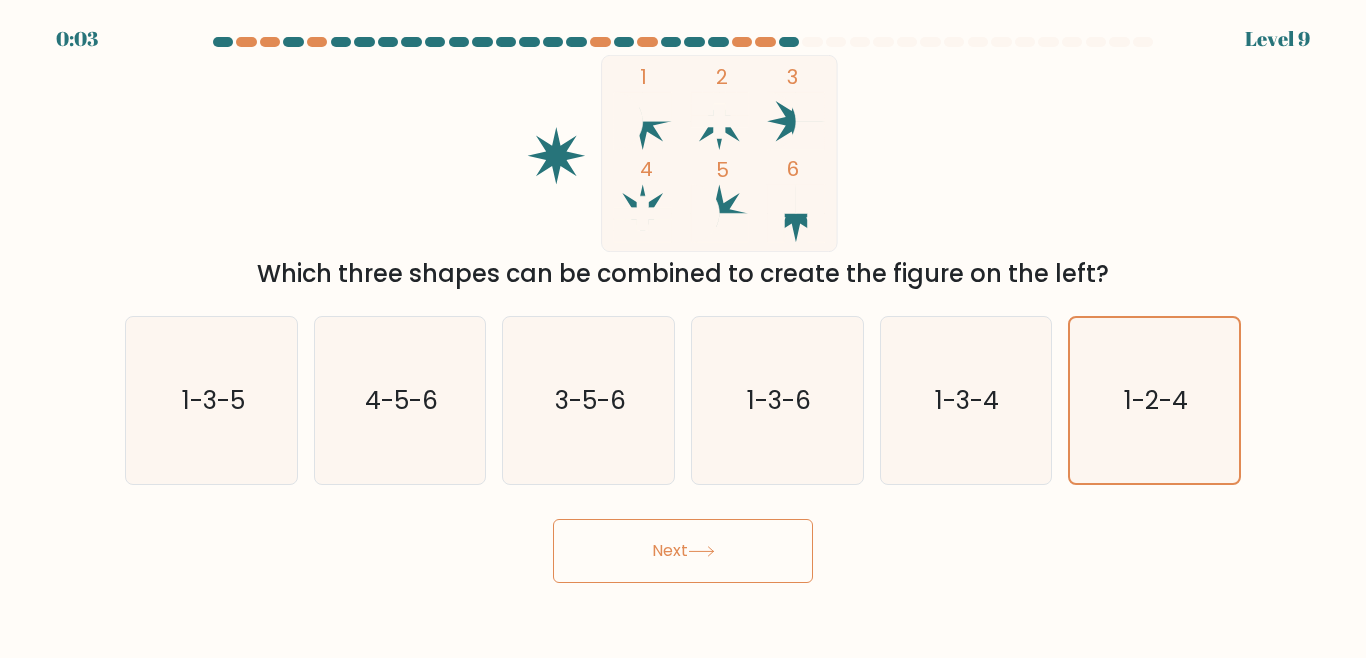 click on "Next" at bounding box center (683, 551) 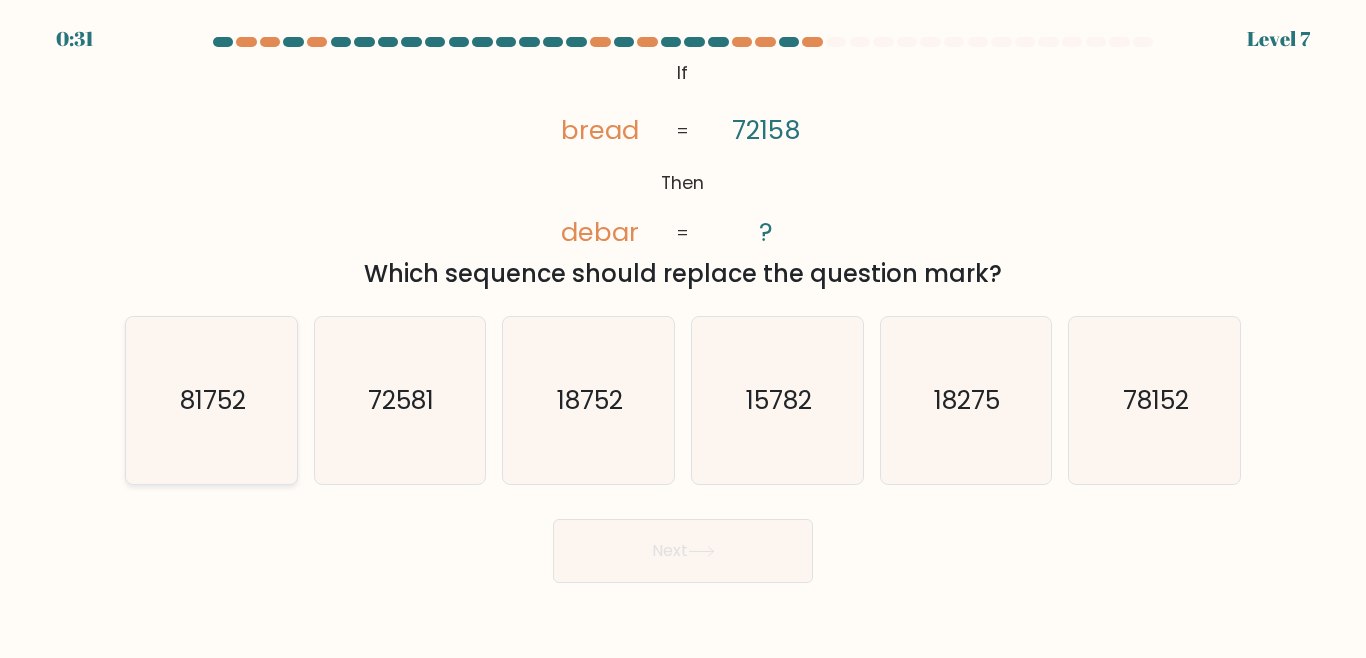 click on "81752" 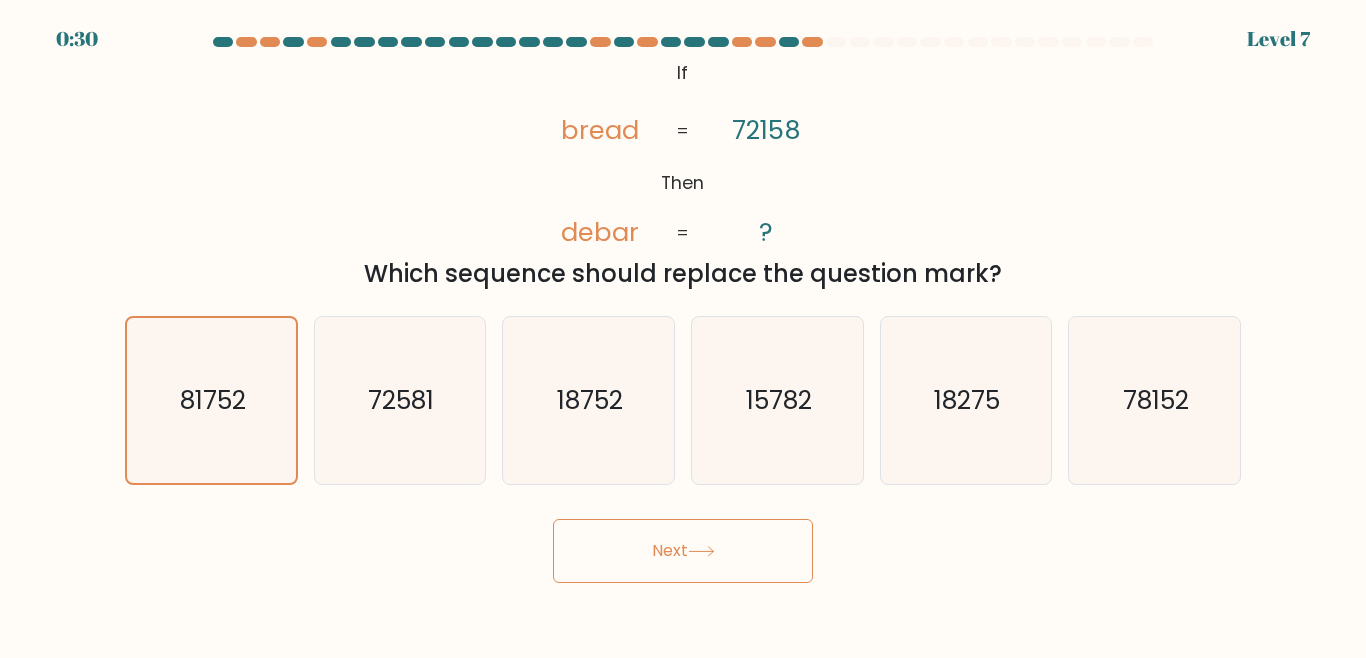 click on "Next" at bounding box center (683, 551) 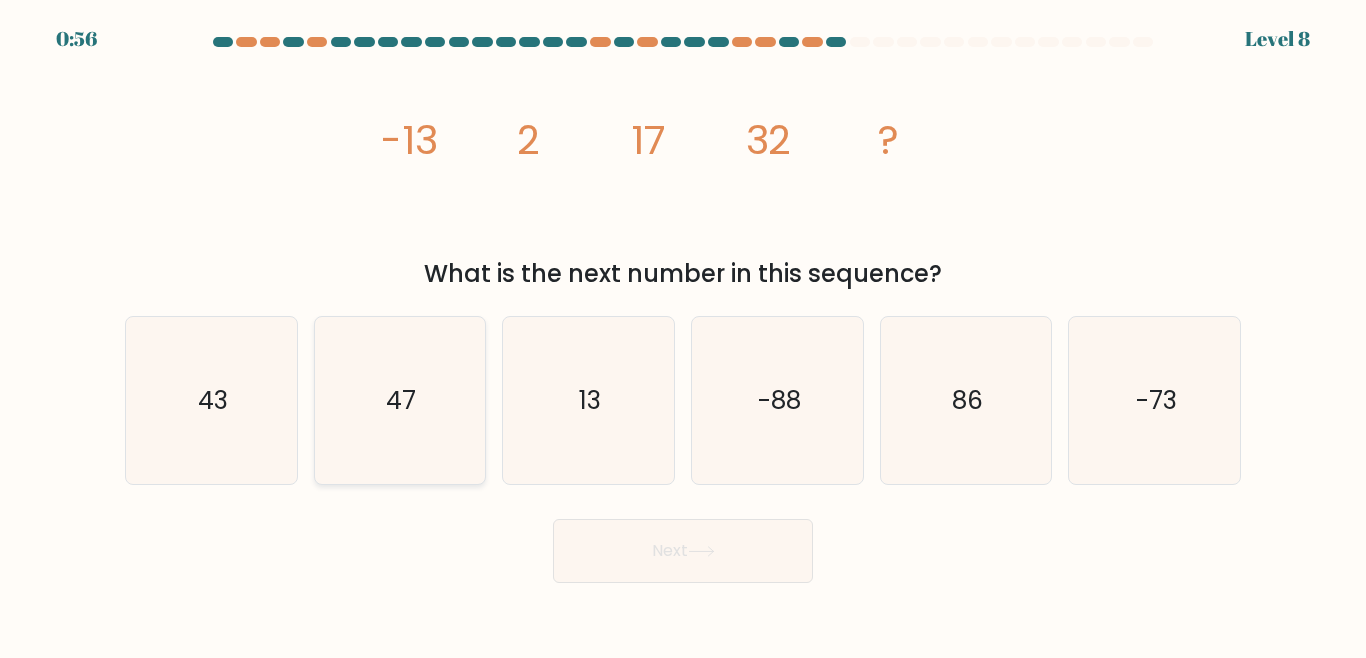 click on "47" 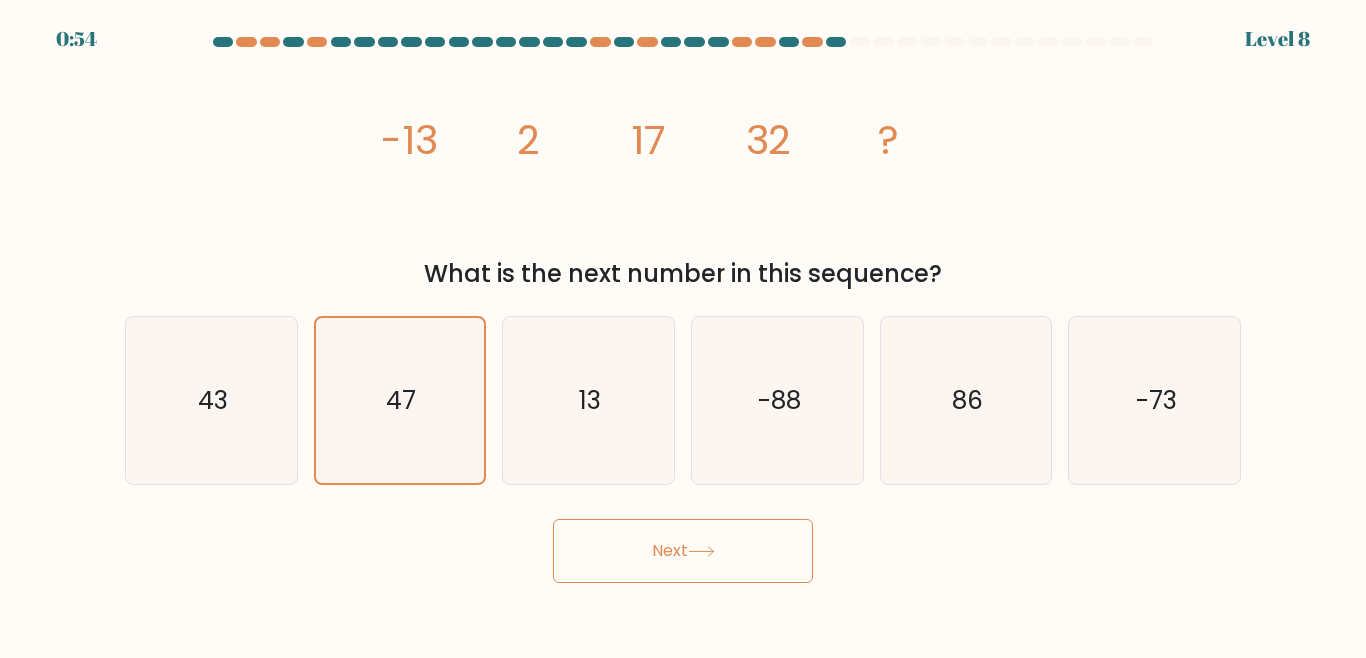 click on "Next" at bounding box center [683, 551] 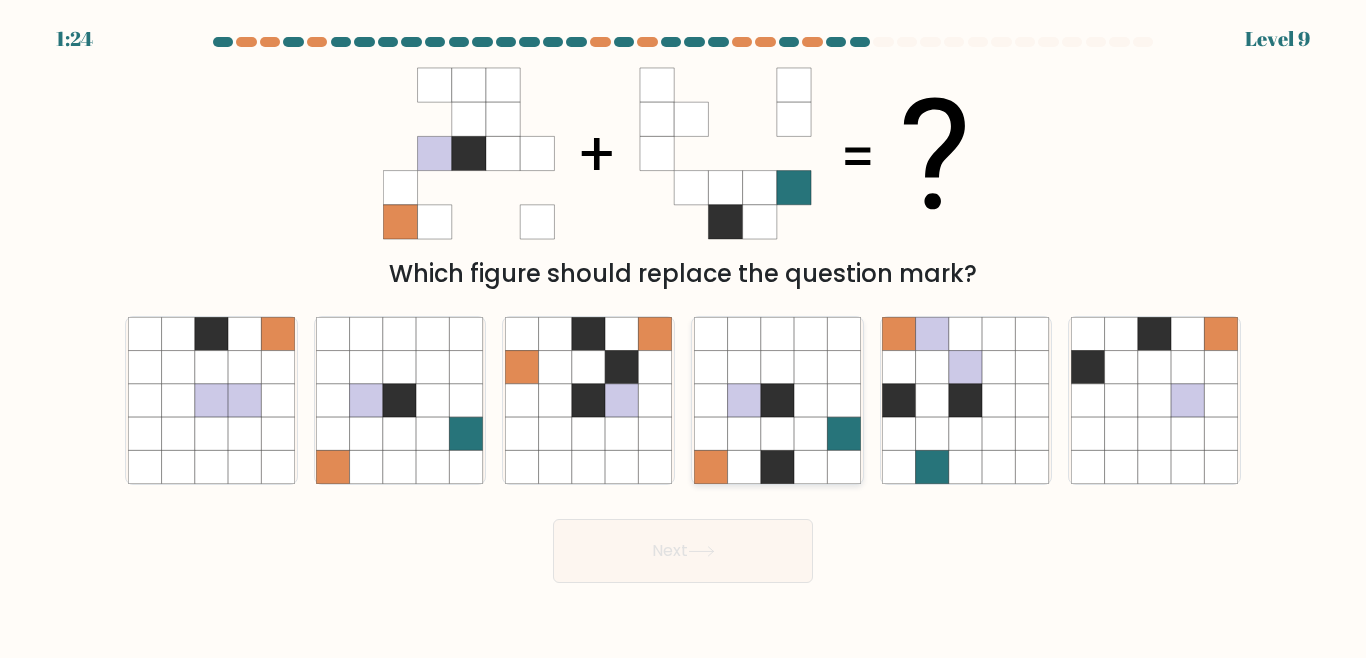 click 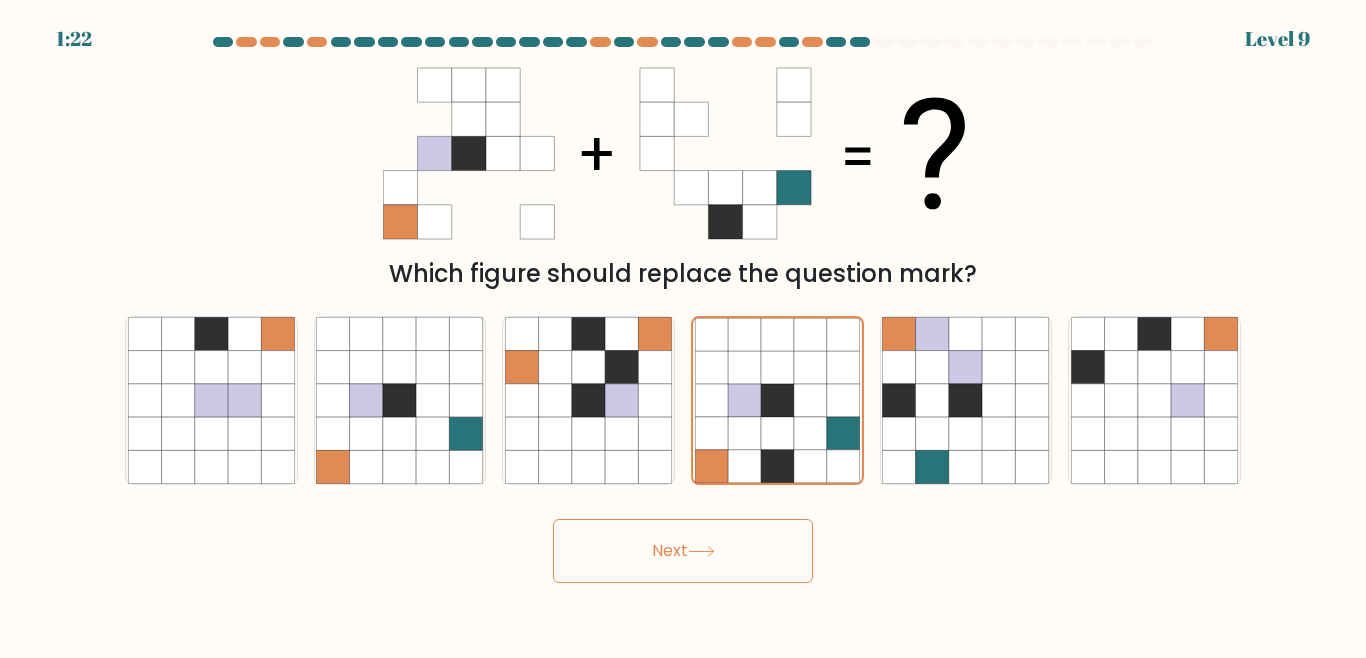 click on "Next" at bounding box center [683, 551] 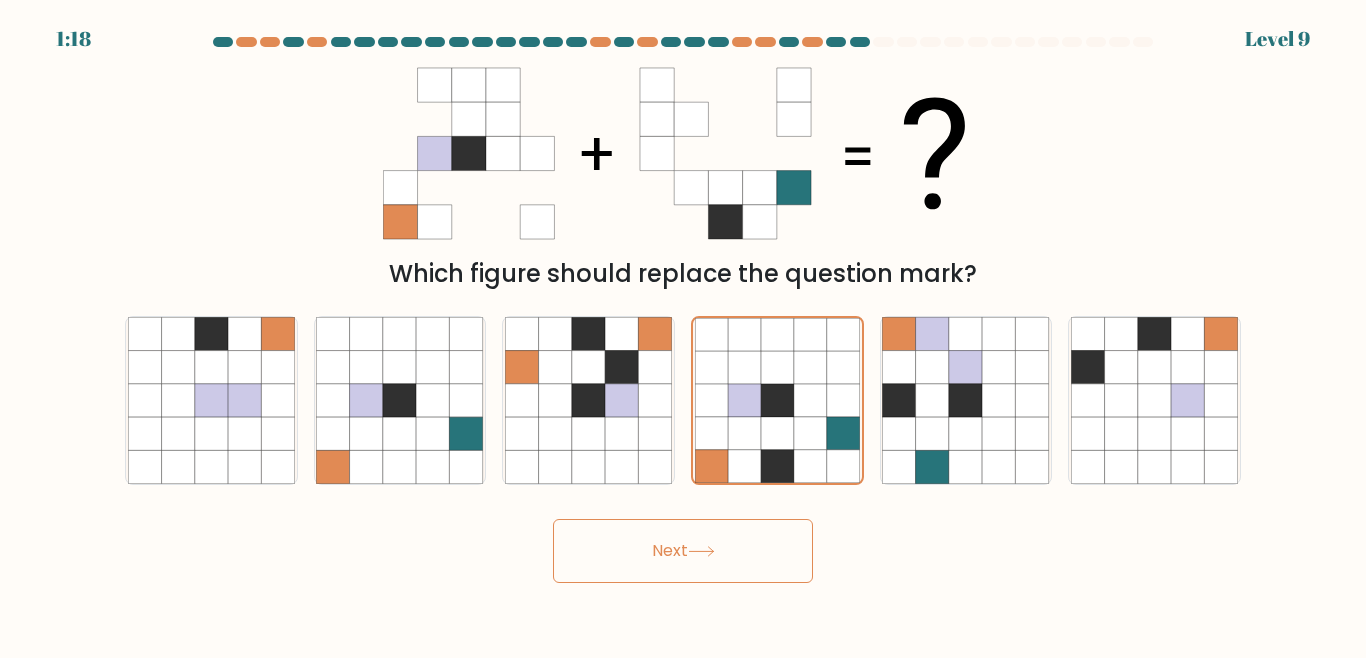 click on "Next" at bounding box center [683, 551] 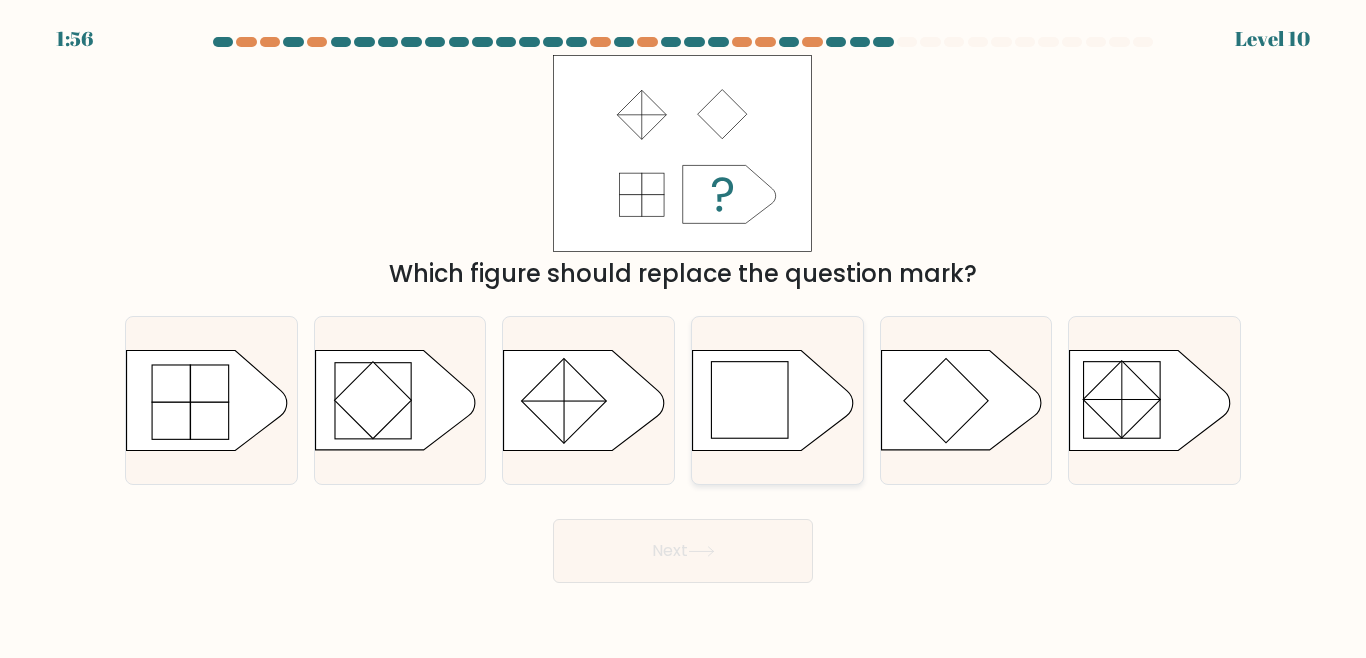 click 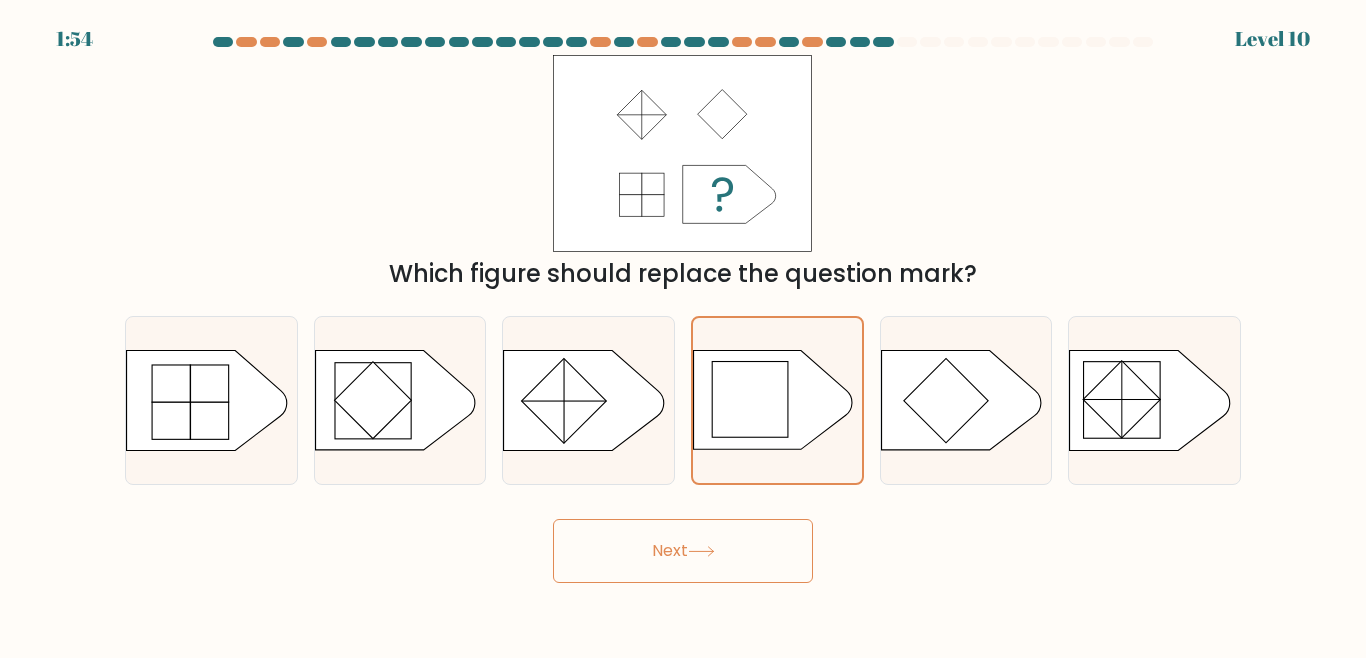 click 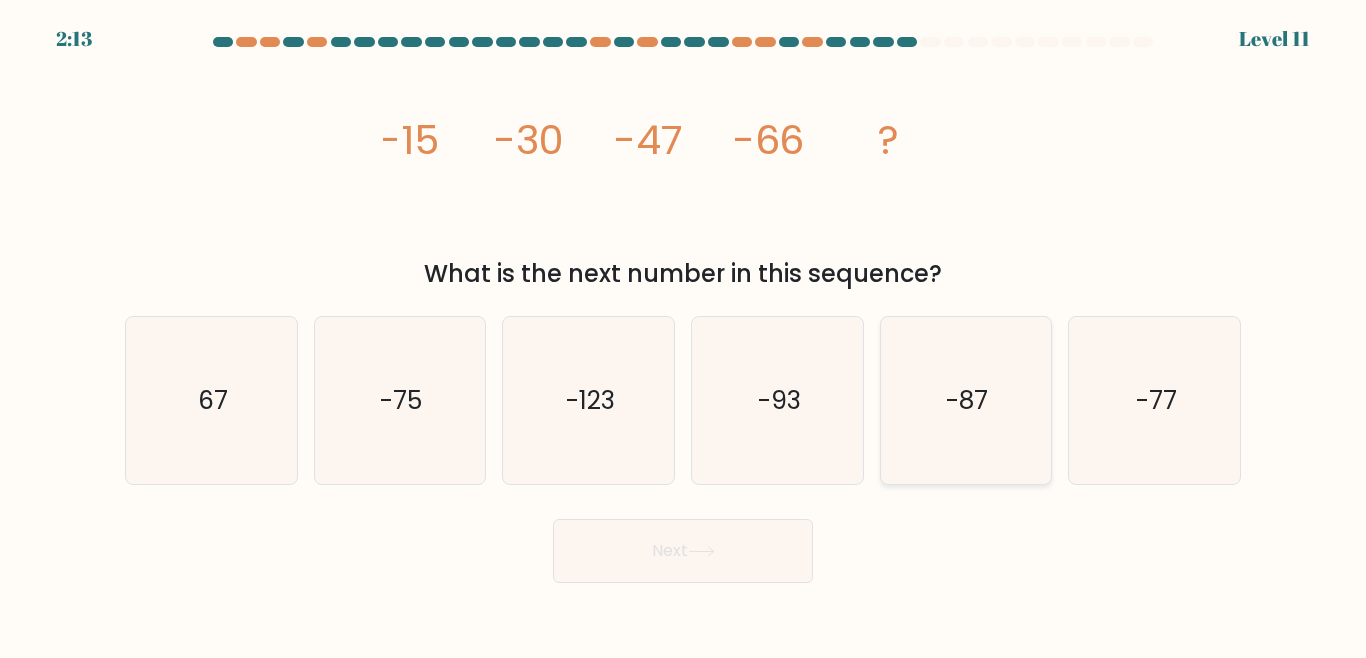 click on "-87" 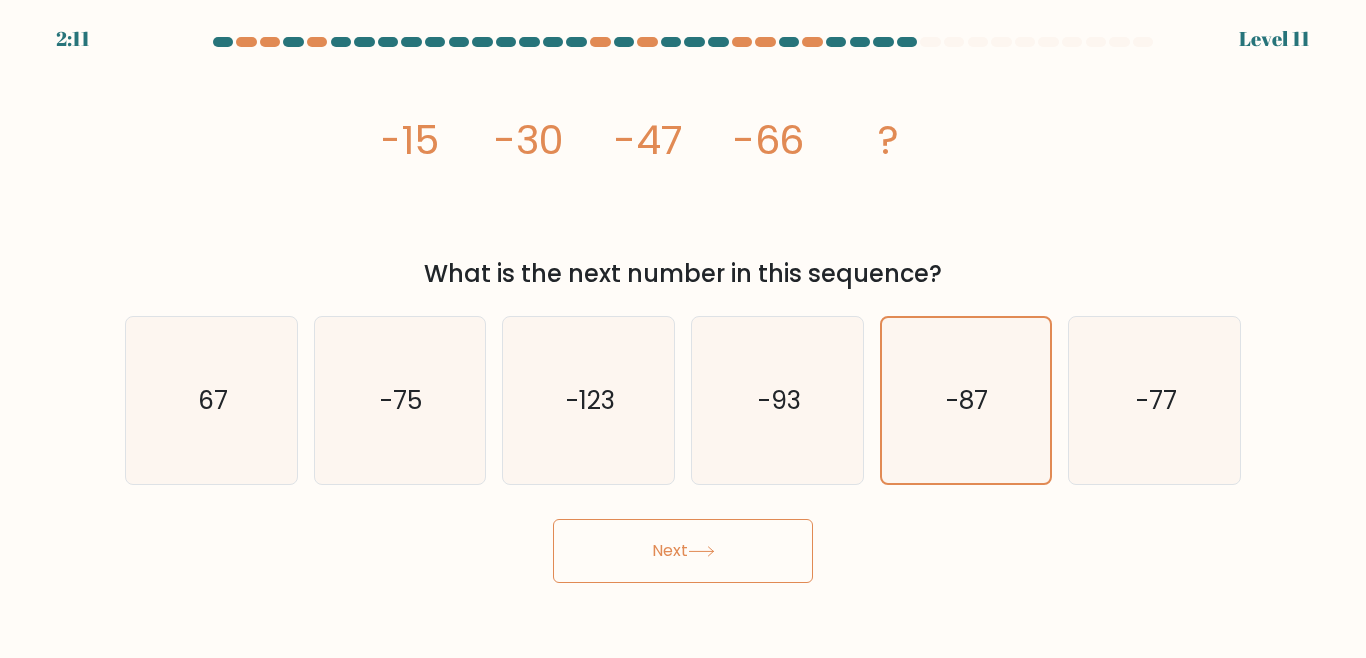 click on "Next" at bounding box center (683, 551) 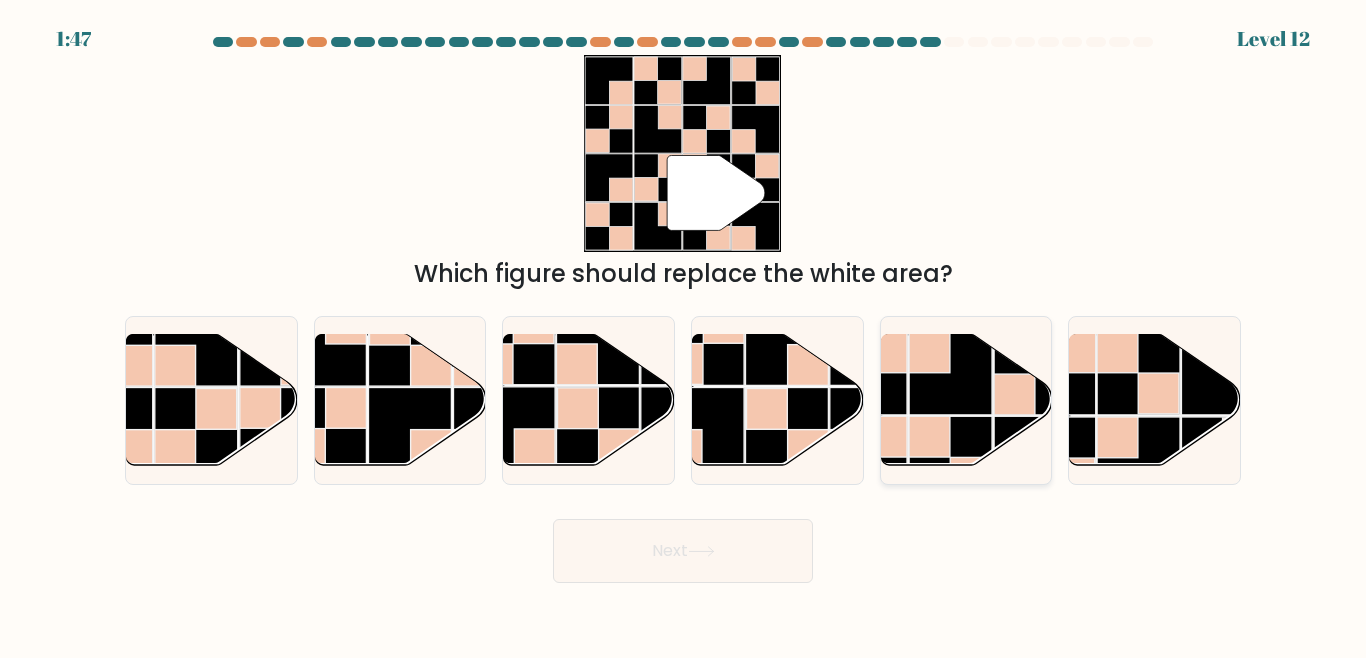 click 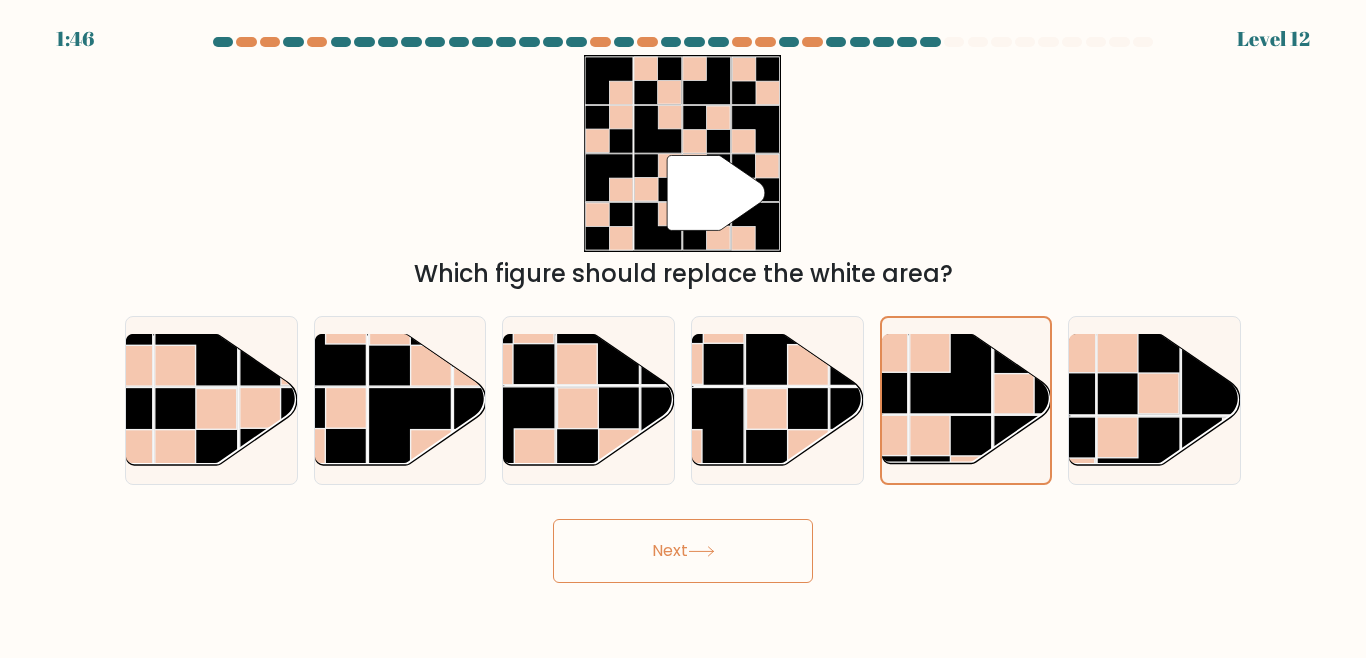 click on "Next" at bounding box center [683, 551] 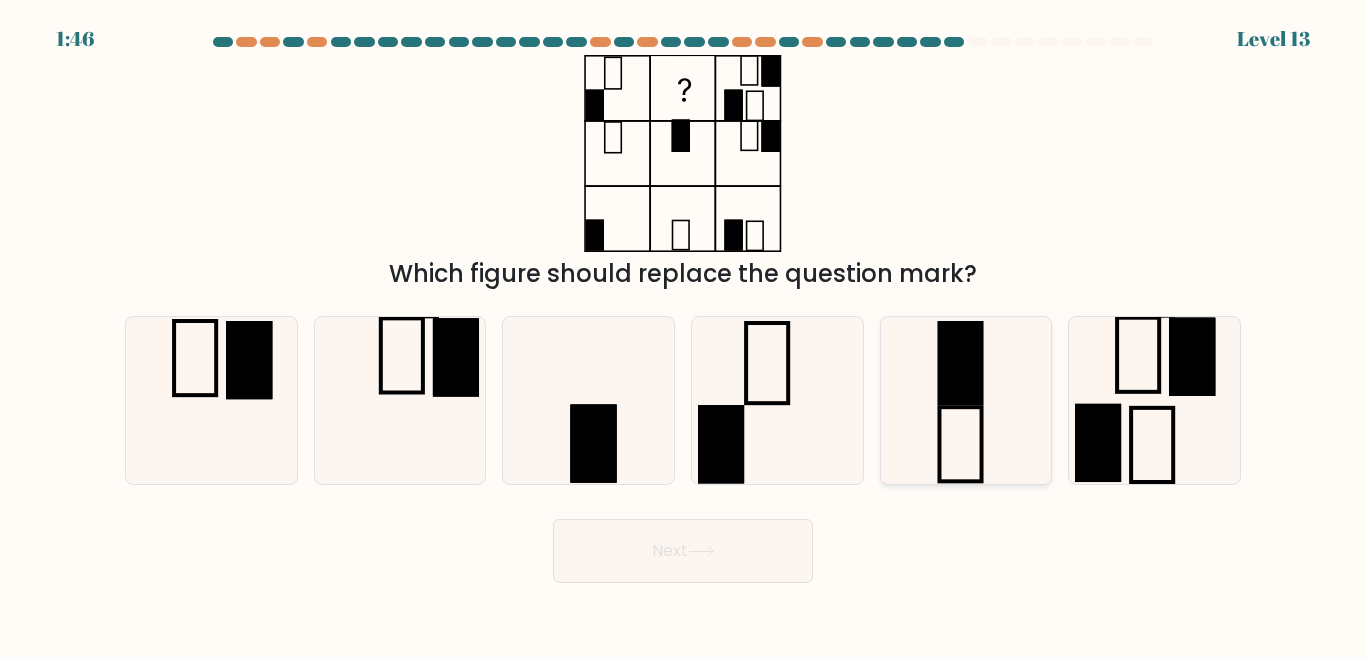 click 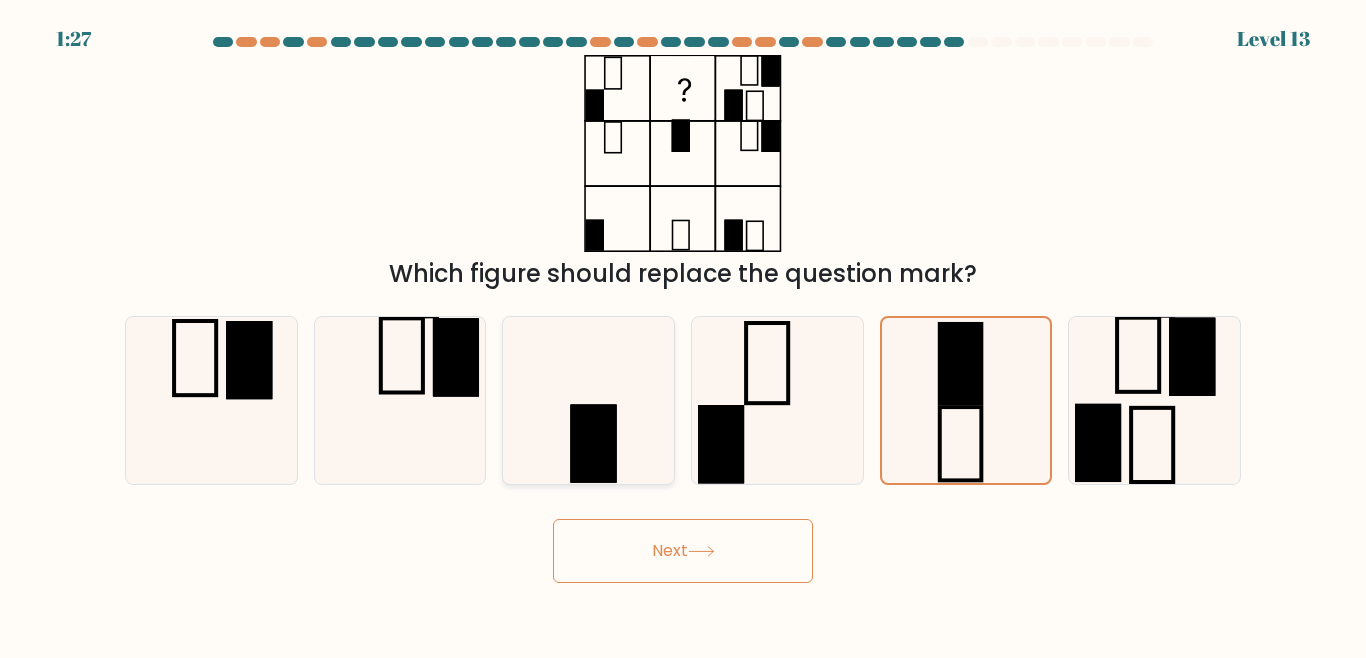 click 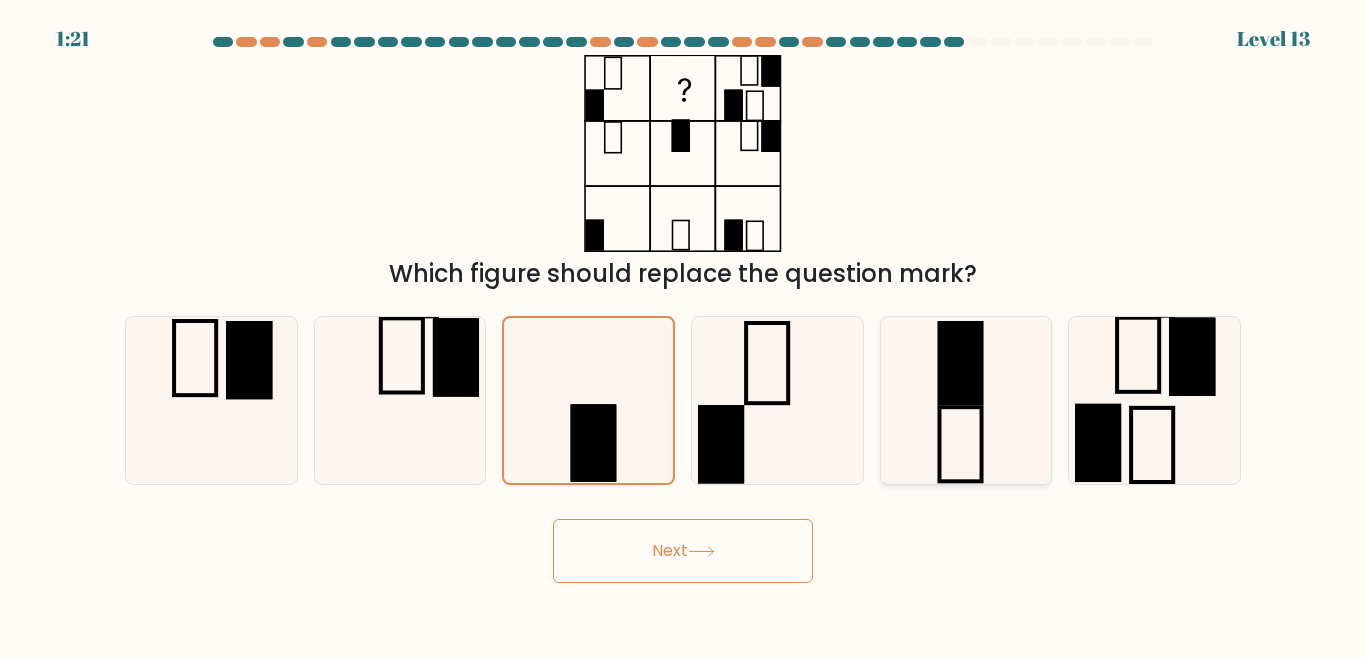 click 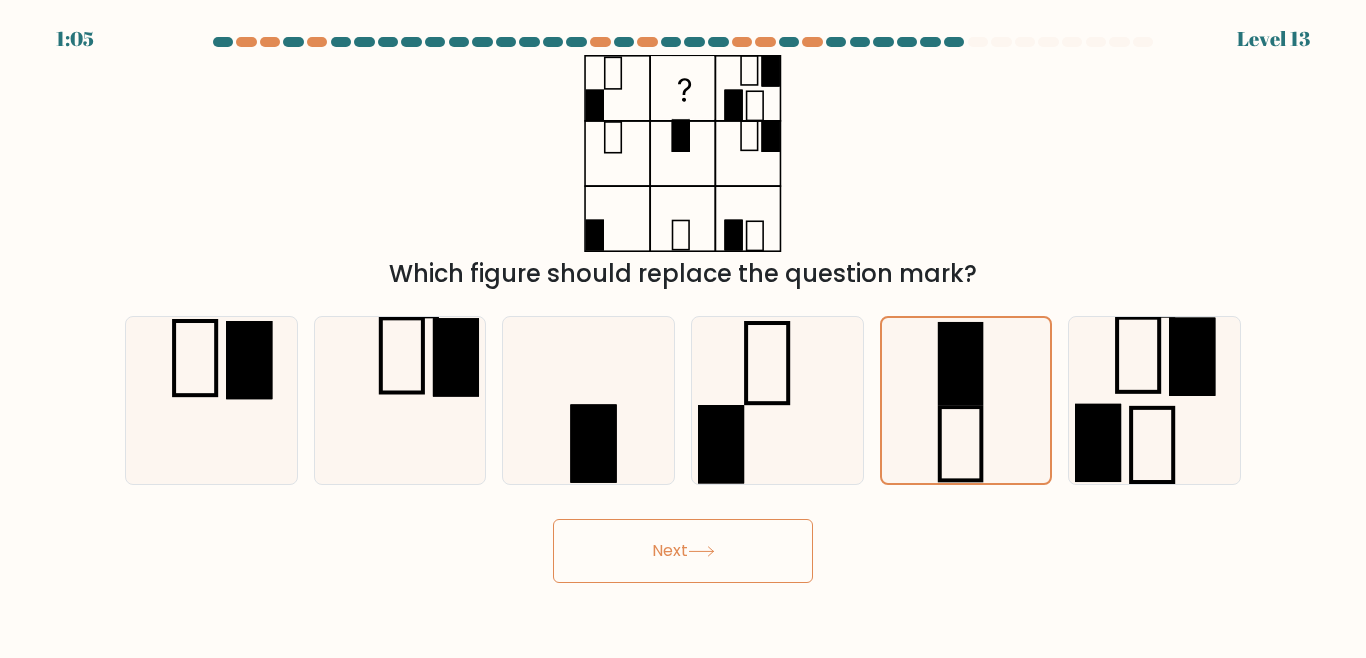 click on "Next" at bounding box center (683, 551) 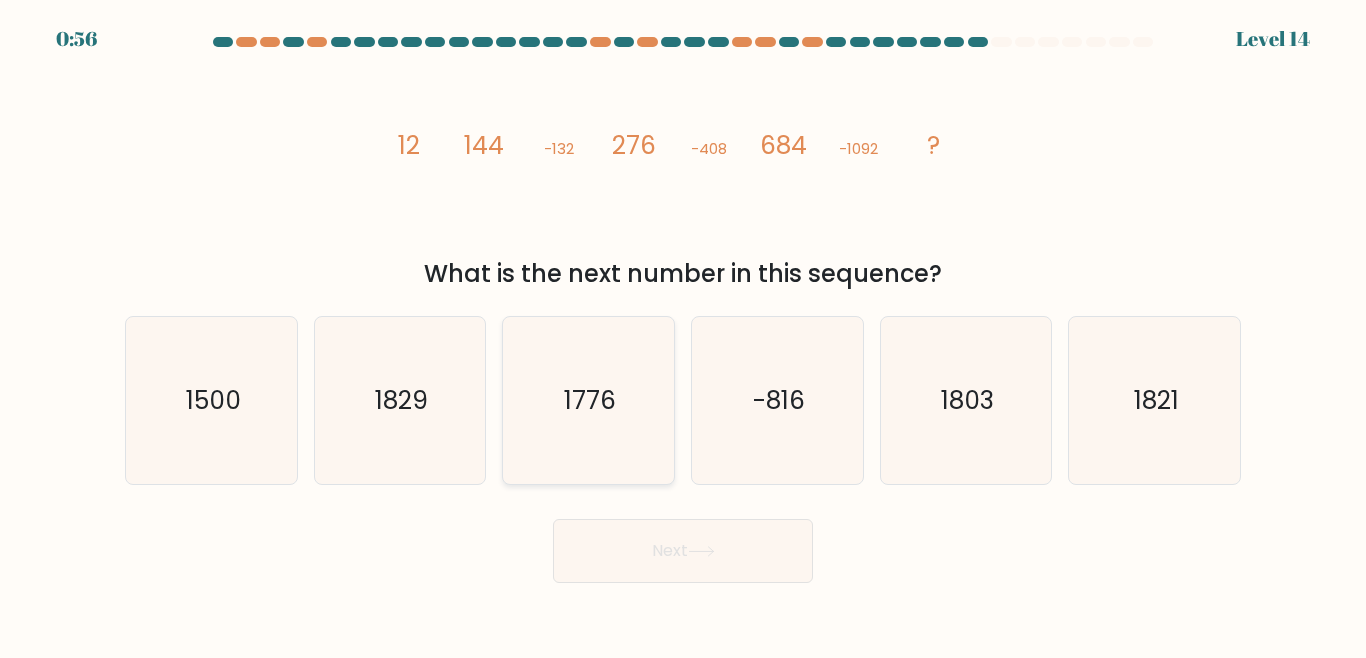 click on "1776" 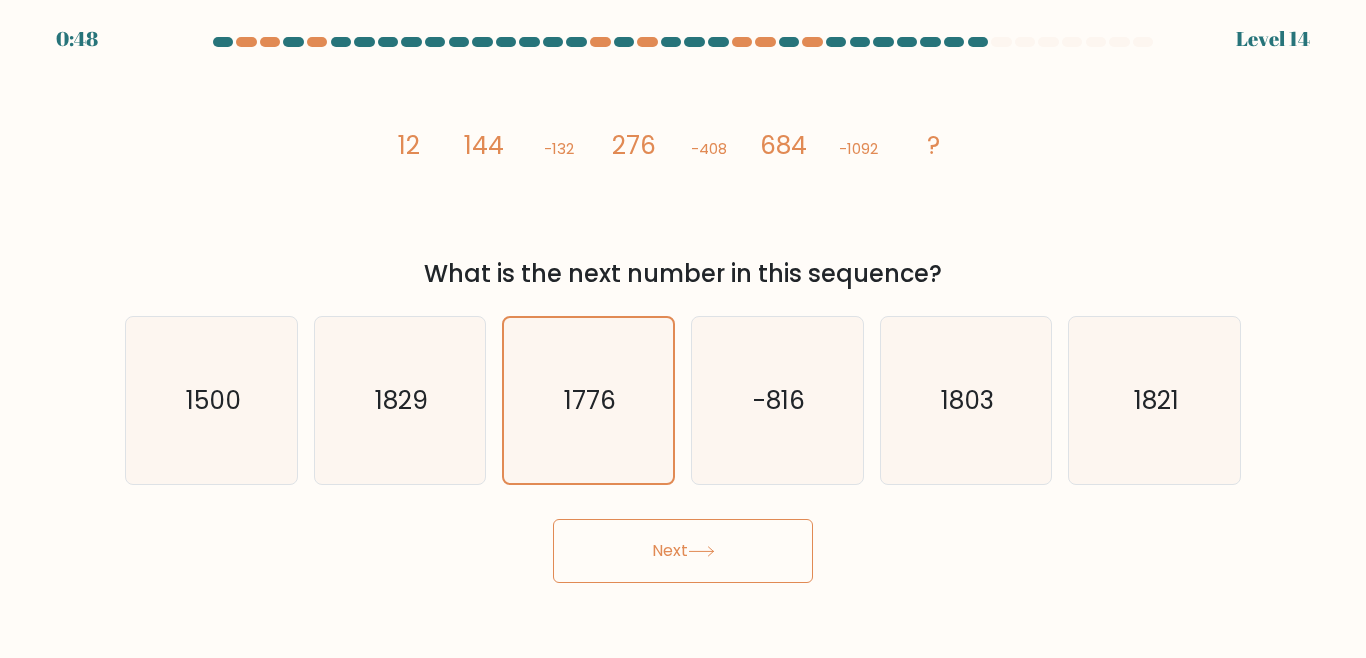 click on "Next" at bounding box center [683, 551] 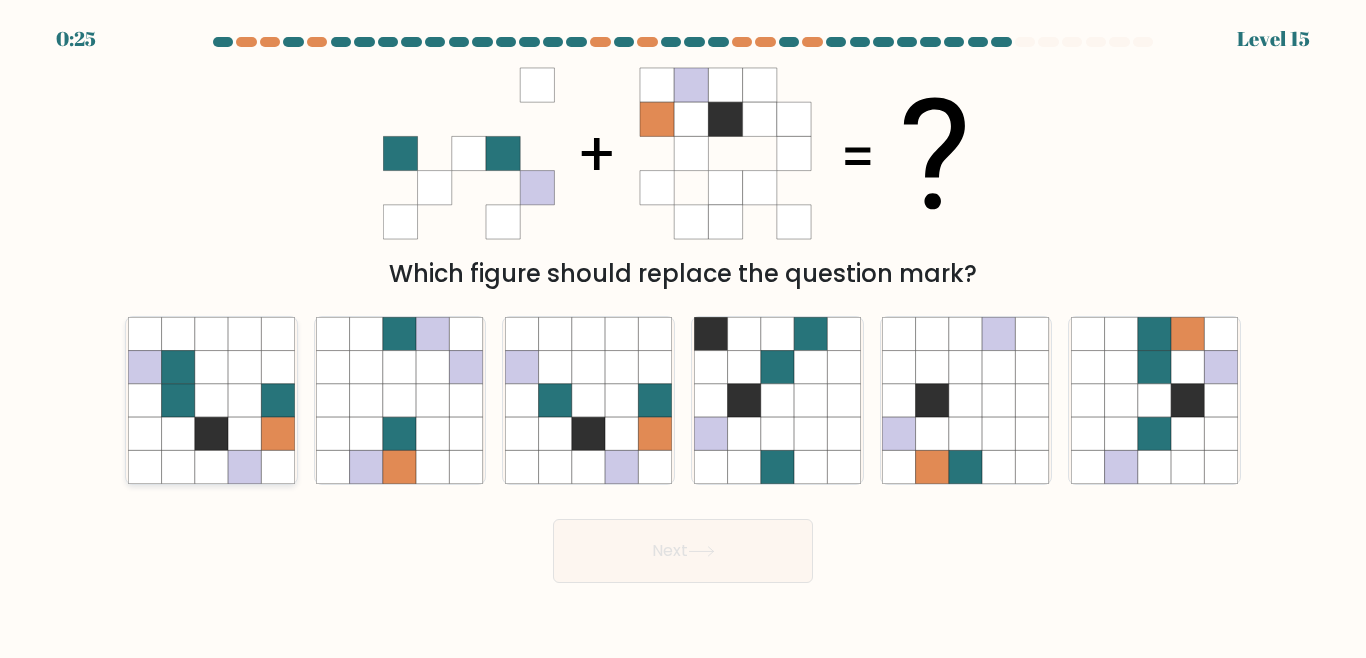click 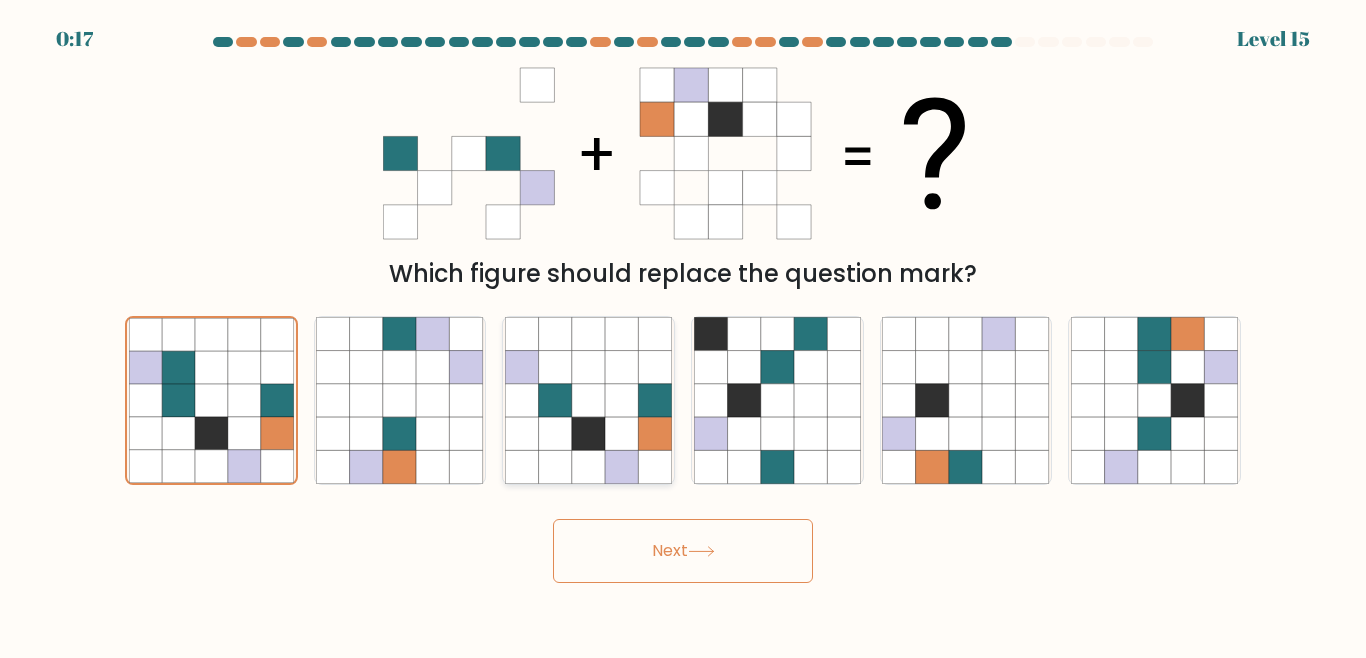 click 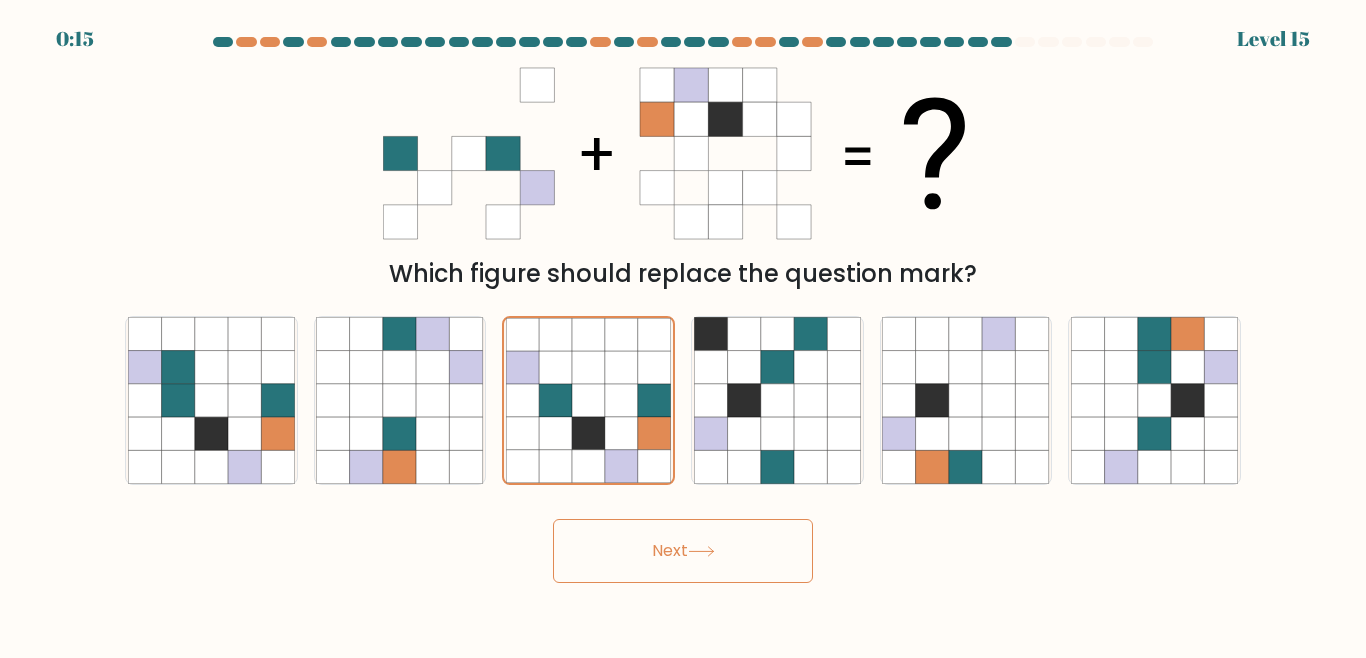 click on "Next" at bounding box center (683, 551) 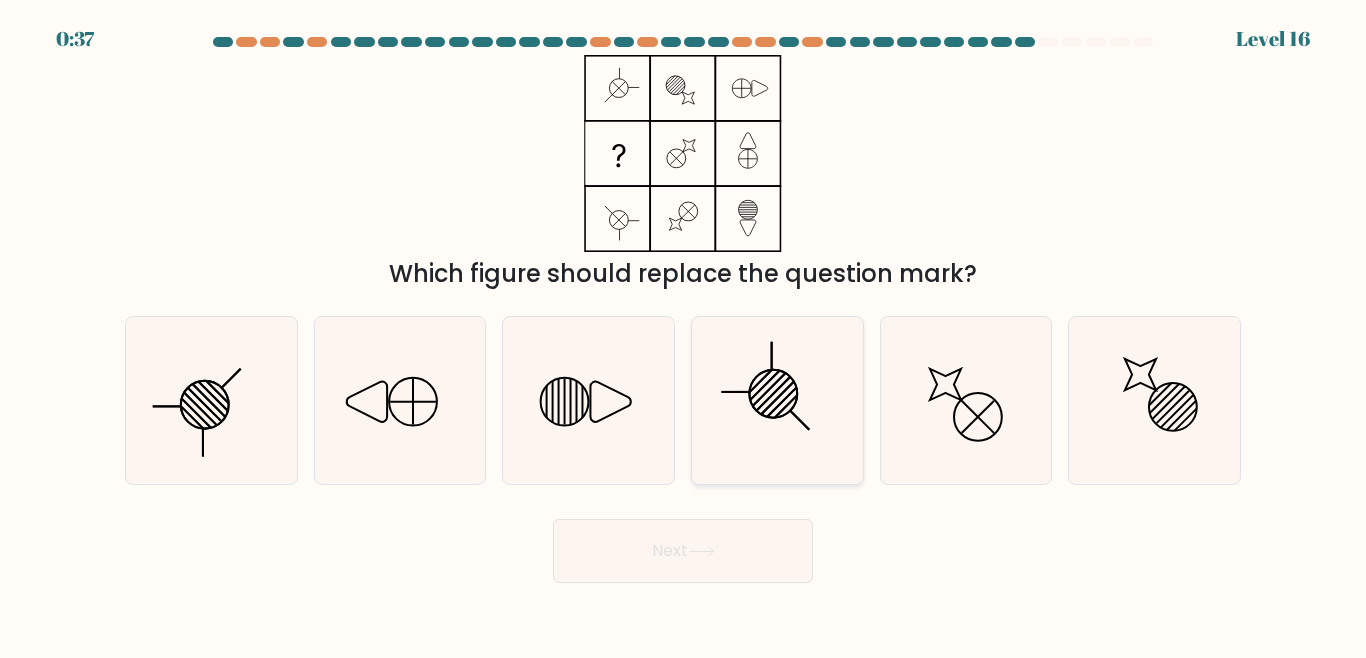 click 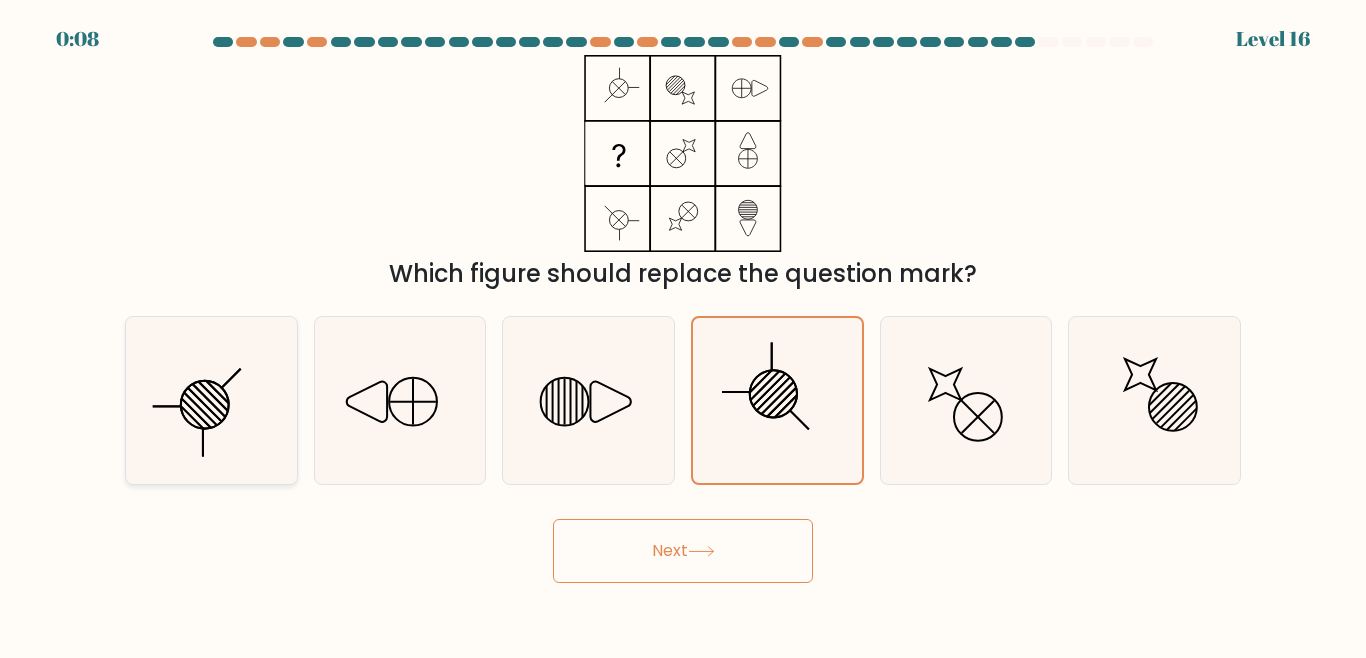 click 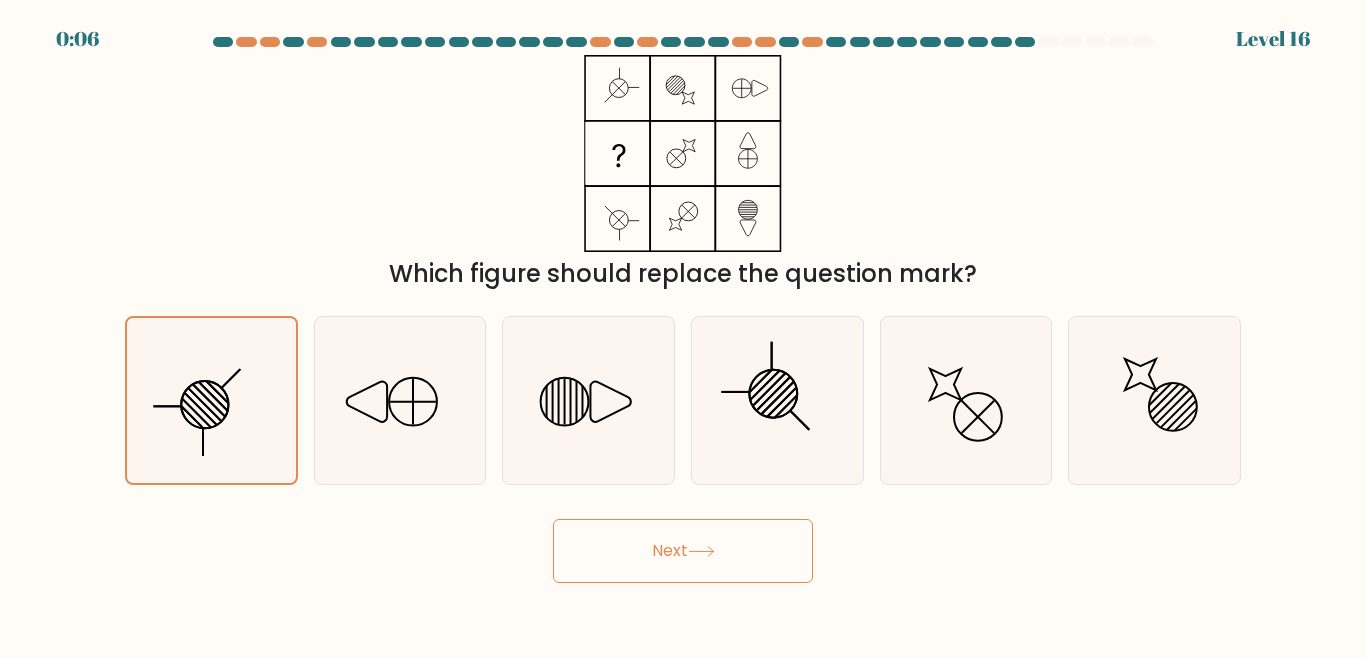 click 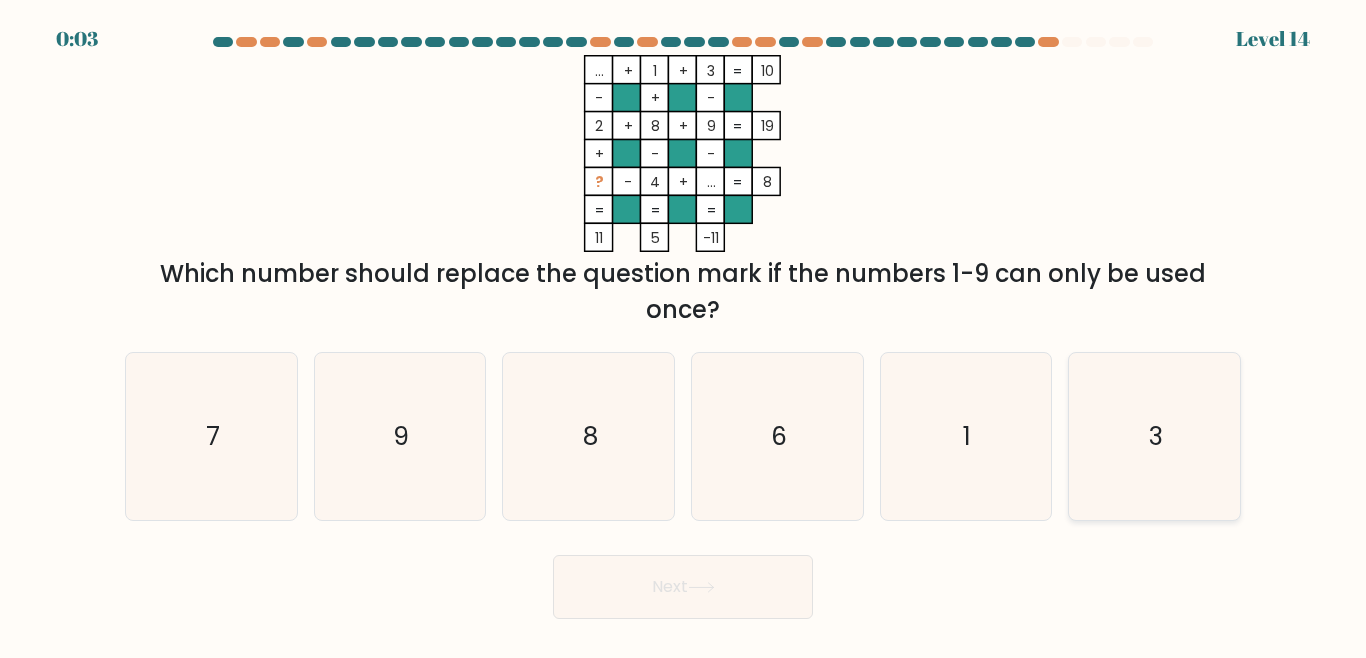 click on "3" 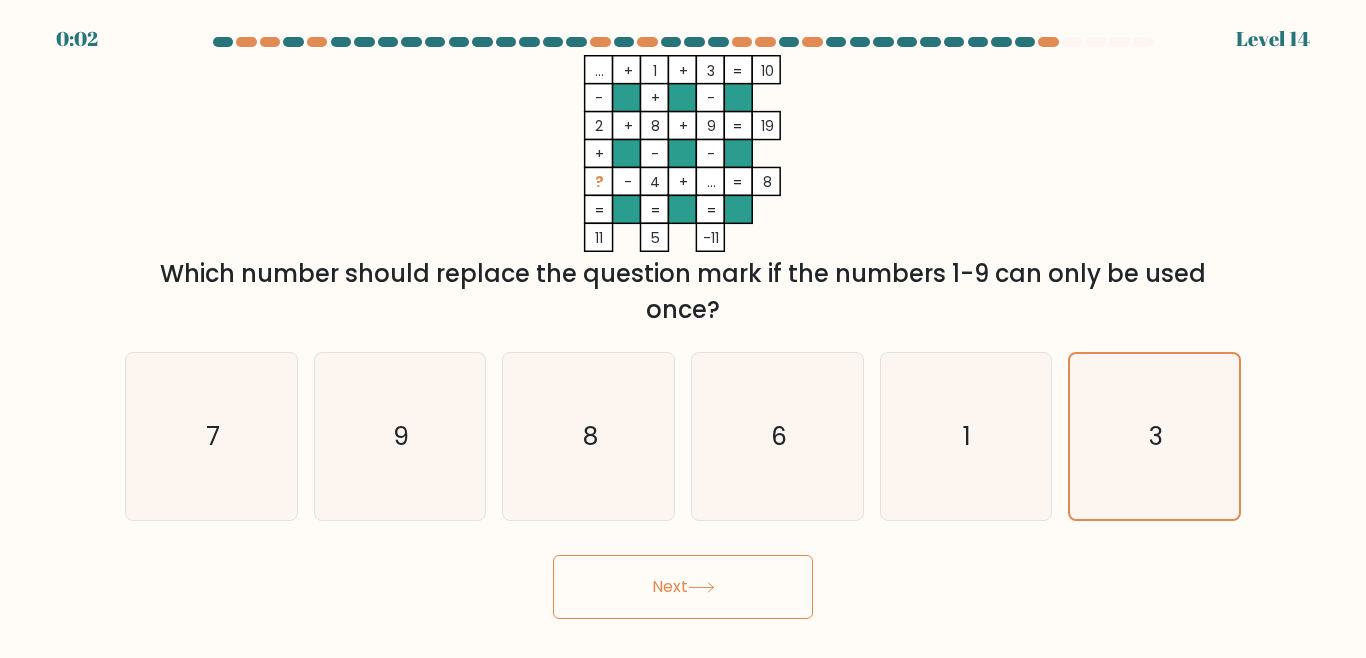 click on "Next" at bounding box center [683, 587] 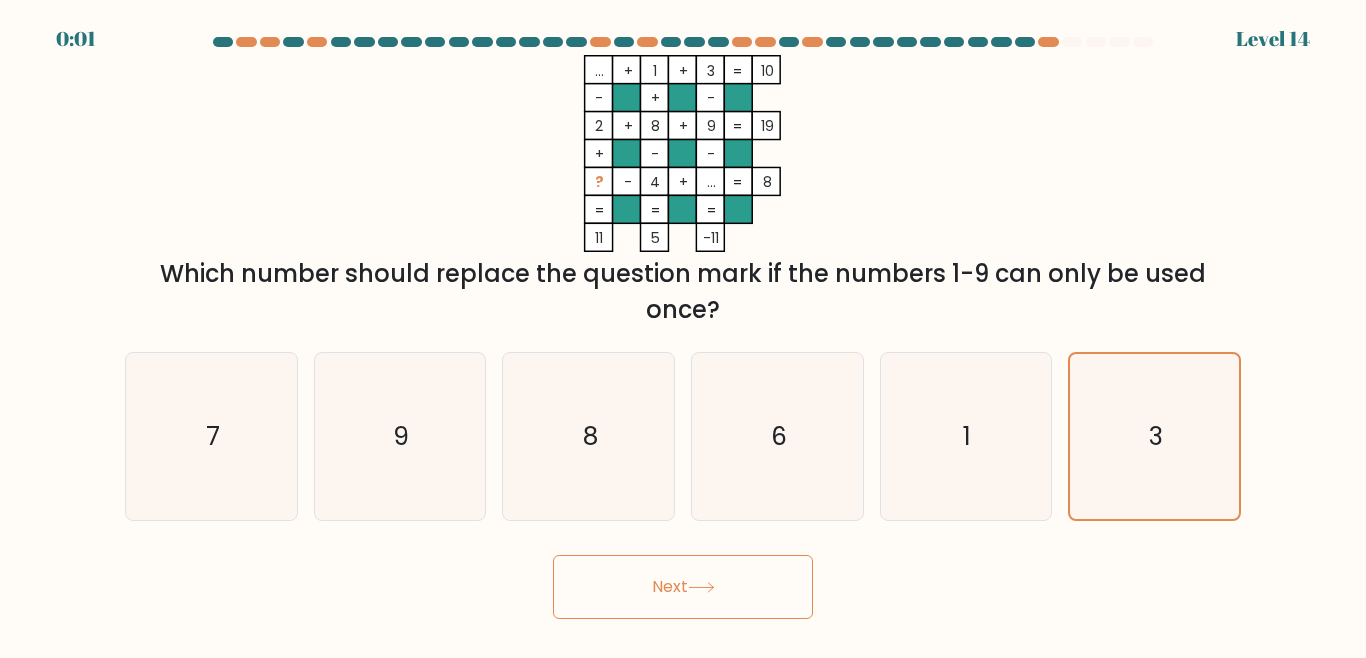 click on "Next" at bounding box center (683, 587) 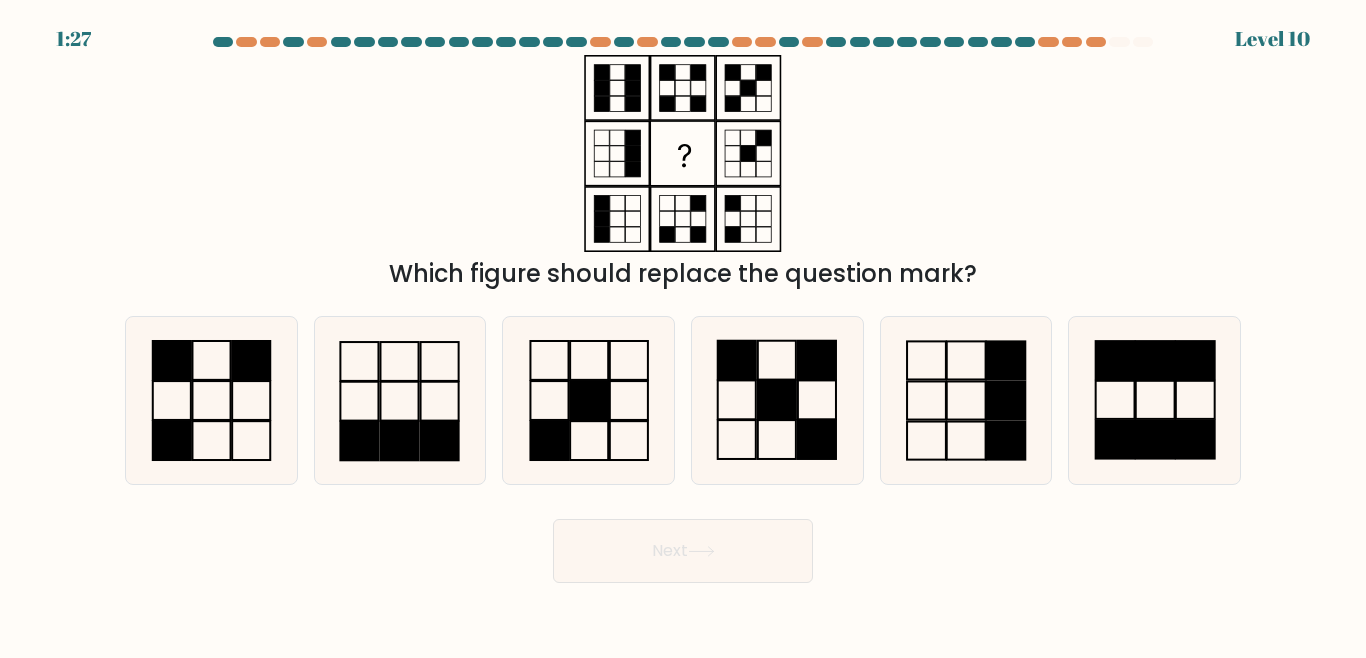 scroll, scrollTop: 0, scrollLeft: 0, axis: both 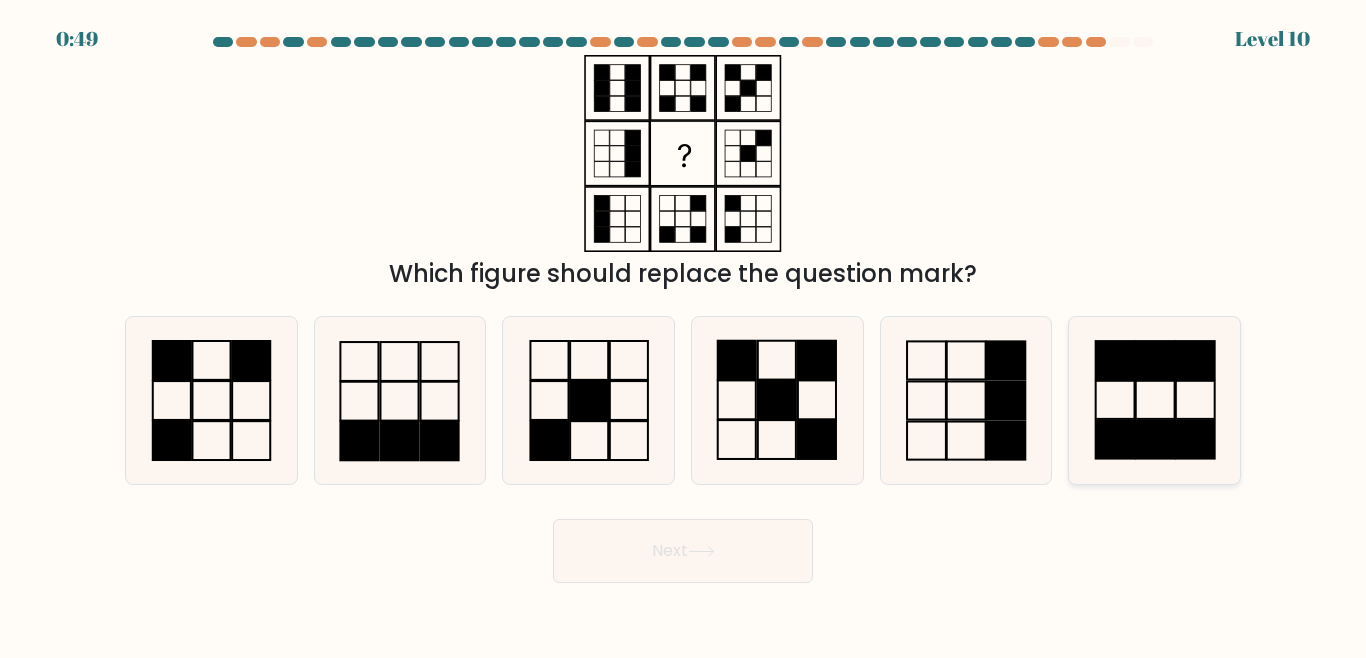 click 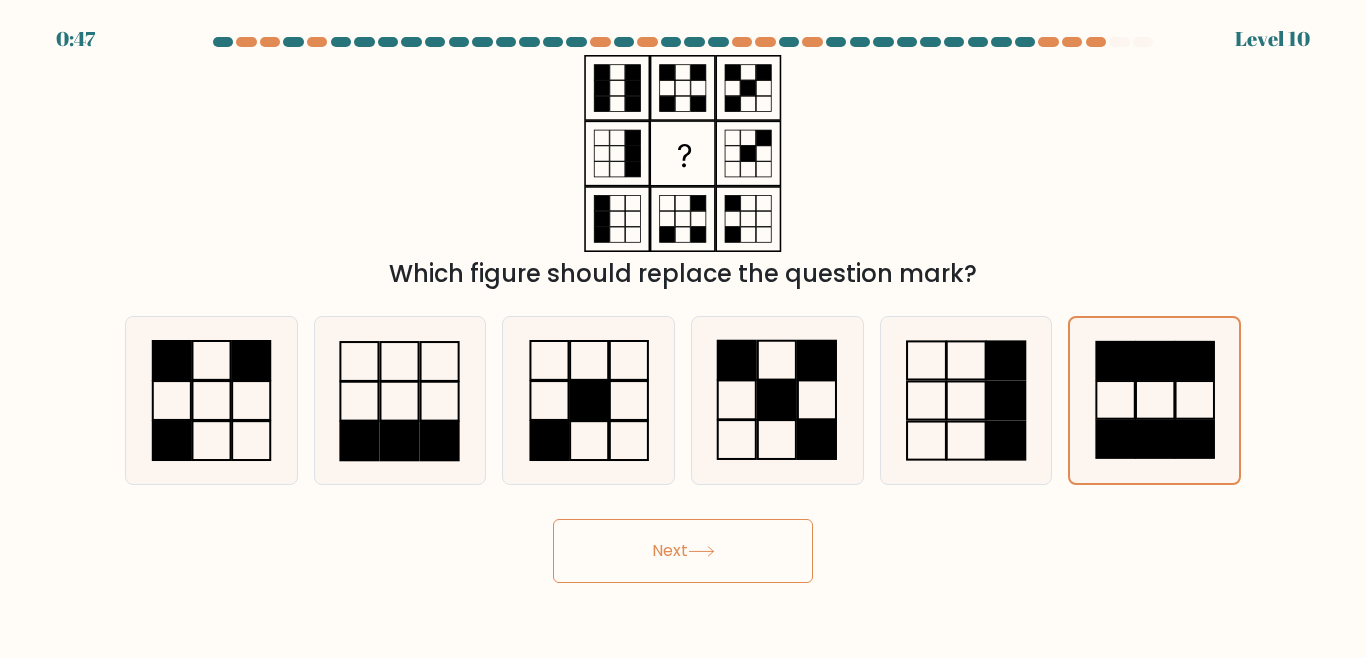 click on "Next" at bounding box center [683, 551] 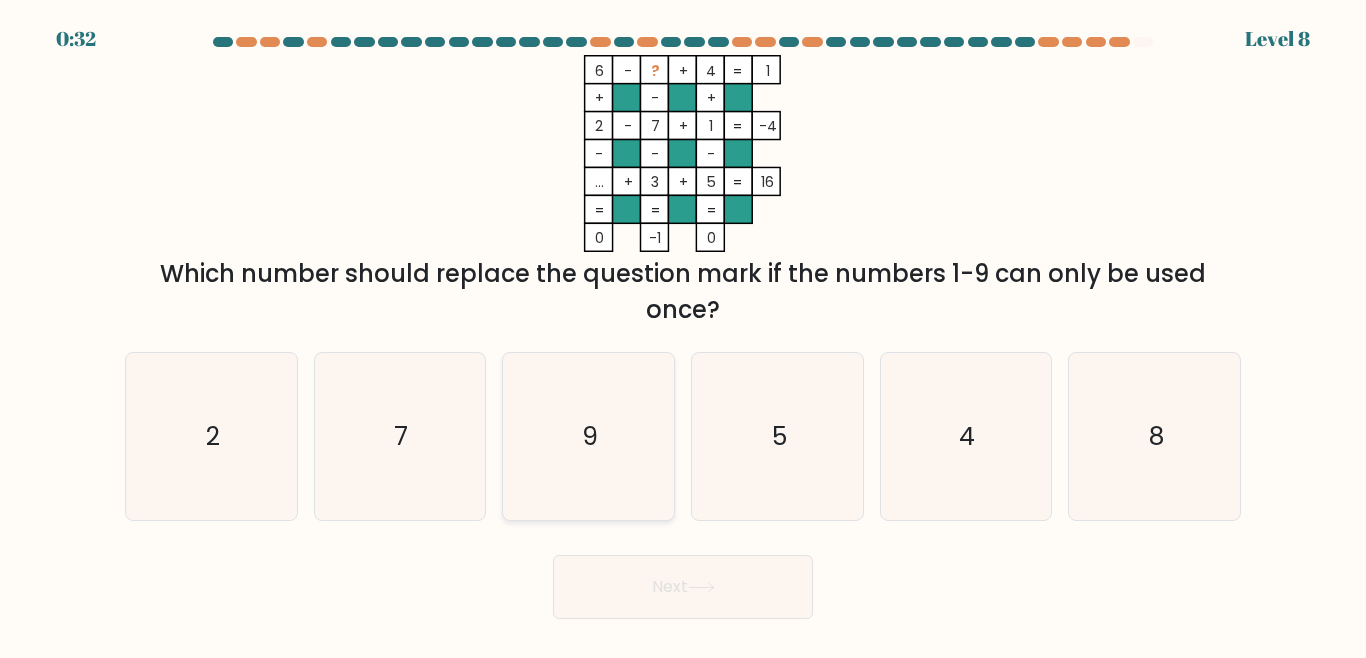 click on "9" 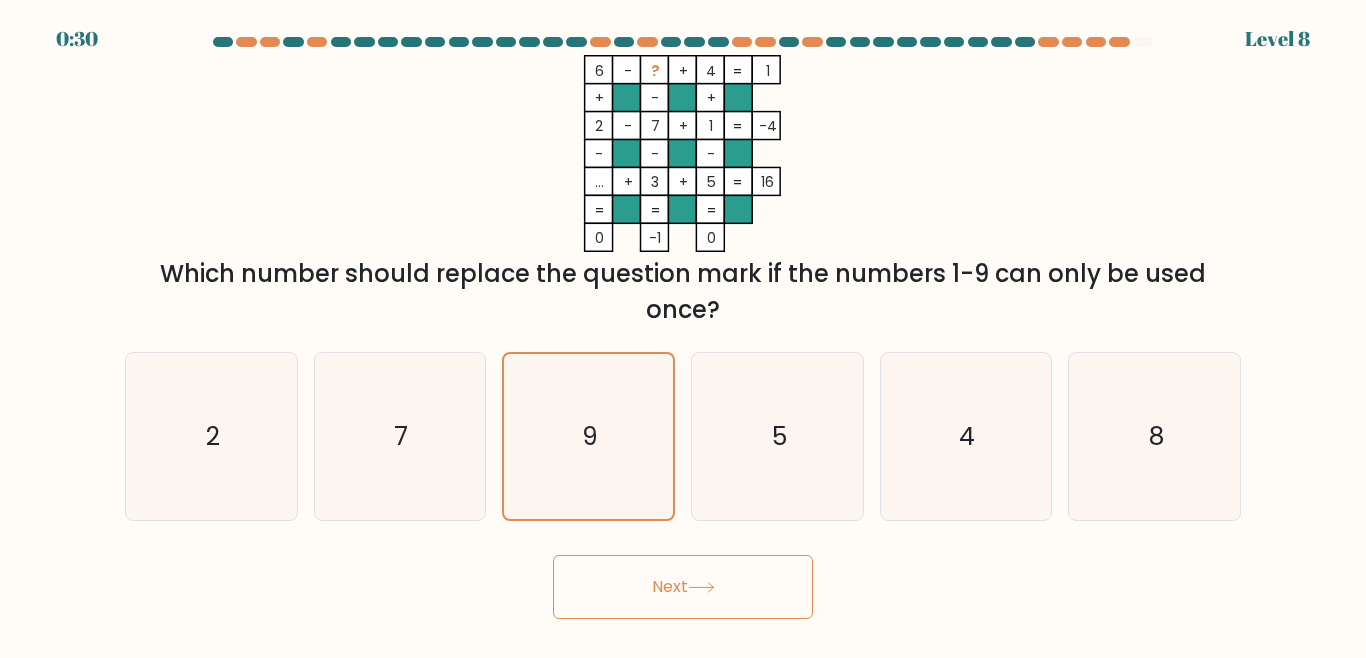 click on "Next" at bounding box center (683, 587) 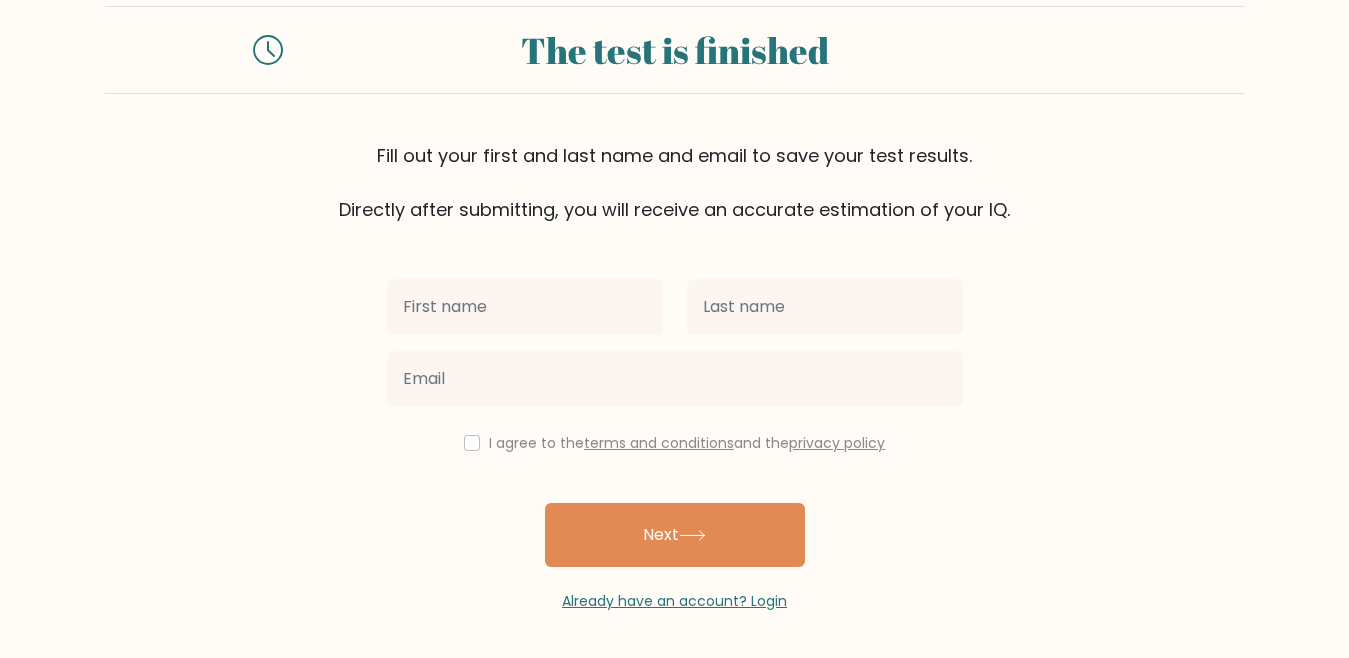 scroll, scrollTop: 44, scrollLeft: 0, axis: vertical 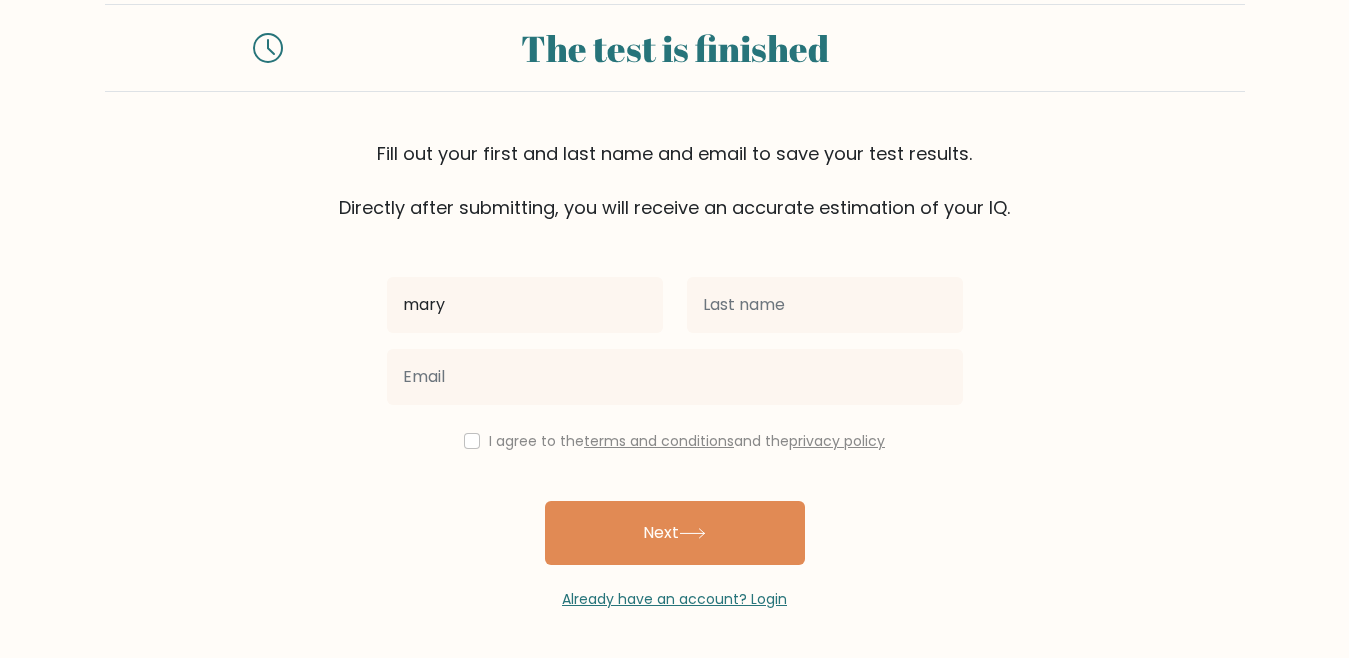 type on "mary" 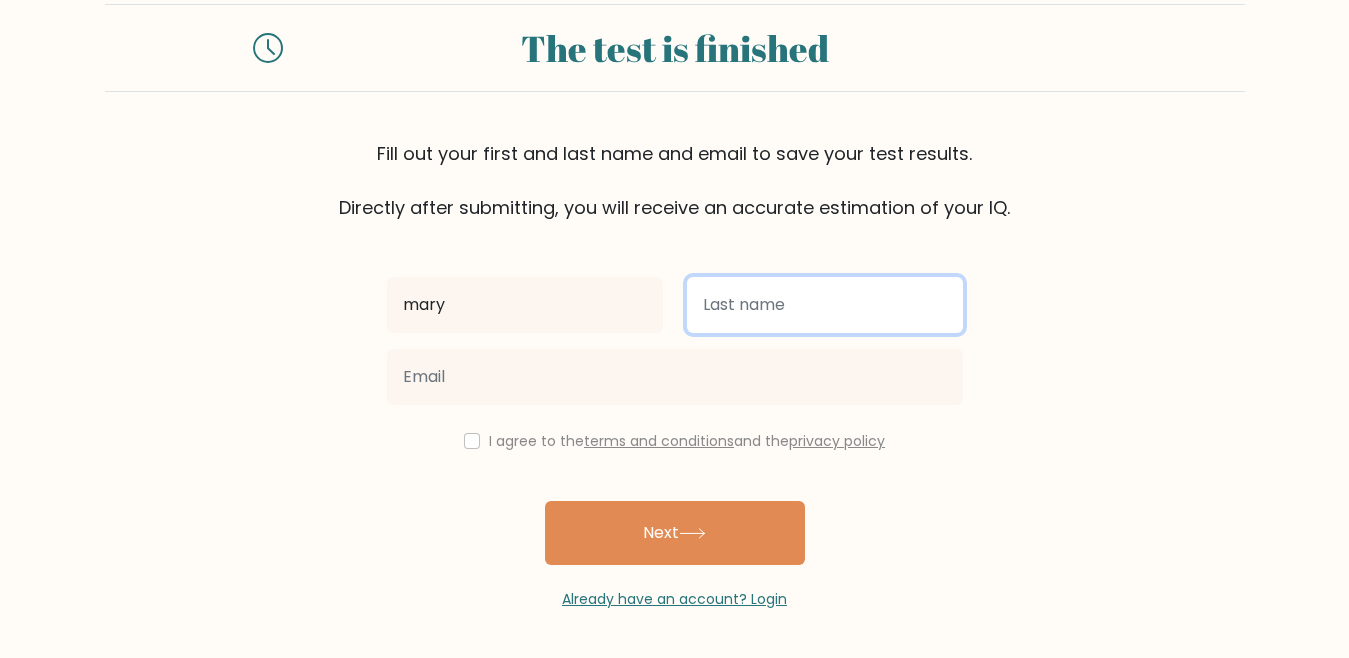 click at bounding box center [825, 305] 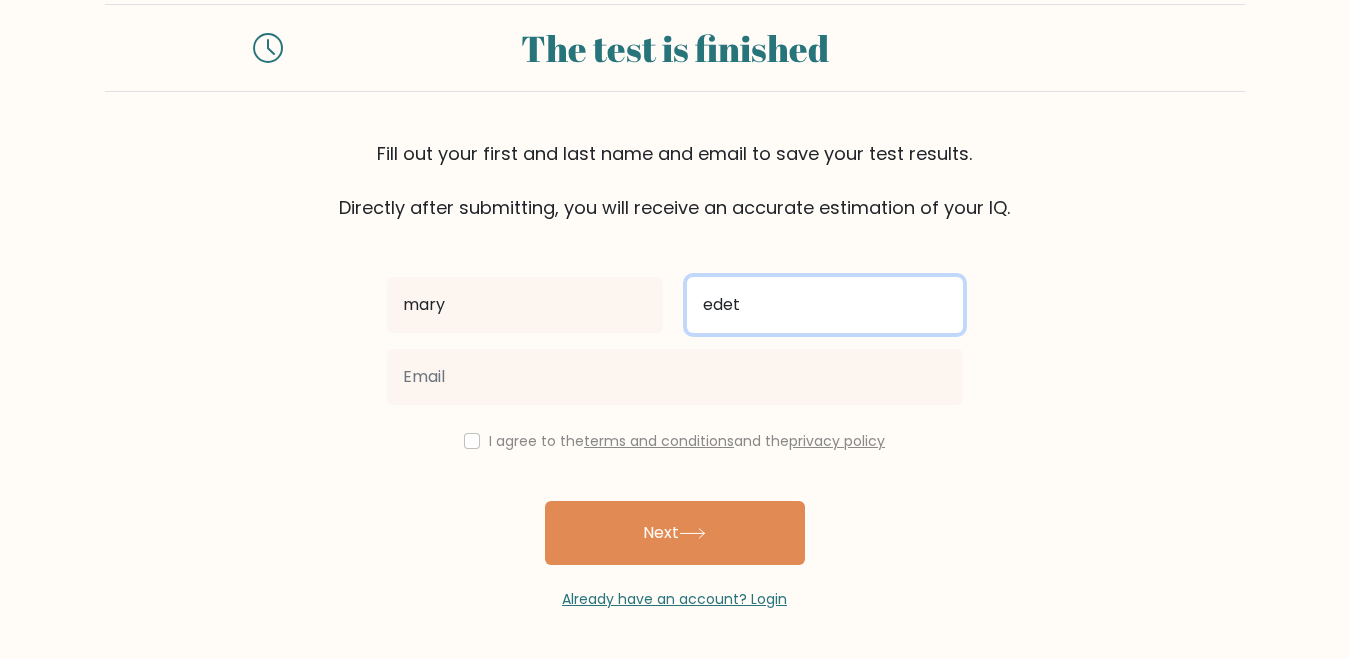type on "edet" 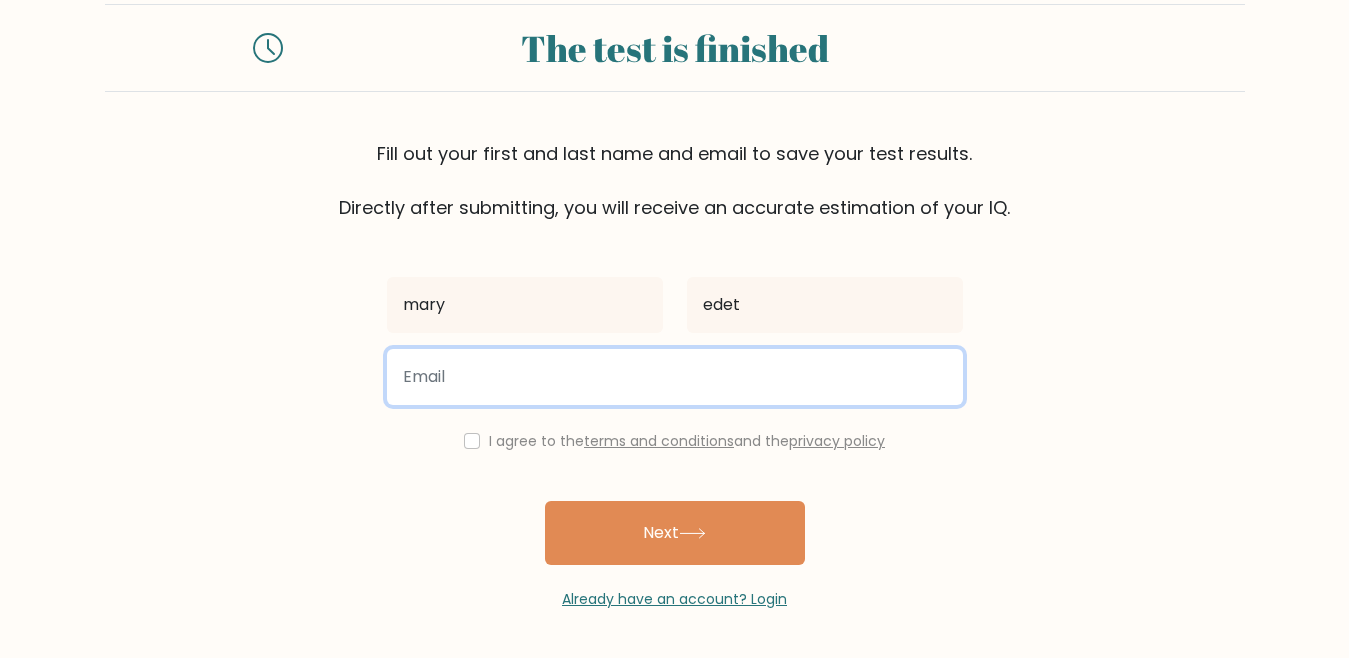 click at bounding box center (675, 377) 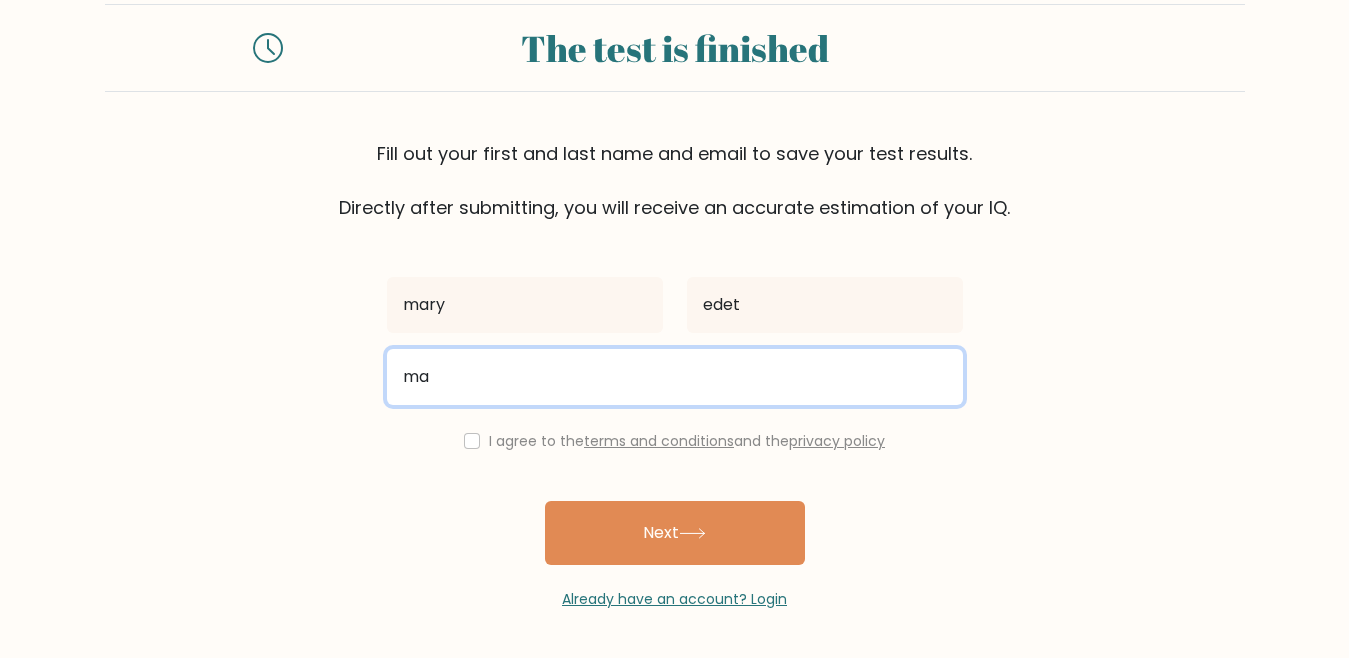 type on "m" 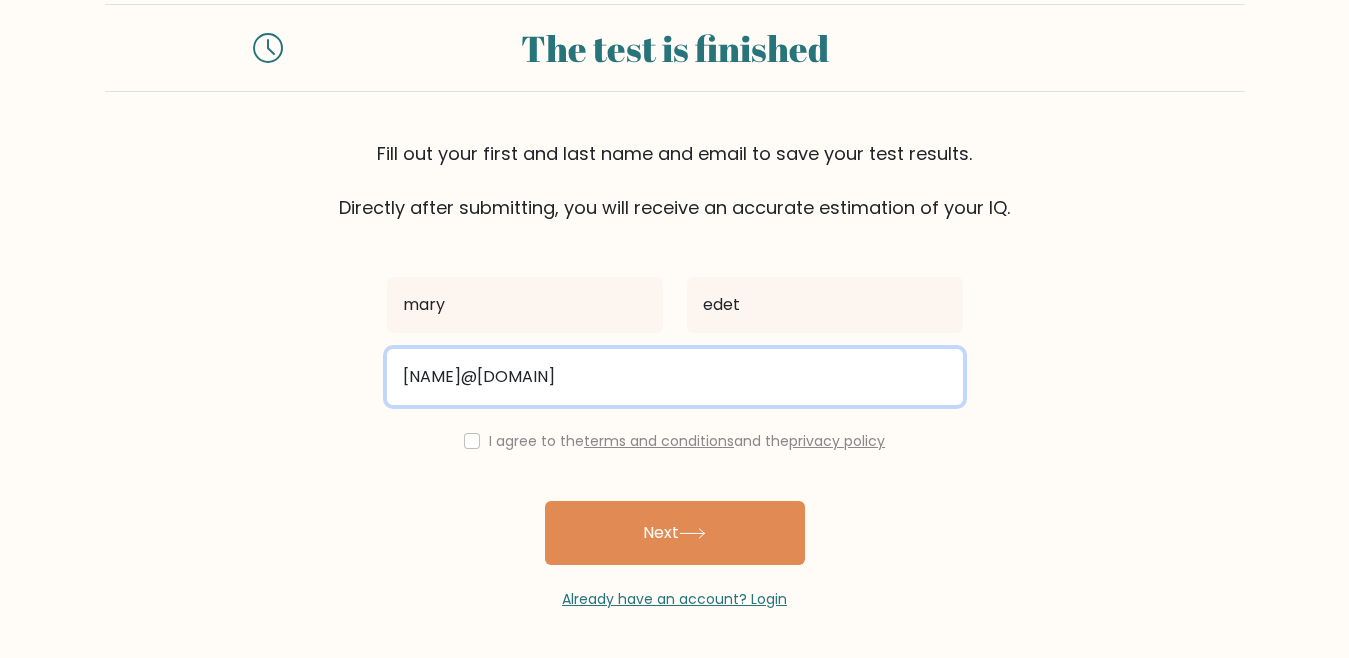 type on "[NAME]@[DOMAIN]" 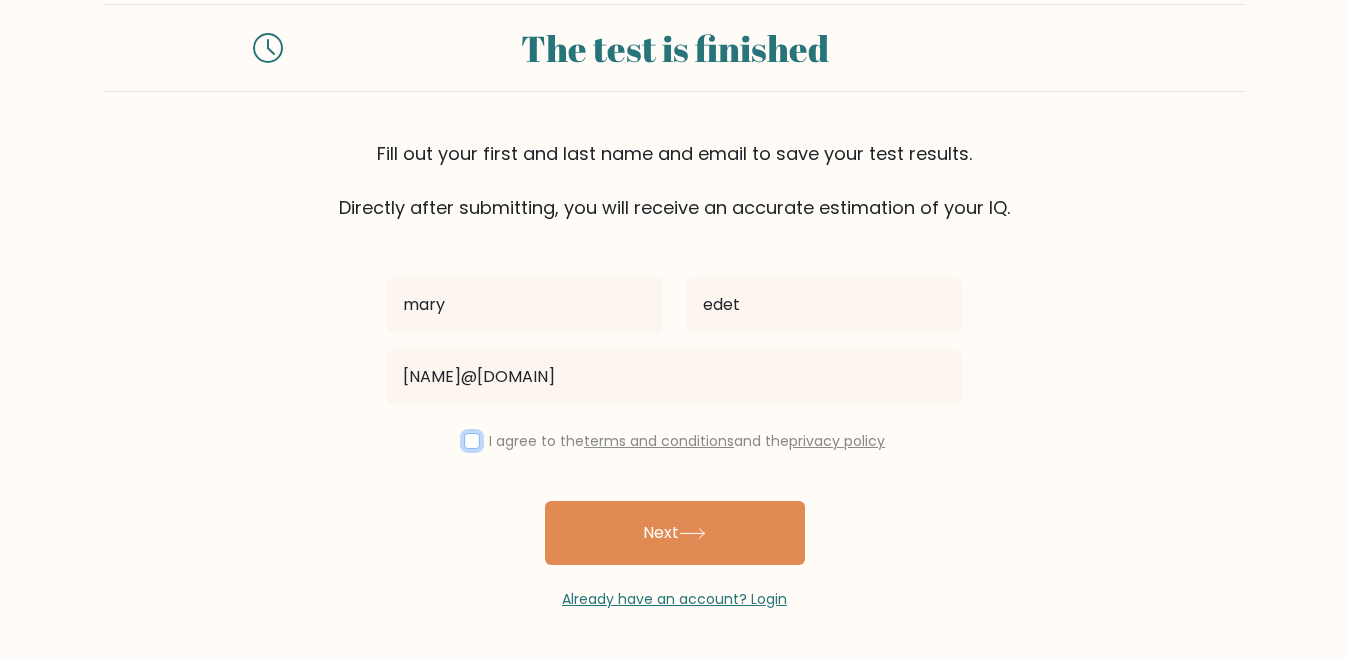 click at bounding box center [472, 441] 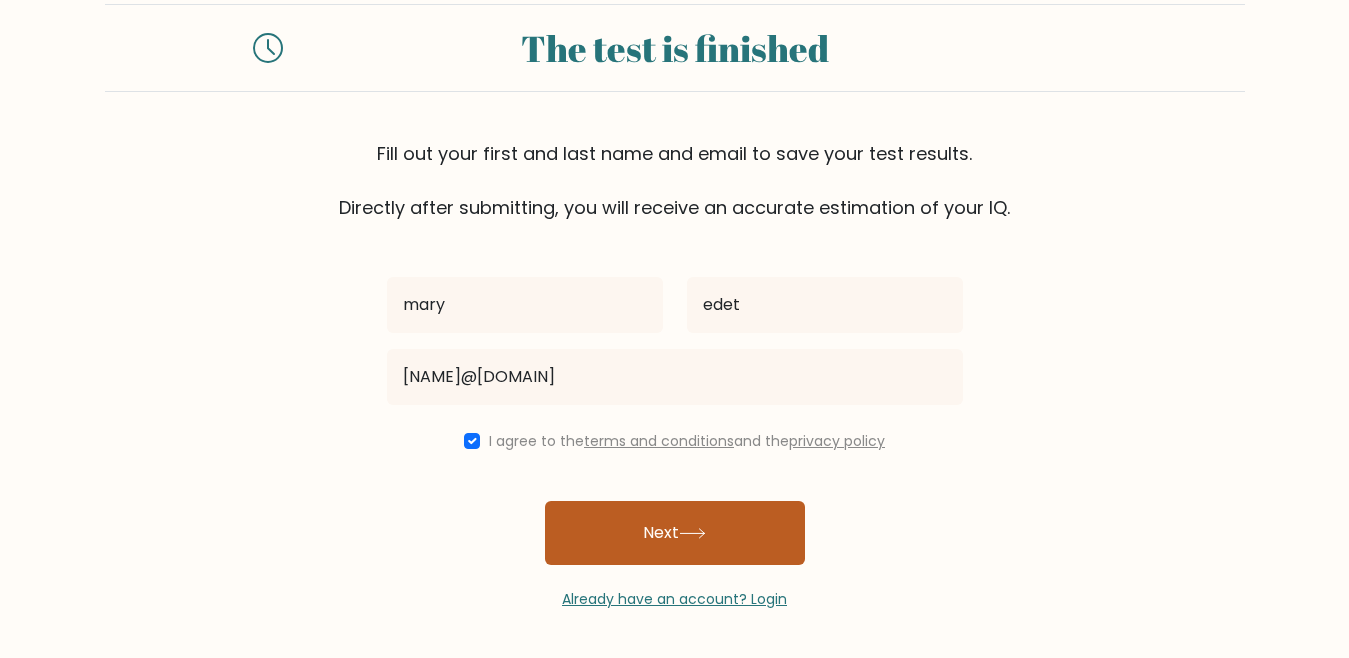 click on "Next" at bounding box center [675, 533] 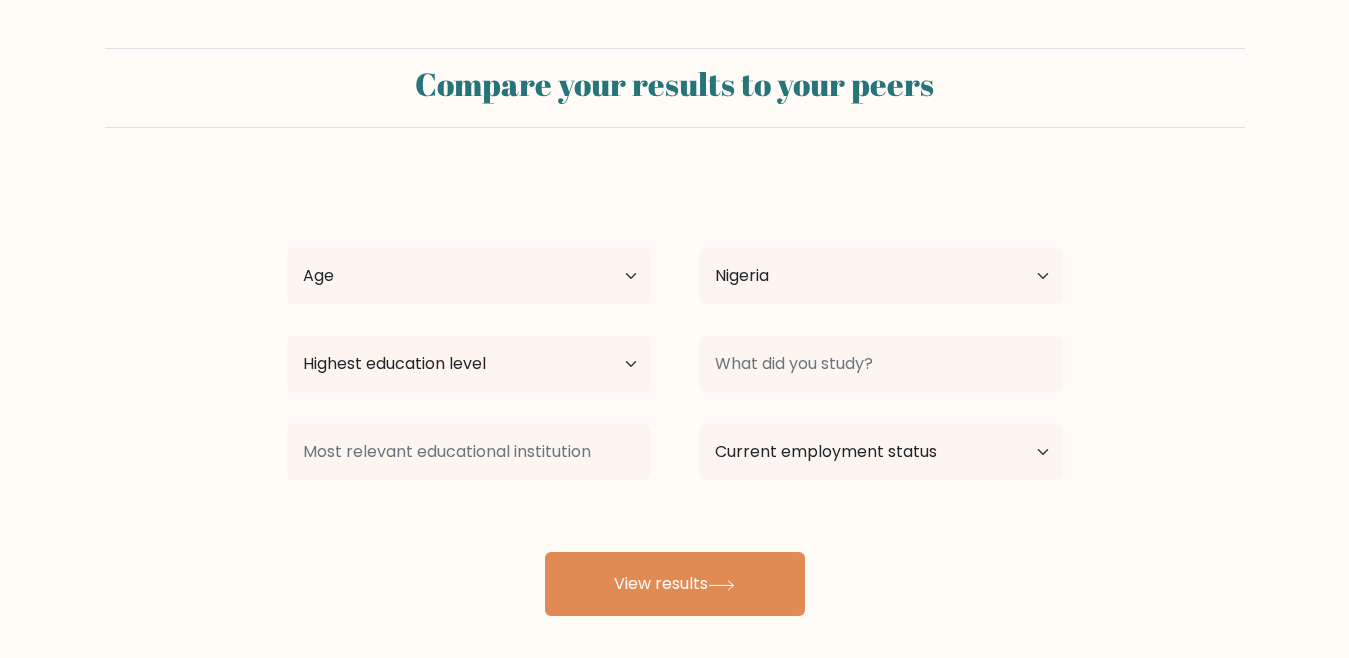 select on "NG" 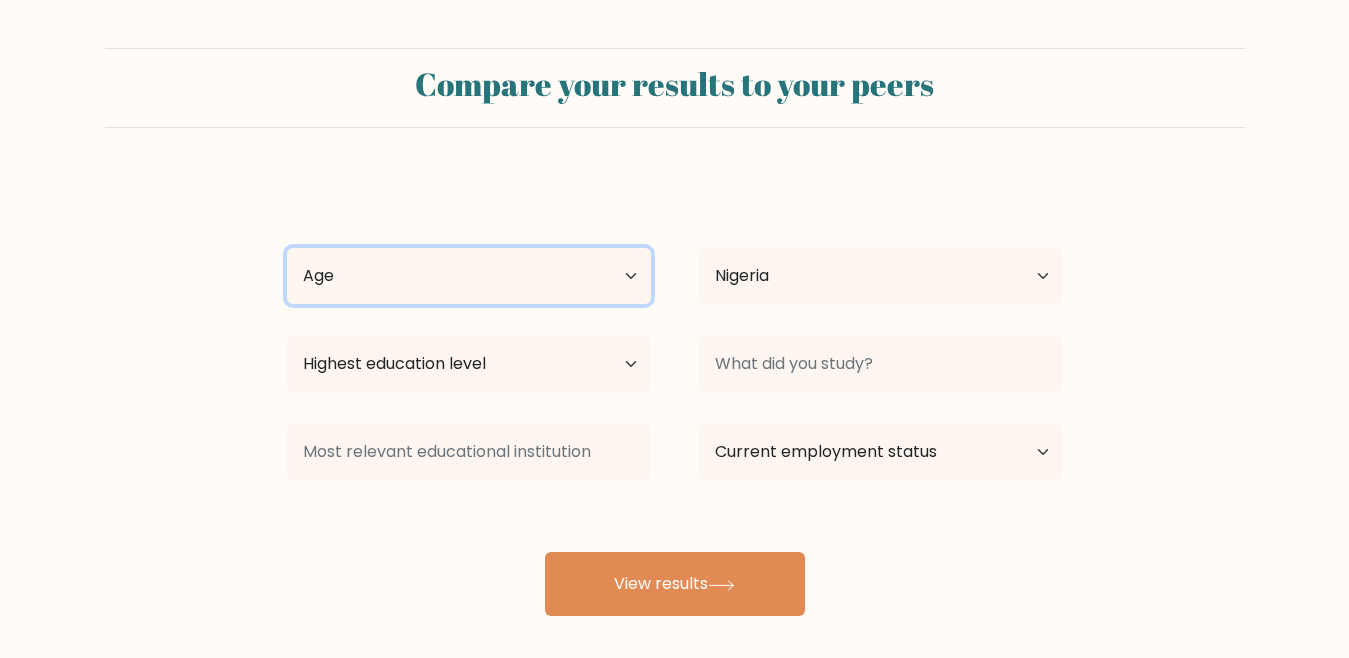 click on "Age
Under 18 years old
18-24 years old
25-34 years old
35-44 years old
45-54 years old
55-64 years old
65 years old and above" at bounding box center [469, 276] 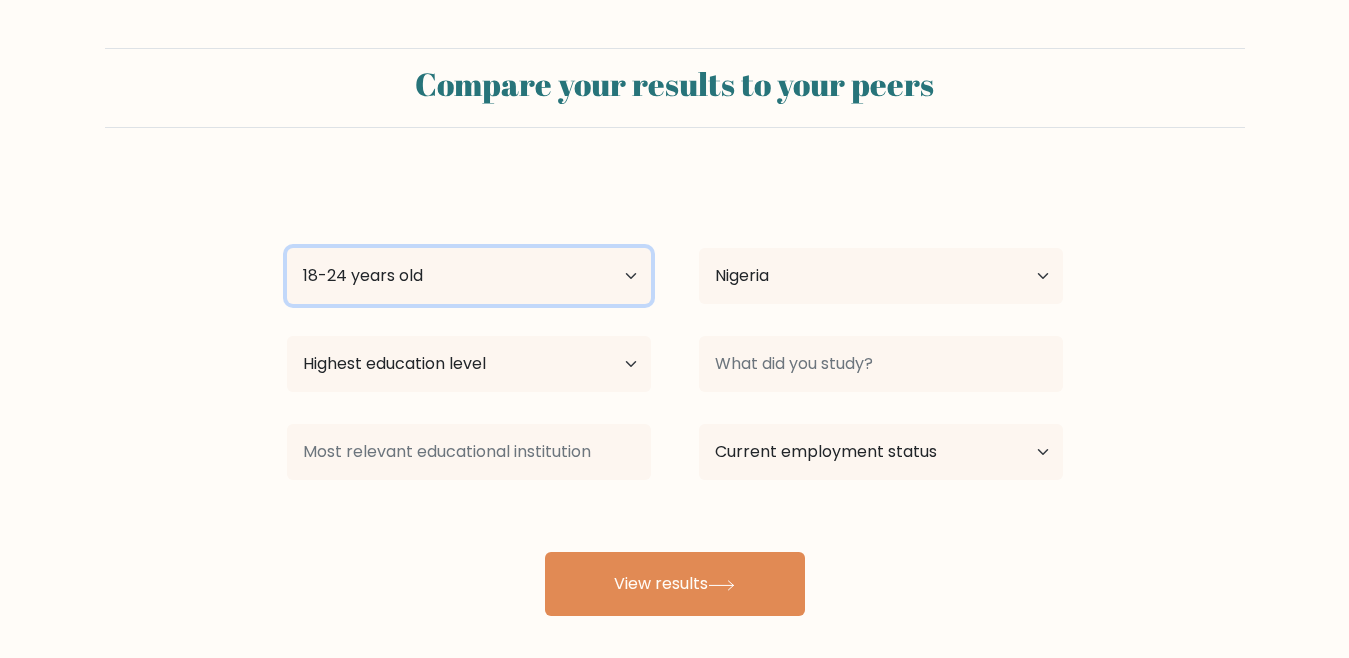 click on "Age
Under 18 years old
18-24 years old
25-34 years old
35-44 years old
45-54 years old
55-64 years old
65 years old and above" at bounding box center (469, 276) 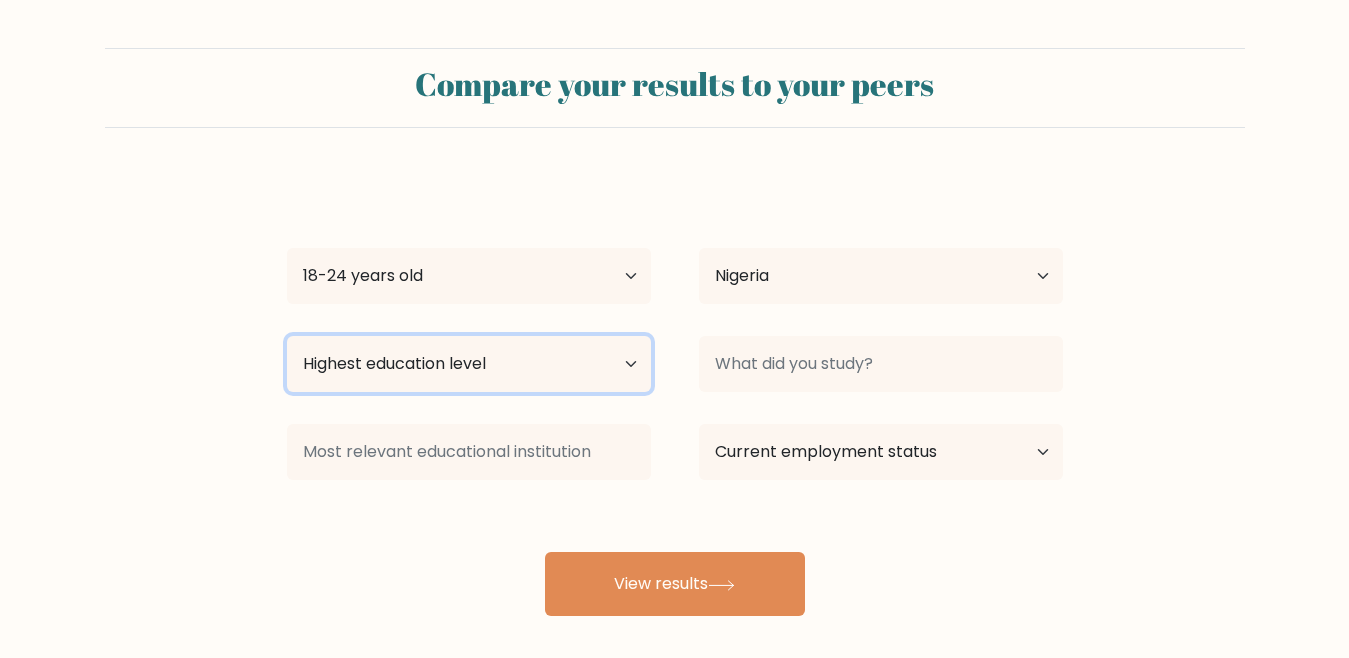 click on "Highest education level
No schooling
Primary
Lower Secondary
Upper Secondary
Occupation Specific
Bachelor's degree
Master's degree
Doctoral degree" at bounding box center [469, 364] 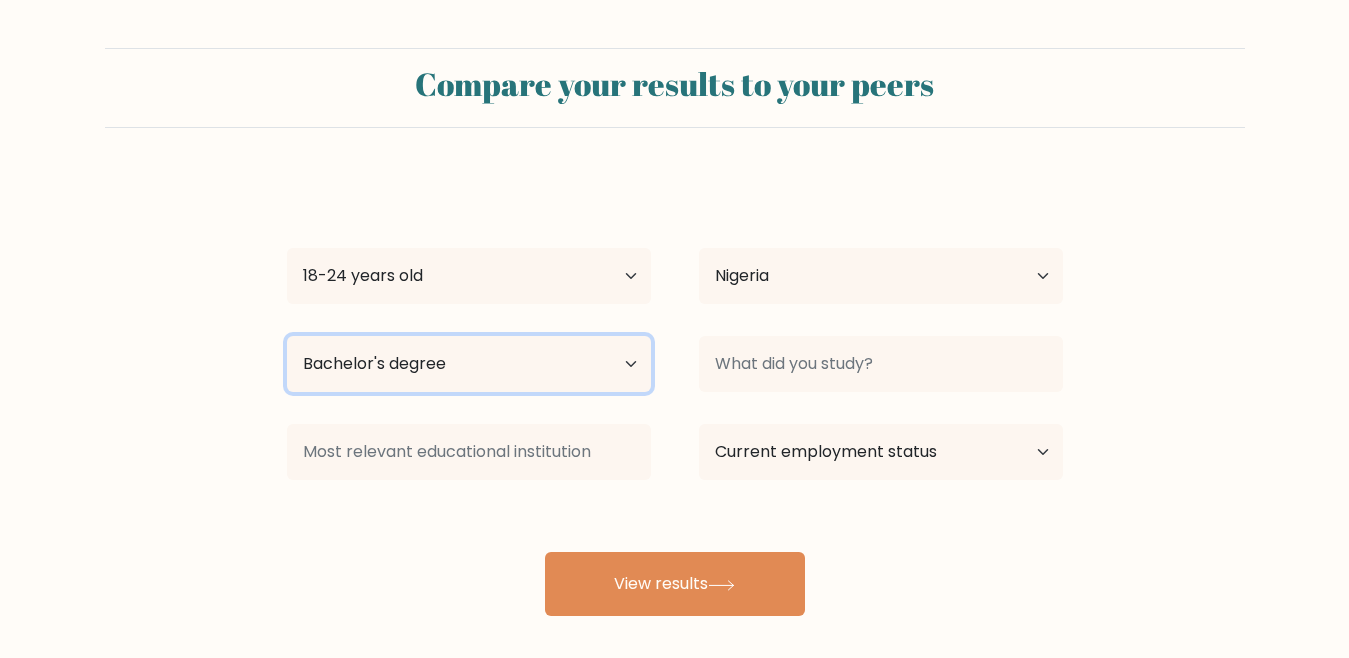 click on "Highest education level
No schooling
Primary
Lower Secondary
Upper Secondary
Occupation Specific
Bachelor's degree
Master's degree
Doctoral degree" at bounding box center (469, 364) 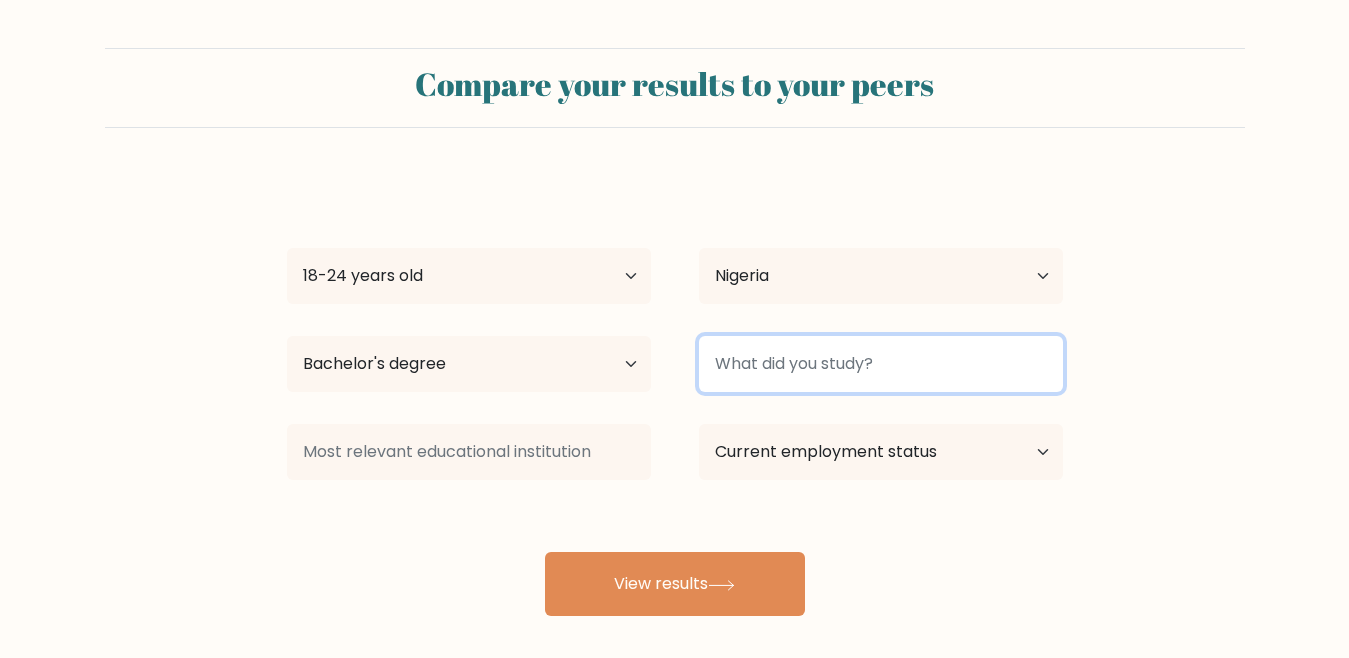 click at bounding box center [881, 364] 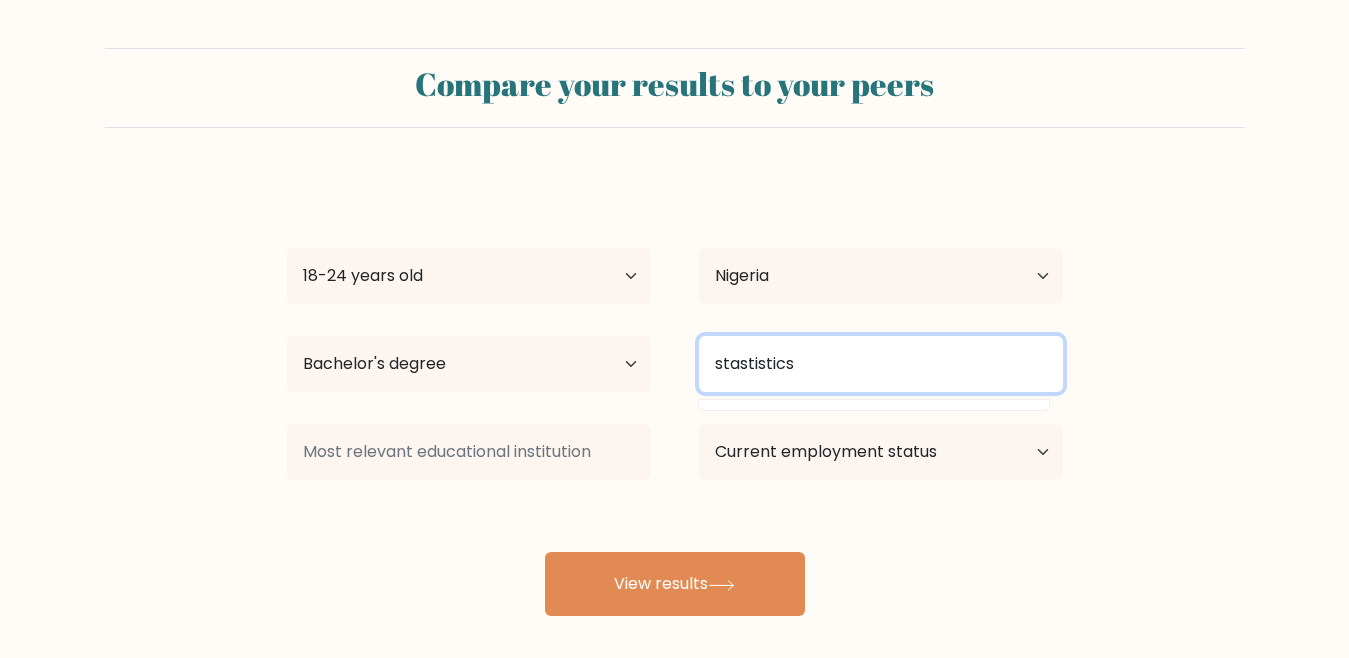 type on "stastistics" 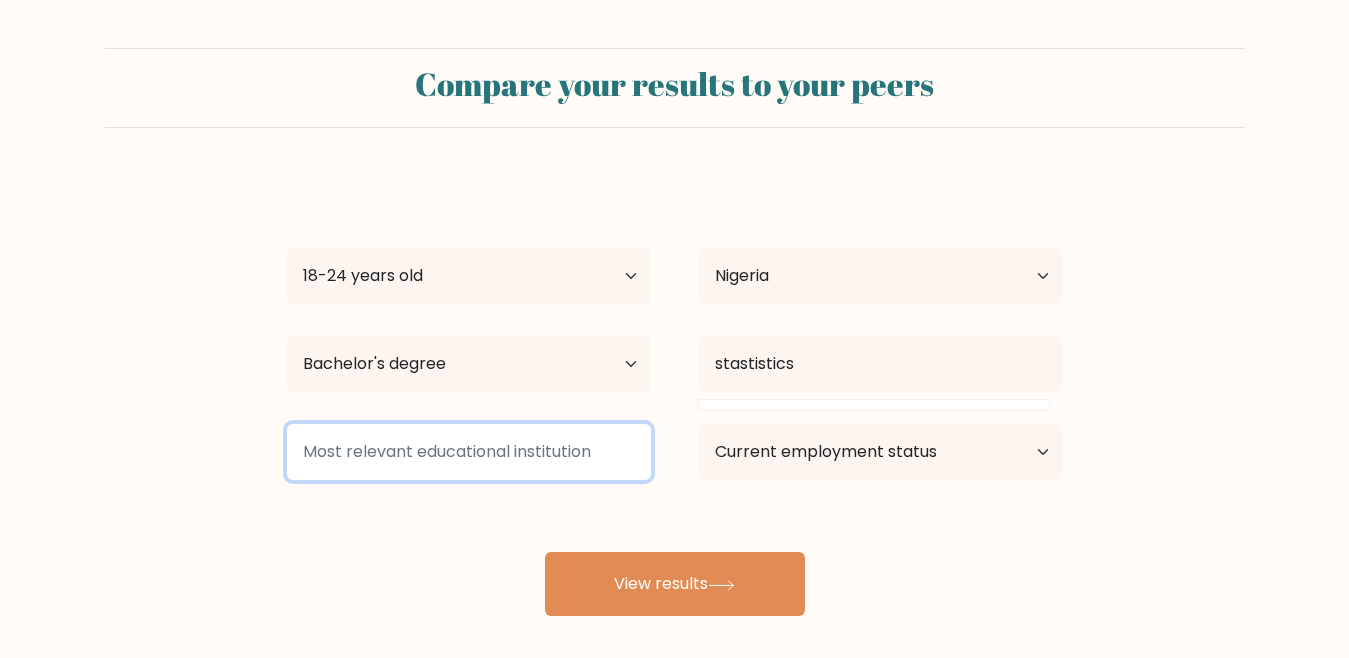 click at bounding box center (469, 452) 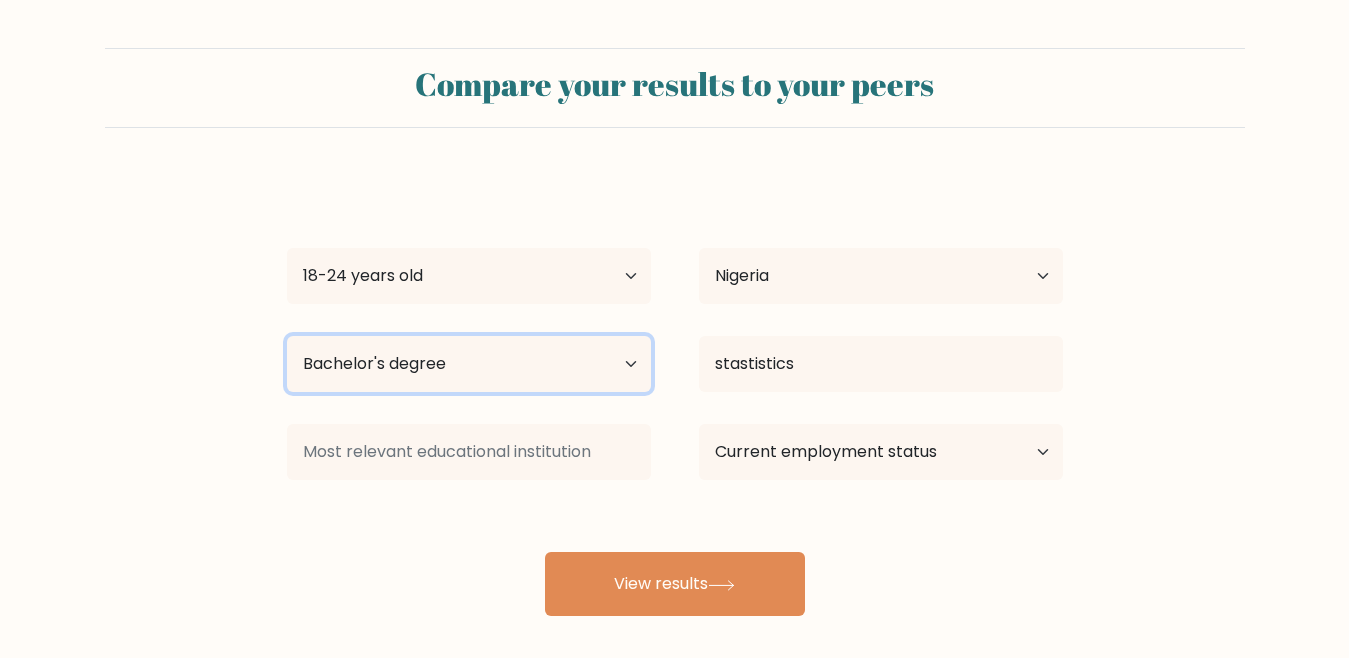 click on "Highest education level
No schooling
Primary
Lower Secondary
Upper Secondary
Occupation Specific
Bachelor's degree
Master's degree
Doctoral degree" at bounding box center [469, 364] 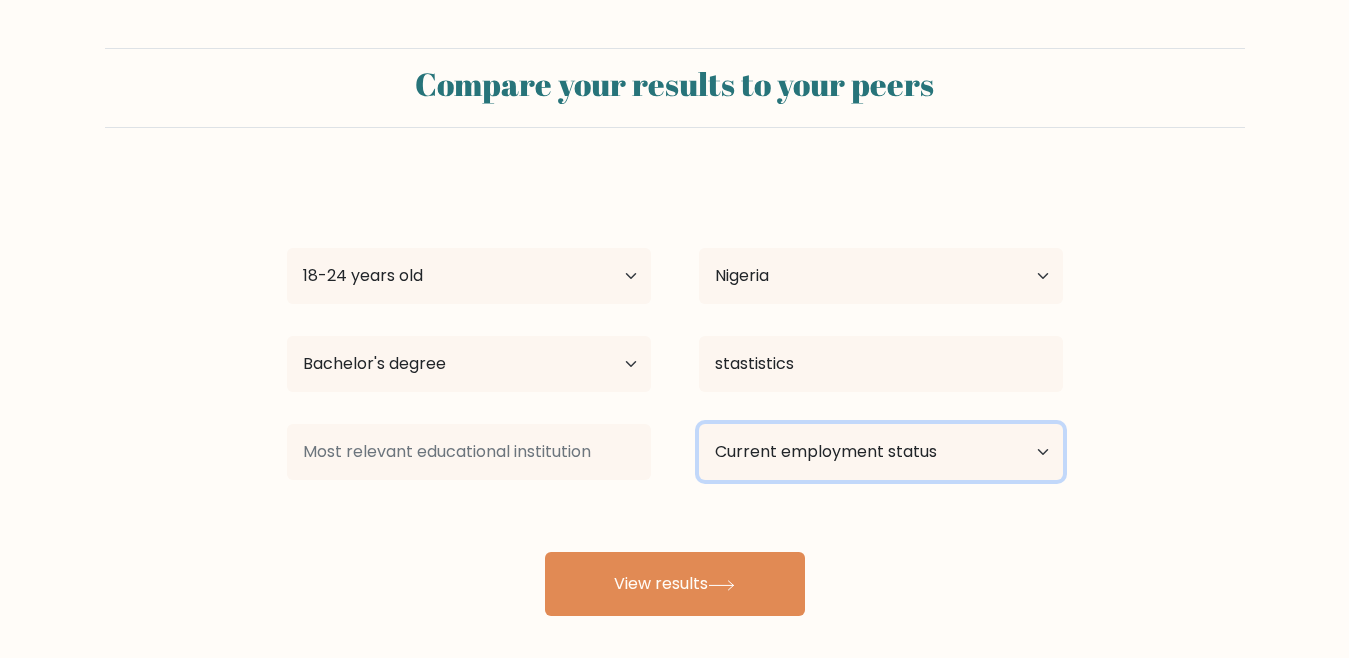 click on "Current employment status
Employed
Student
Retired
Other / prefer not to answer" at bounding box center [881, 452] 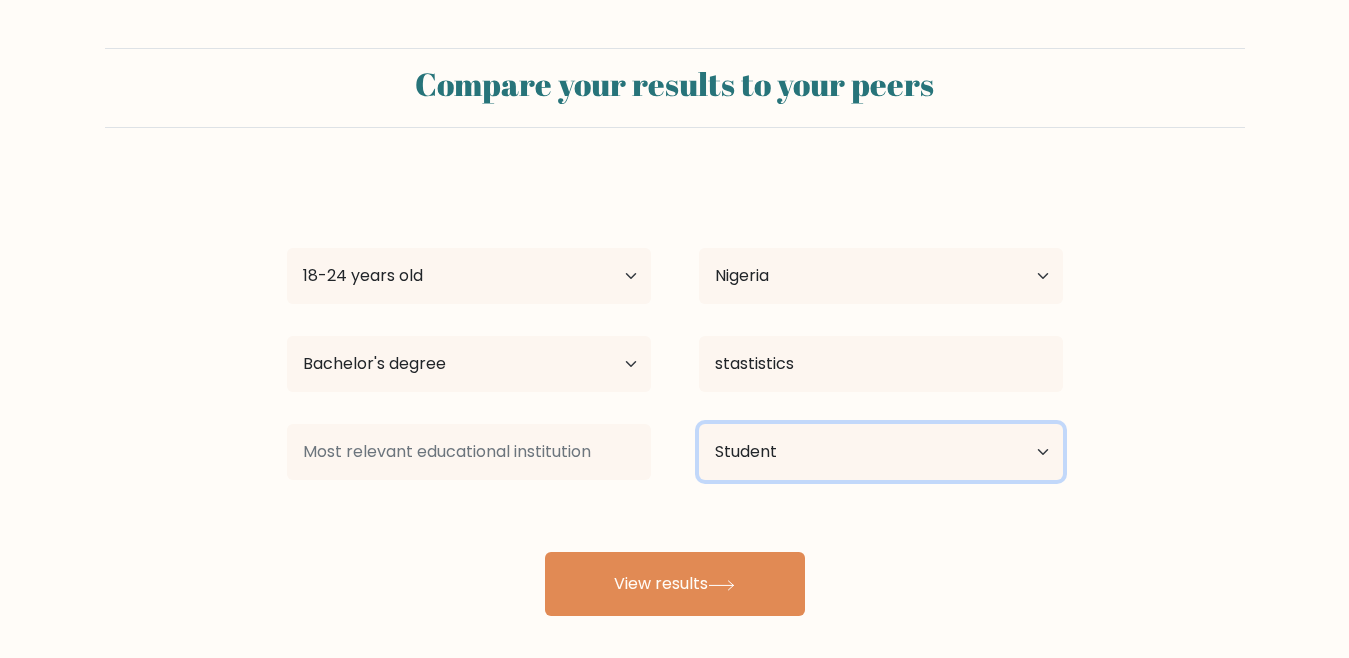 click on "Current employment status
Employed
Student
Retired
Other / prefer not to answer" at bounding box center [881, 452] 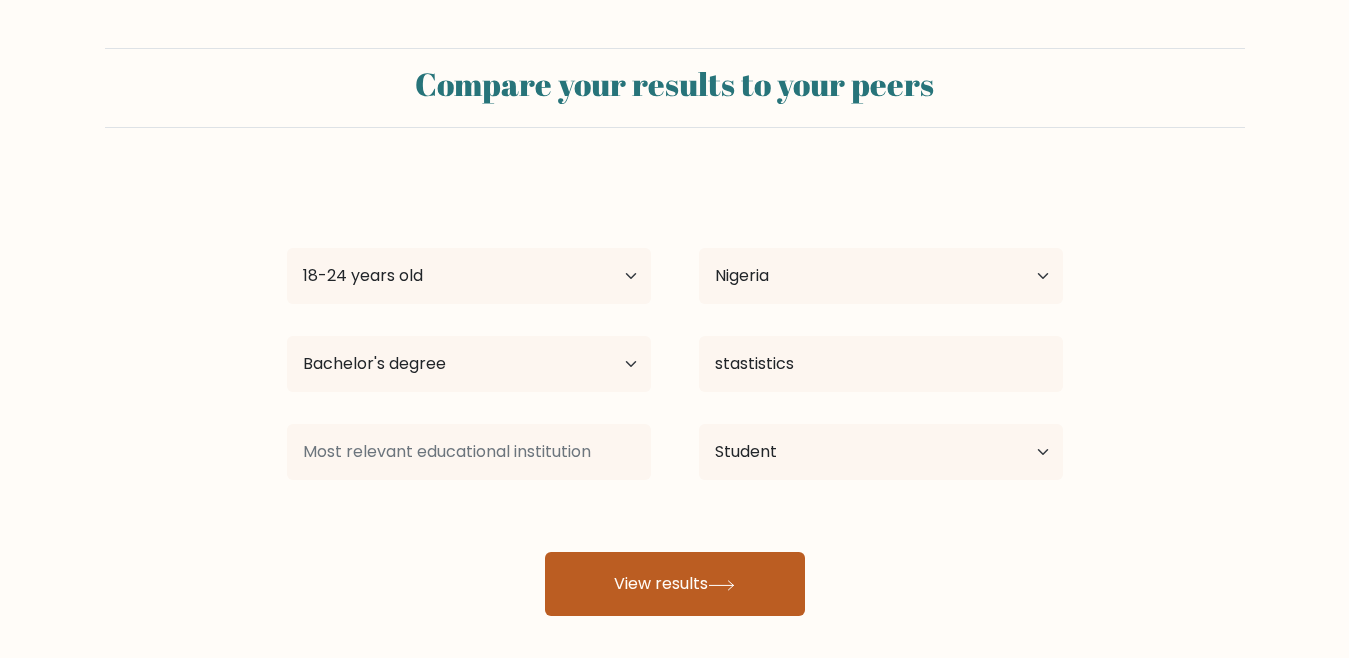 click on "View results" at bounding box center (675, 584) 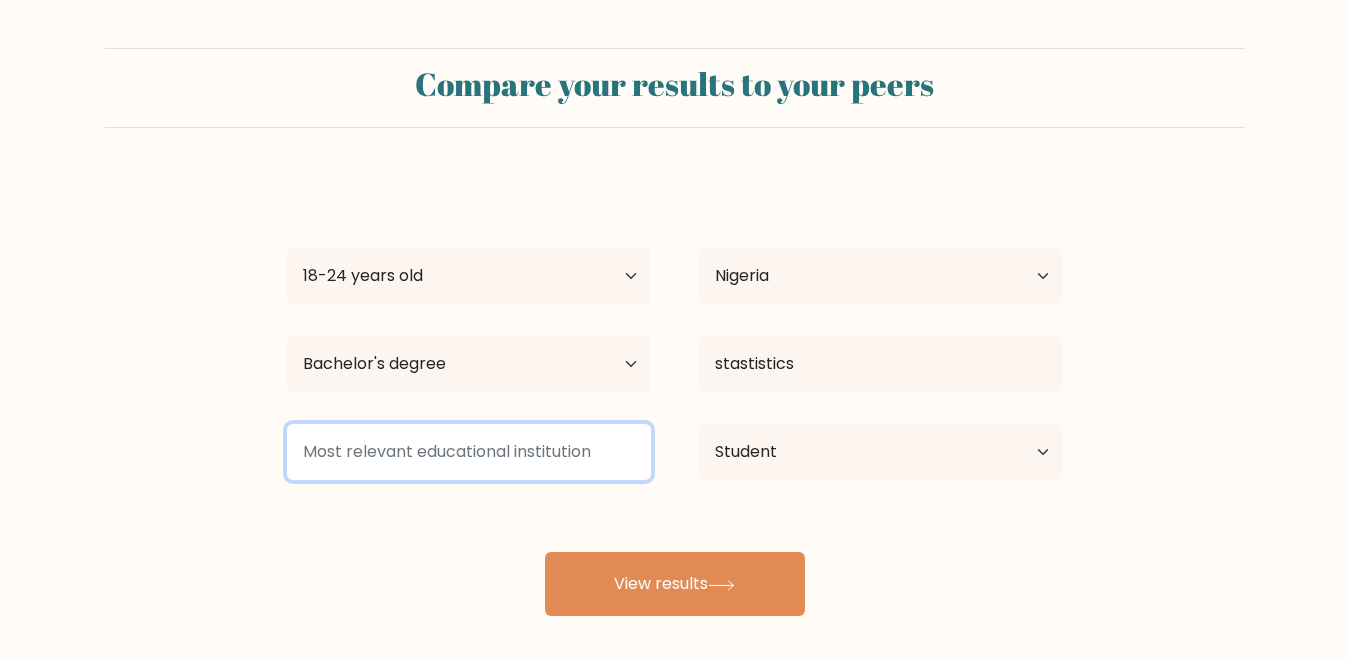 click at bounding box center [469, 452] 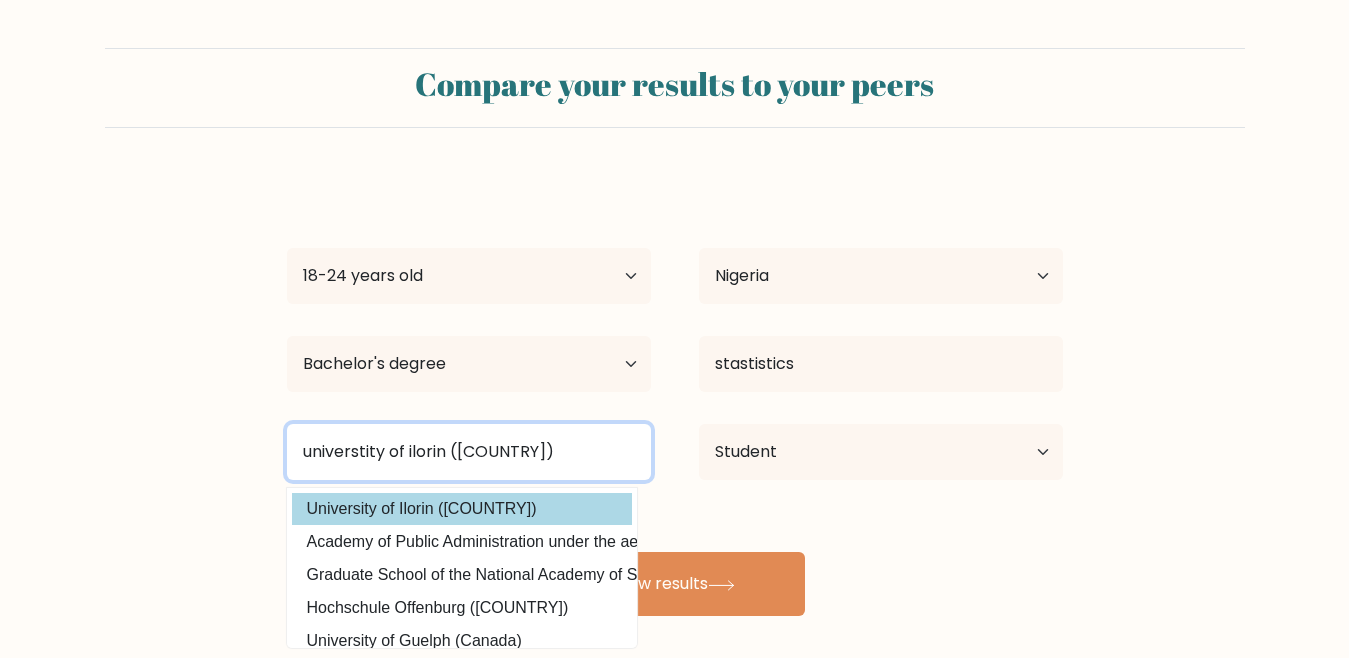 type on "universtity of ilorin" 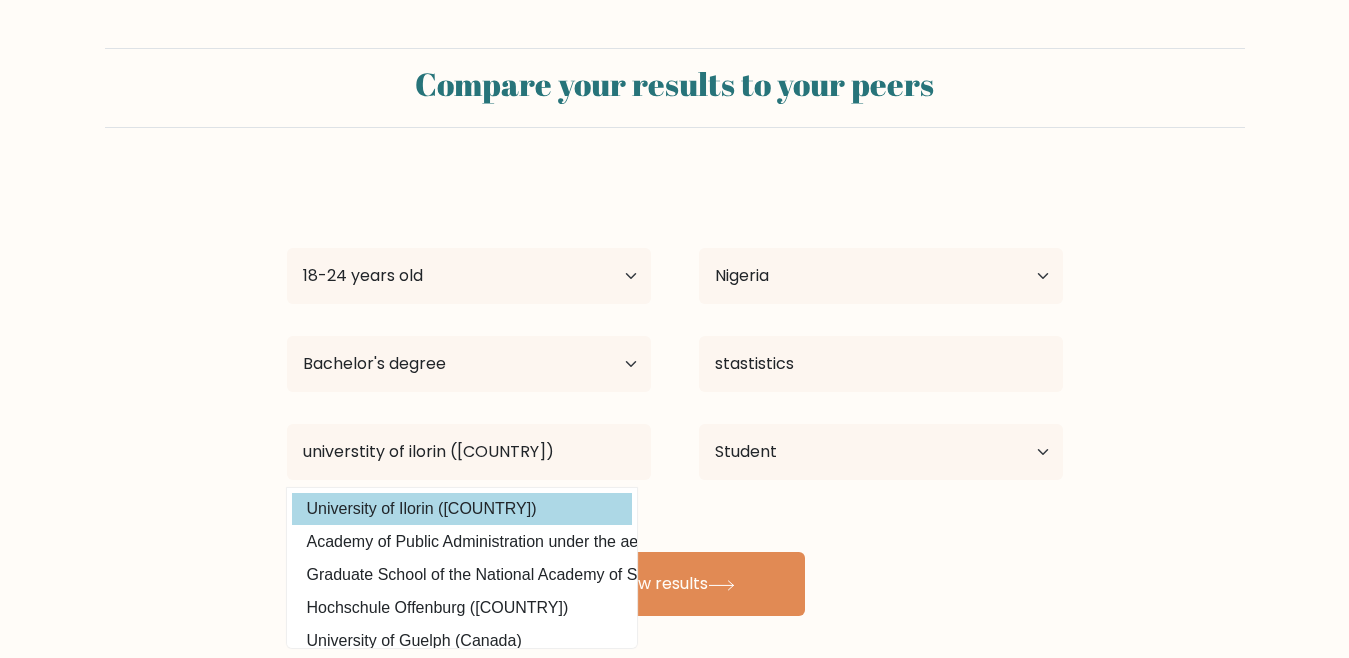 click on "mary
edet
Age
Under 18 years old
18-24 years old
25-34 years old
35-44 years old
45-54 years old
55-64 years old
65 years old and above
Country
Afghanistan
Albania
Algeria
American Samoa
Andorra
Angola
Anguilla
Antarctica
Antigua and Barbuda
Argentina
Armenia
Aruba
Australia
Austria
Azerbaijan
Bahamas
Bahrain
Bangladesh
Barbados
Belarus
Belgium
Belize
Benin
Bermuda
Bhutan
Bolivia
Bonaire, Sint Eustatius and Saba
Bosnia and Herzegovina
Botswana
Bouvet Island
Brazil
Brunei" at bounding box center (675, 396) 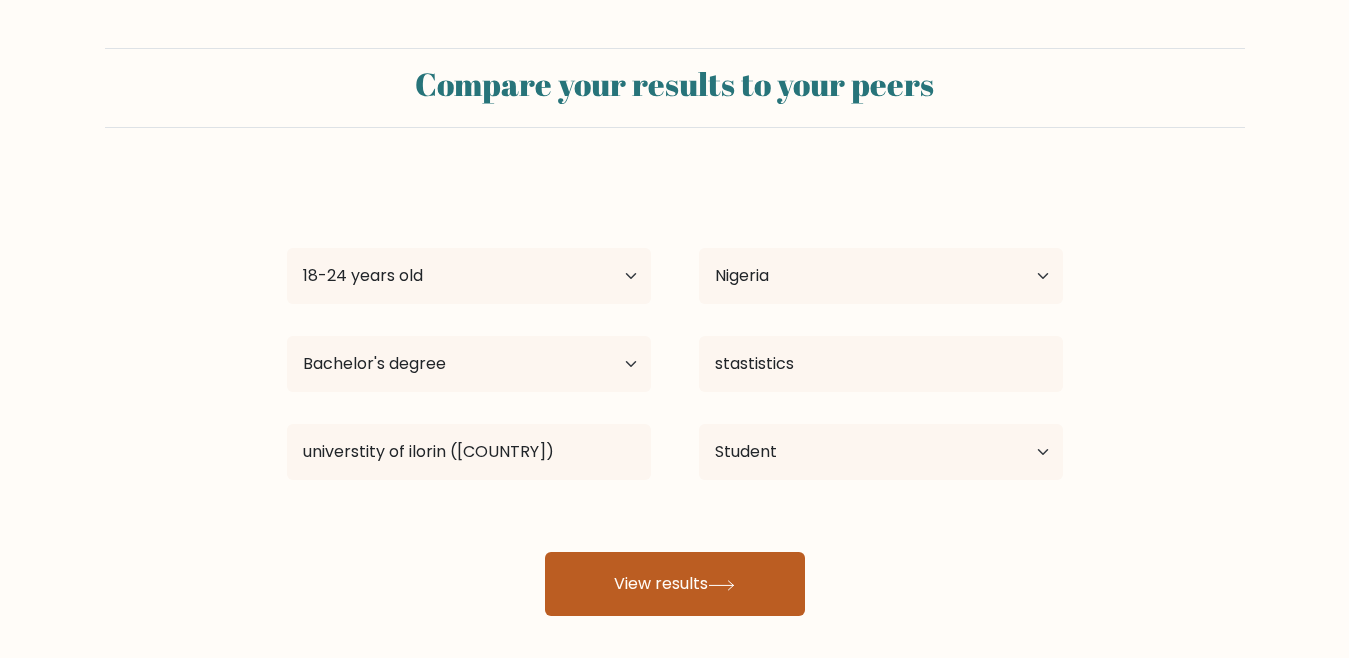 click on "View results" at bounding box center (675, 584) 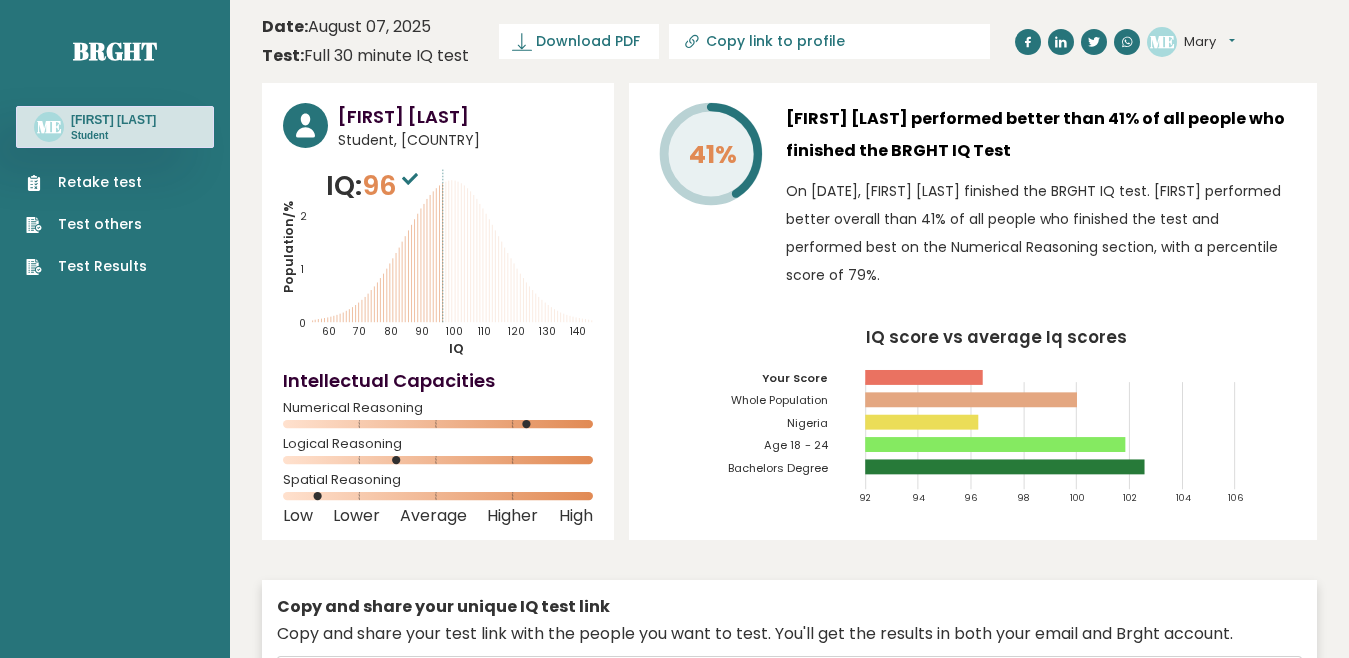 scroll, scrollTop: 0, scrollLeft: 0, axis: both 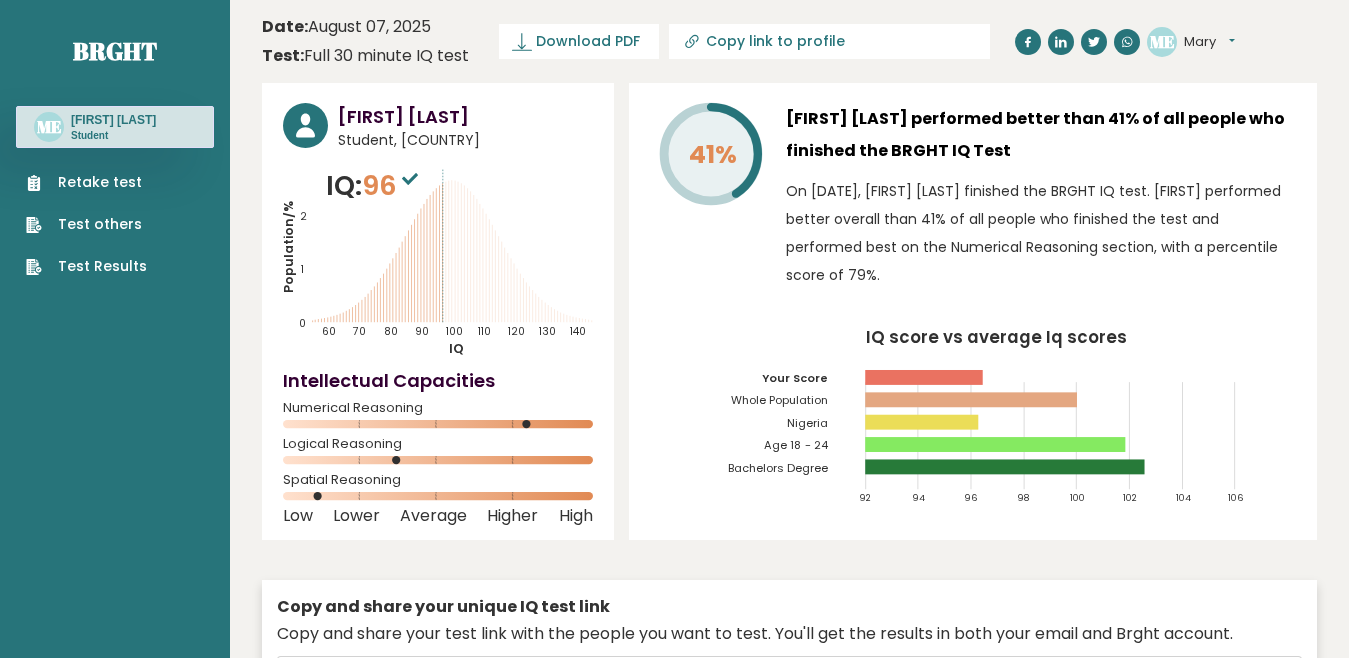 click on "Retake test" at bounding box center [86, 182] 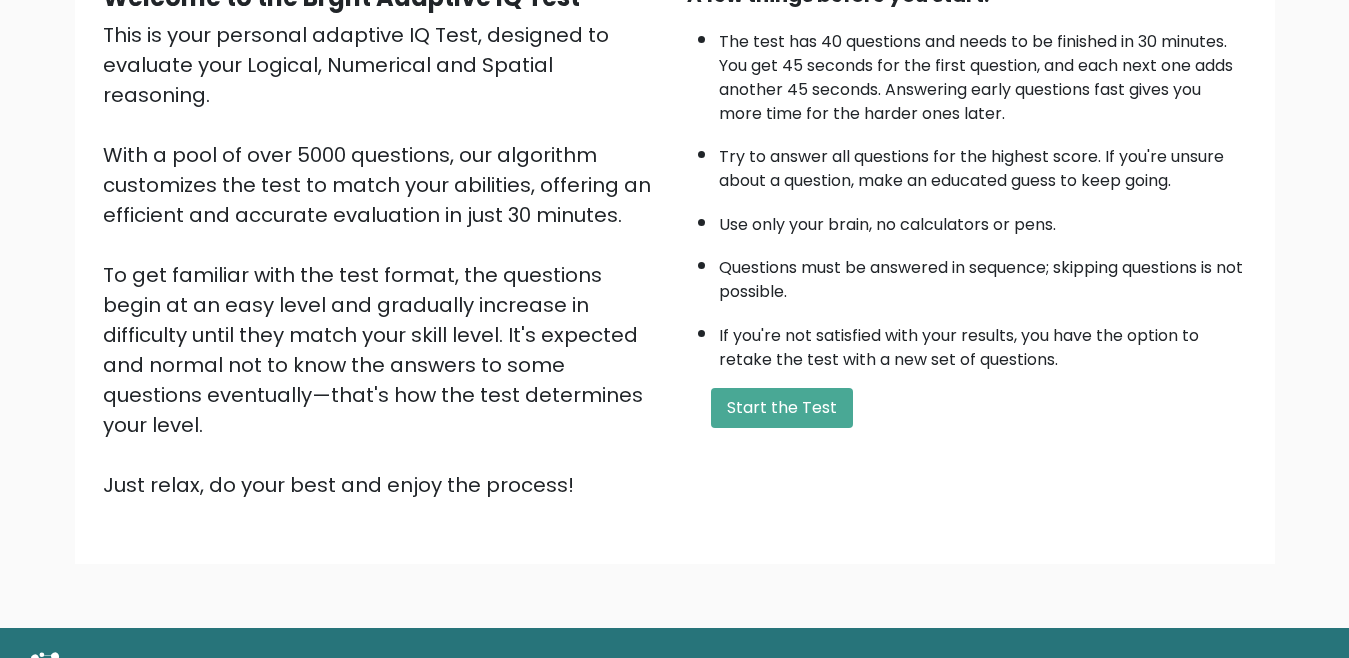 scroll, scrollTop: 225, scrollLeft: 0, axis: vertical 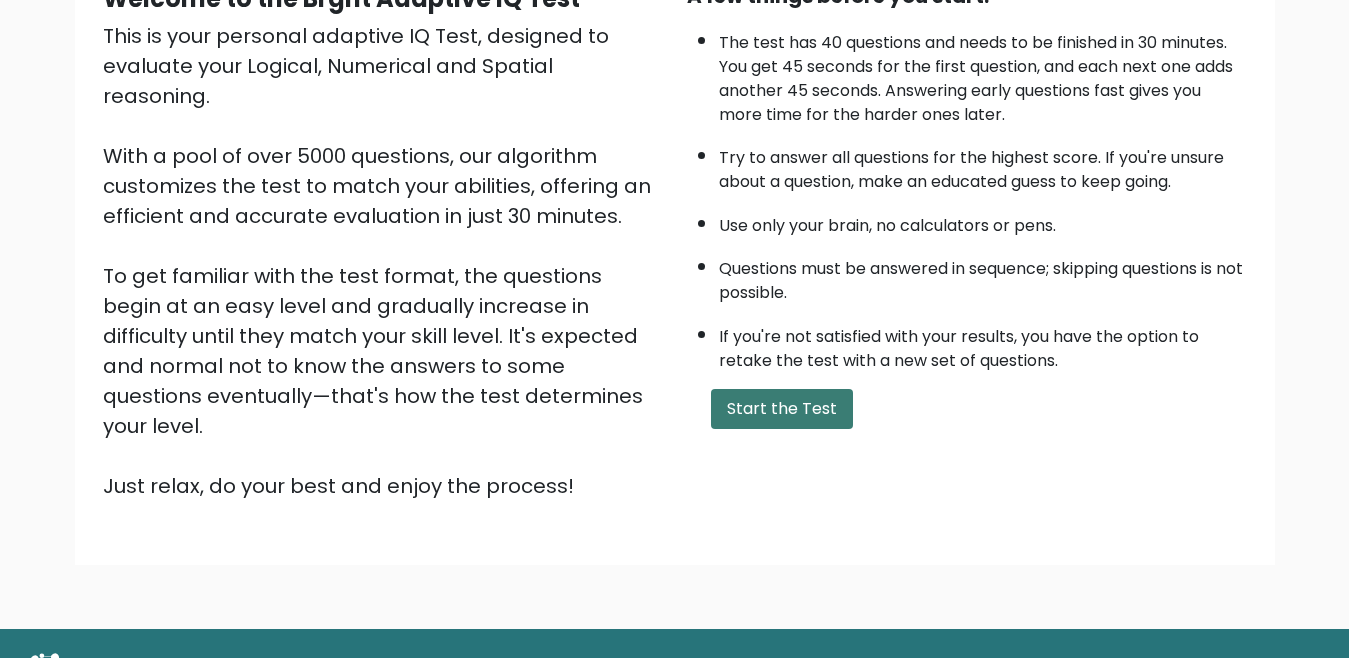 click on "Start the Test" at bounding box center (782, 409) 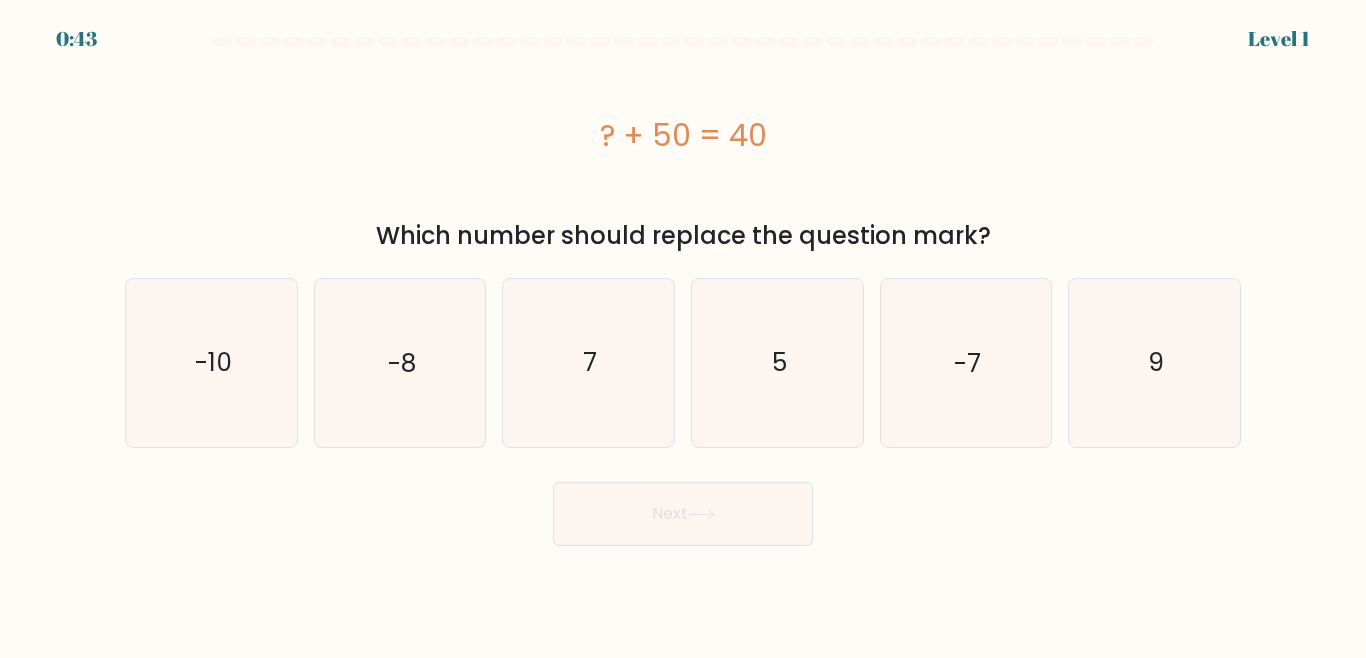 scroll, scrollTop: 0, scrollLeft: 0, axis: both 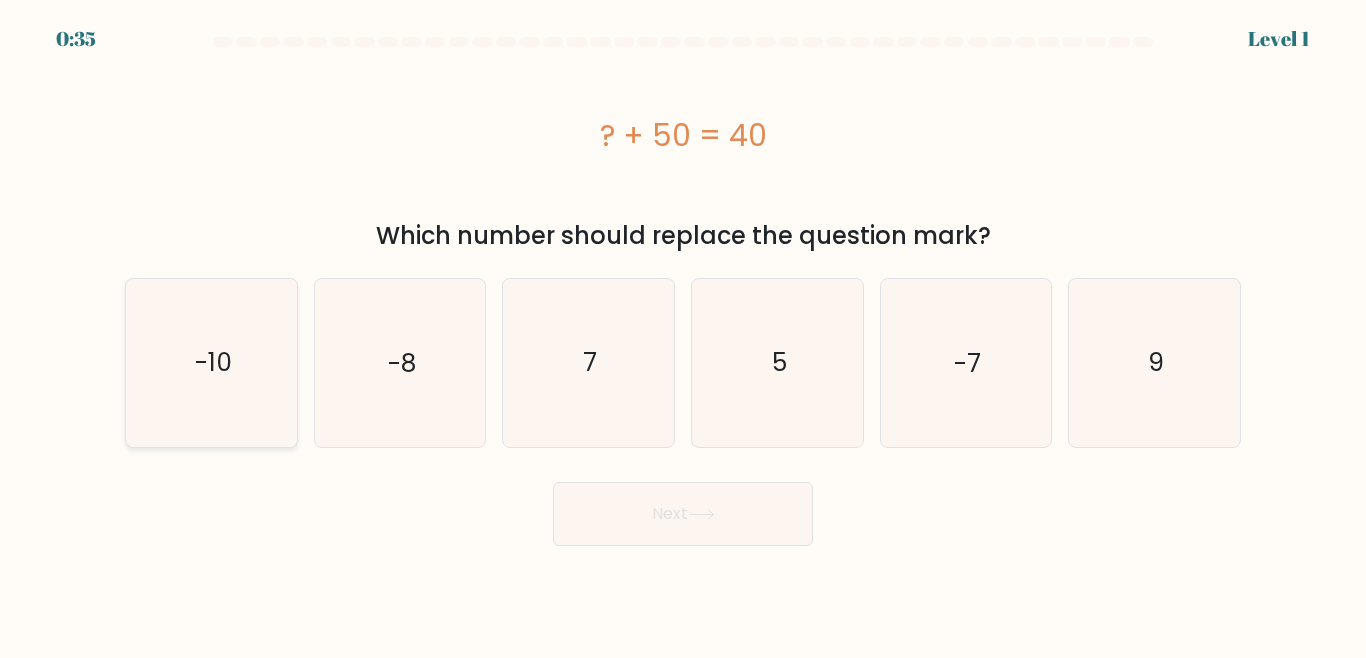 click on "-10" 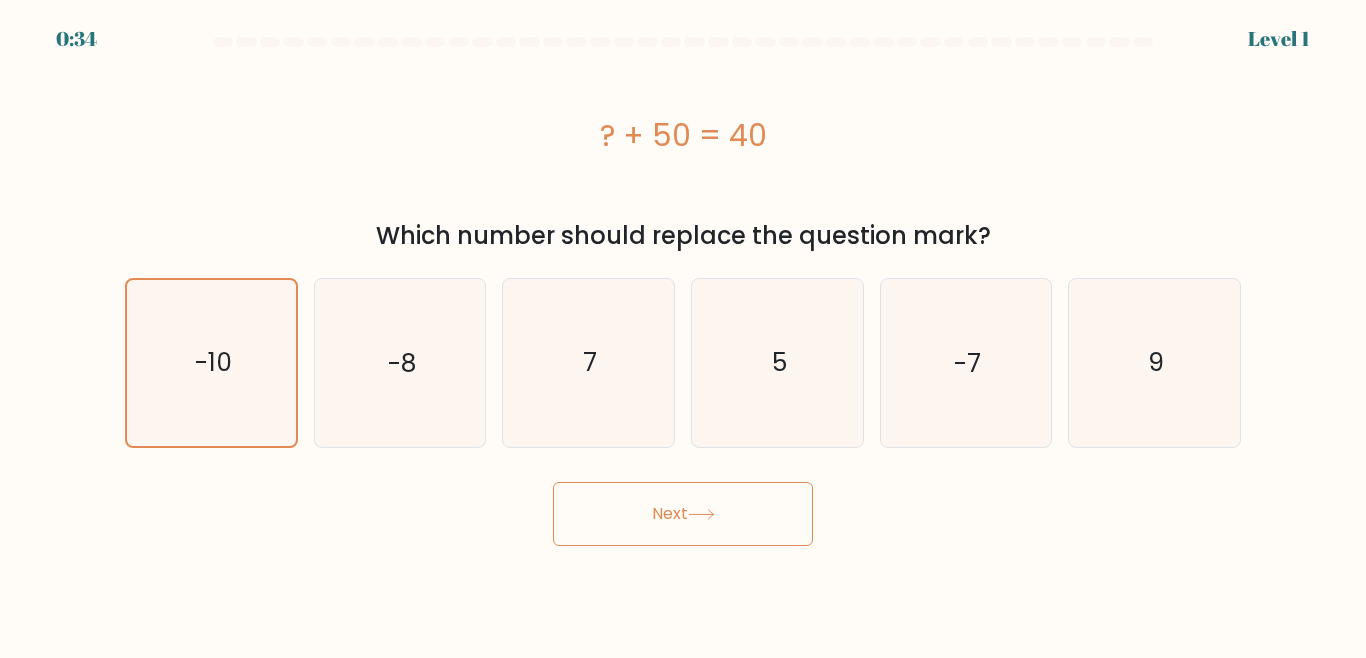 click on "Next" at bounding box center [683, 514] 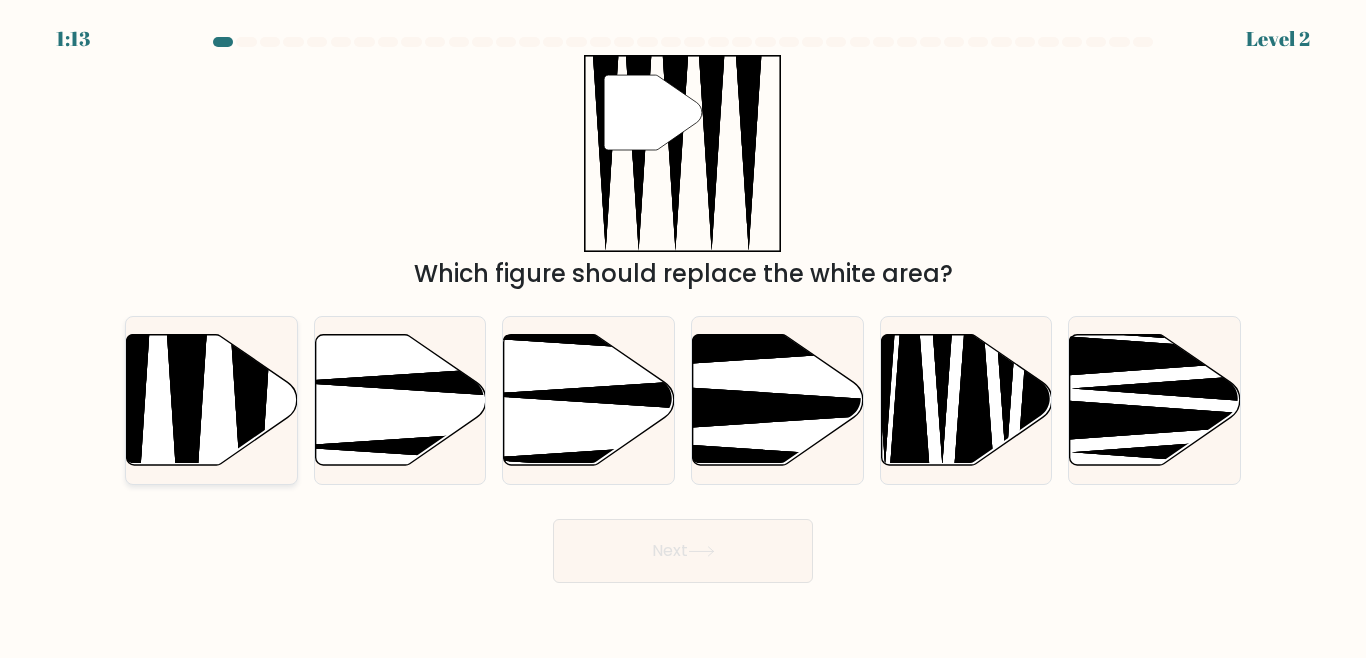 click 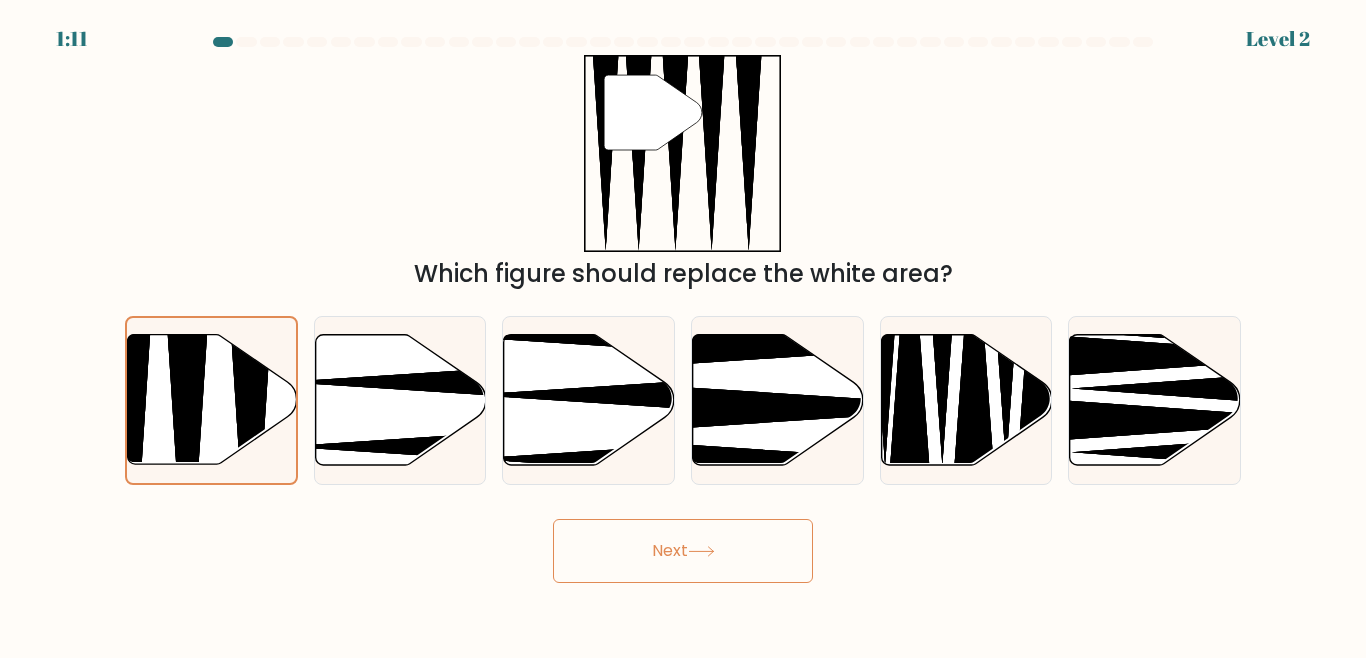 click on "Next" at bounding box center [683, 551] 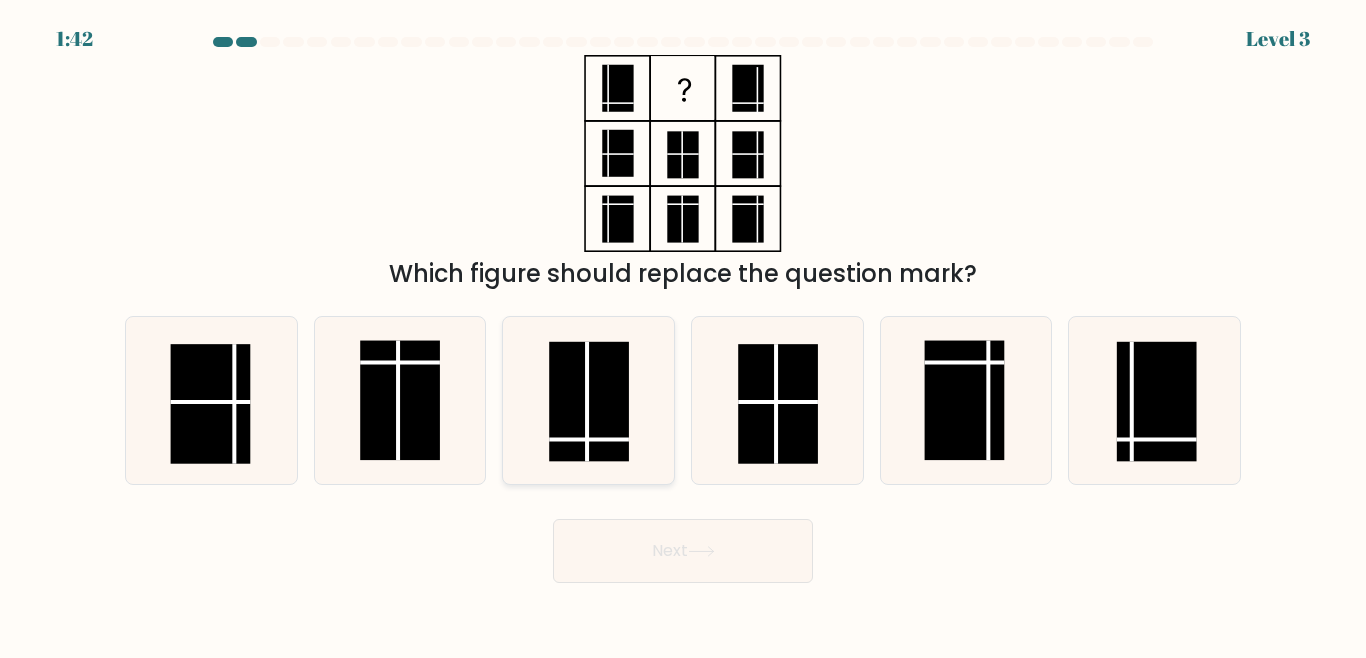 click 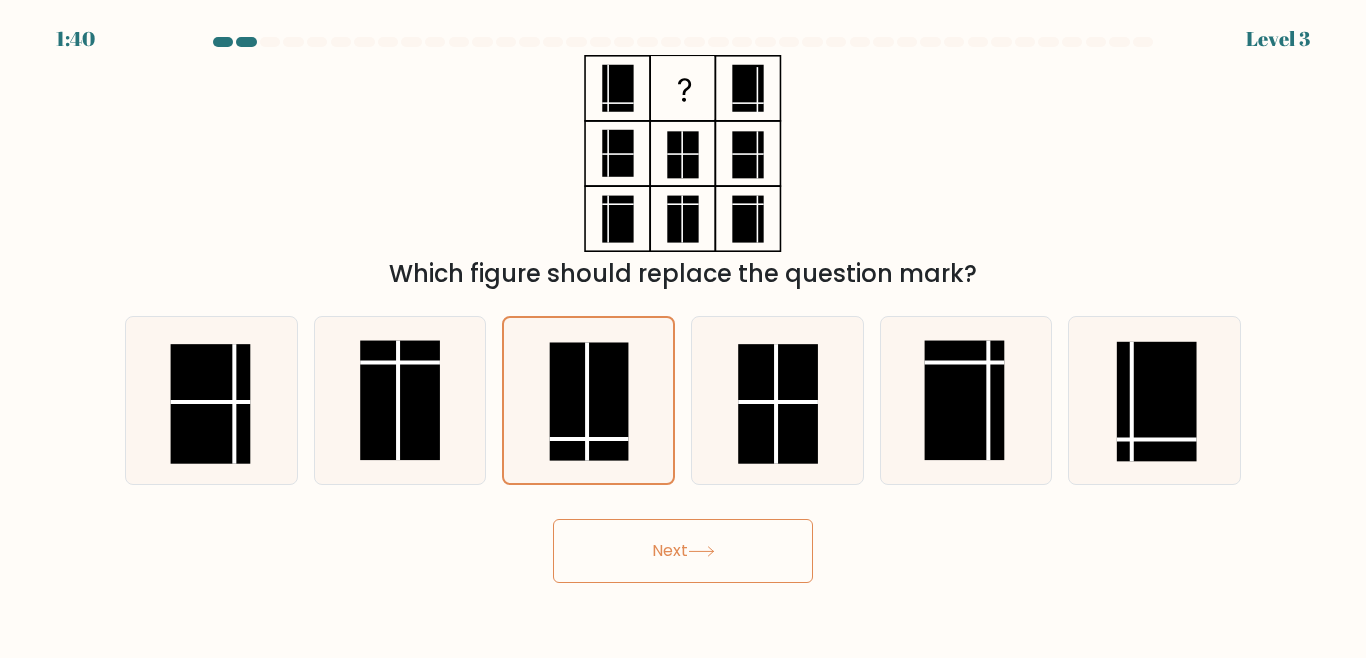 click on "Next" at bounding box center (683, 551) 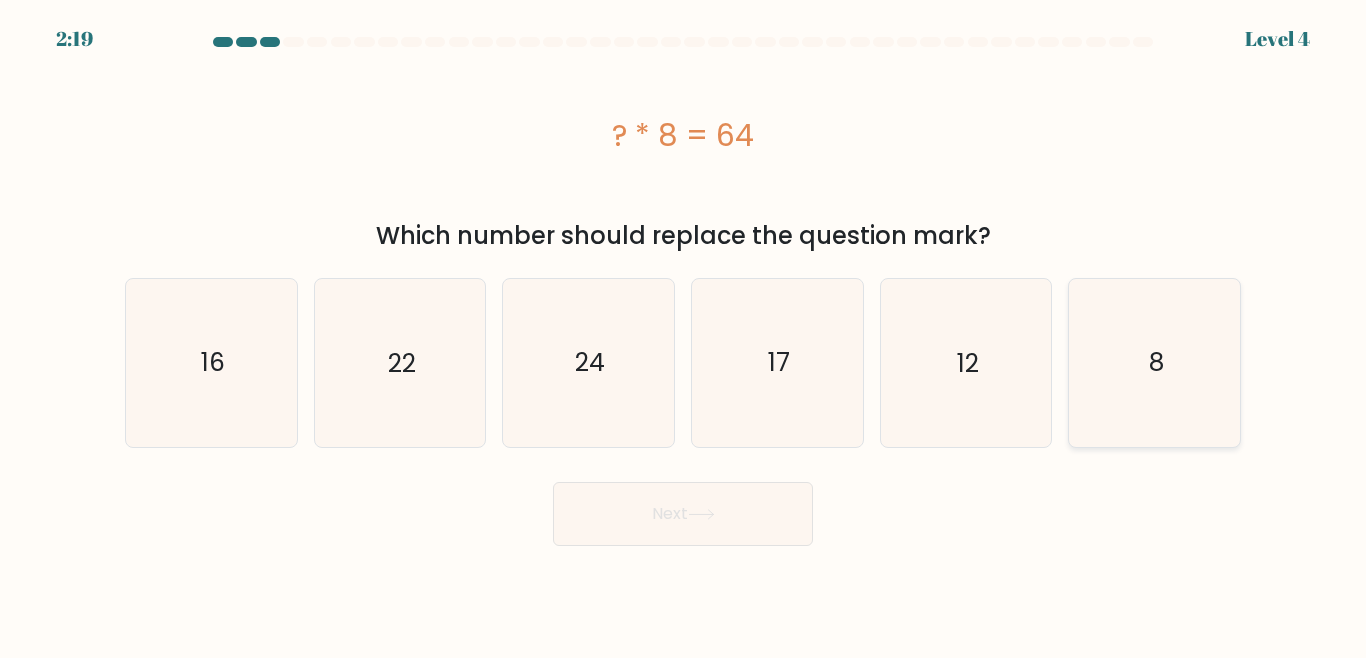 click on "8" 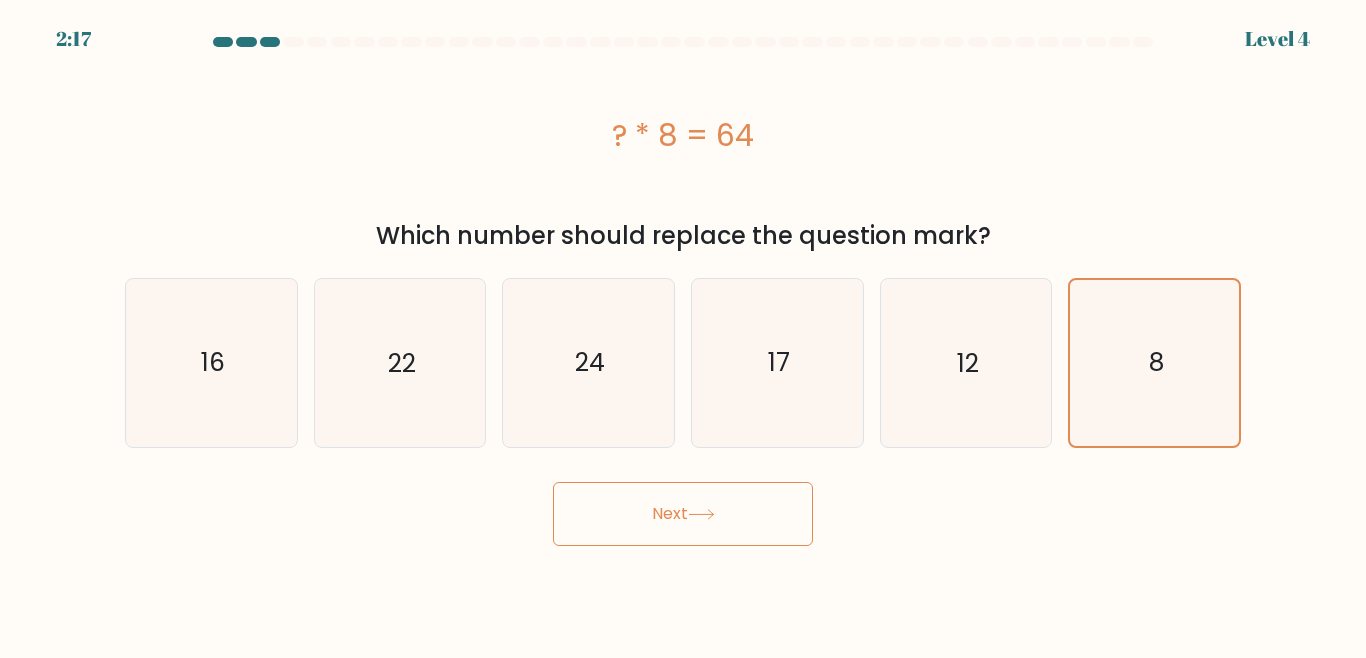 click on "Next" at bounding box center (683, 514) 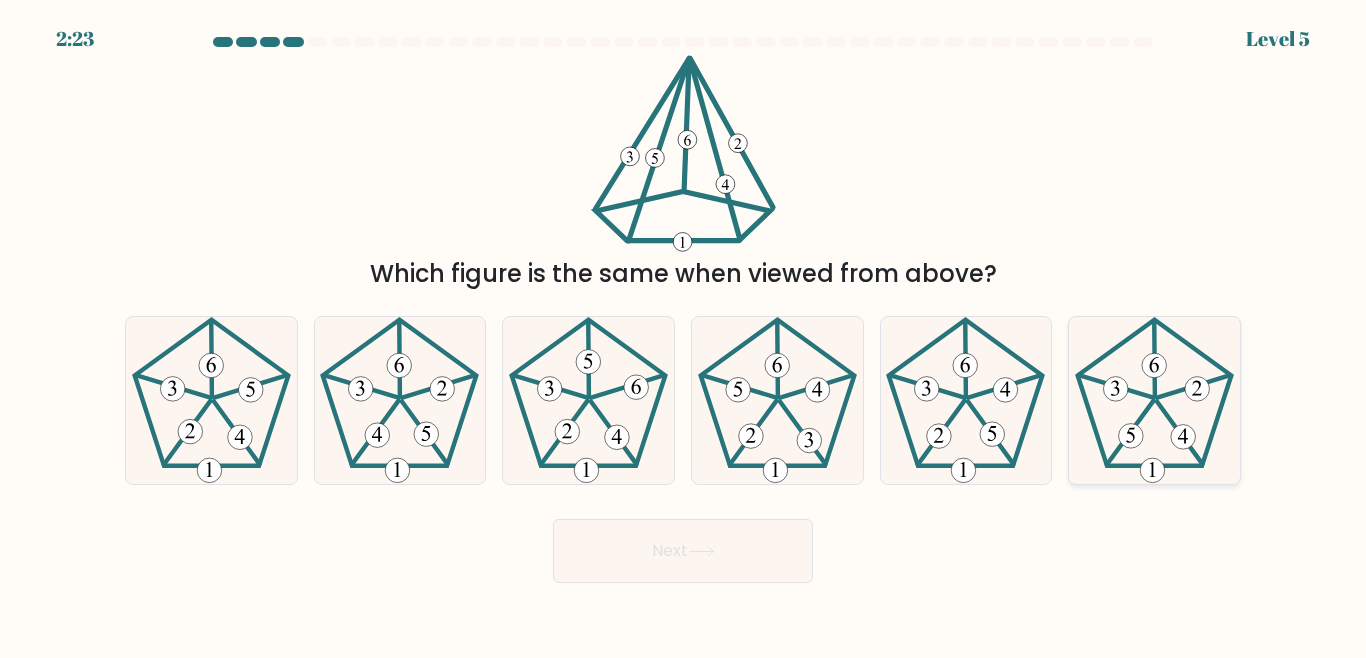 click 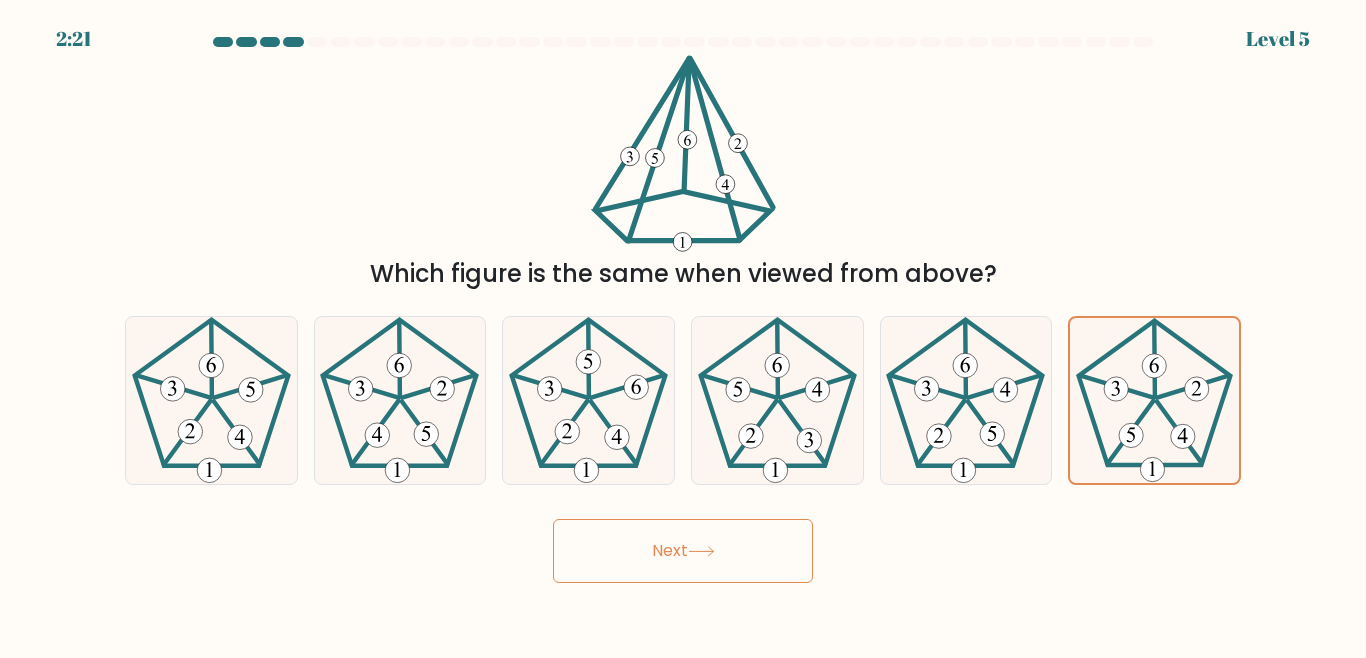 click on "Next" at bounding box center [683, 551] 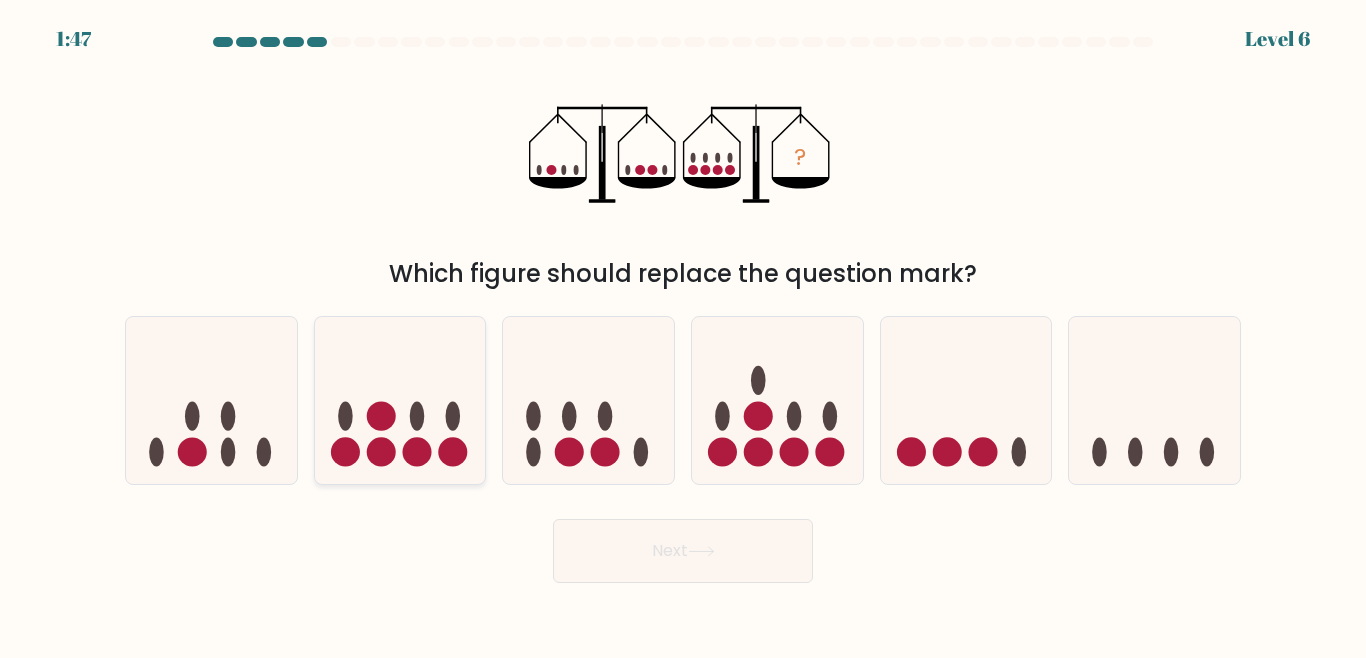 click 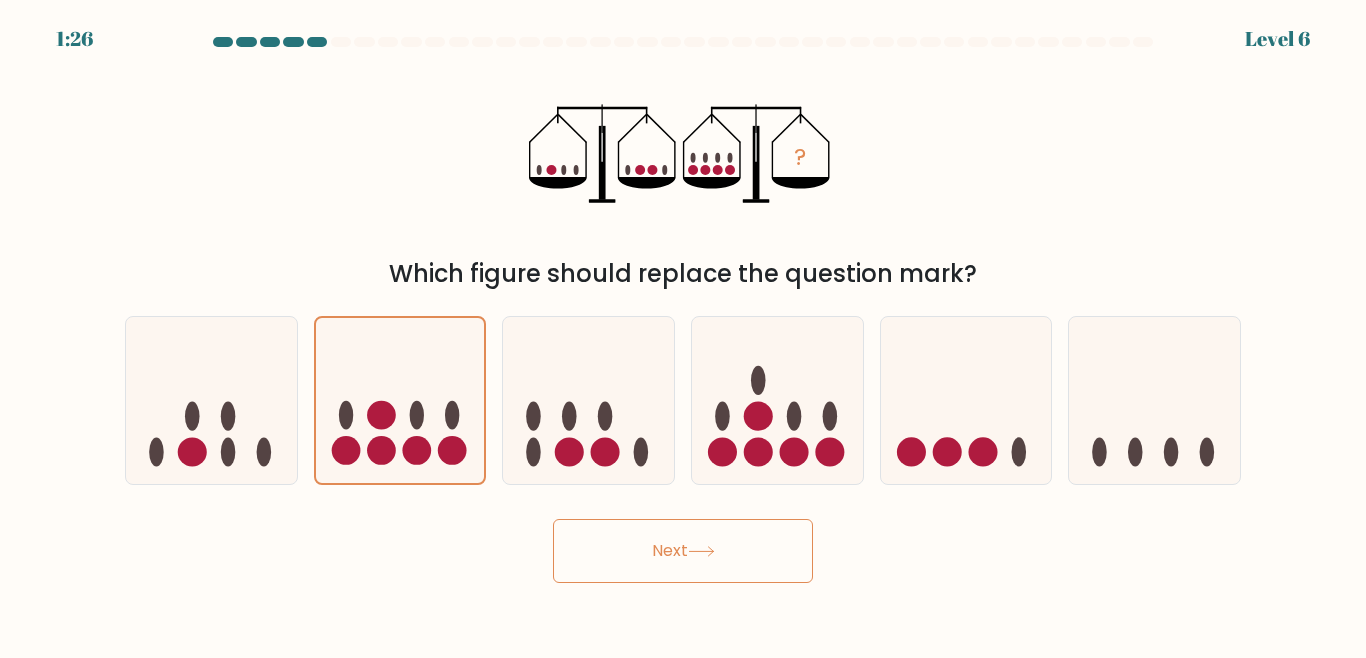 click on "Next" at bounding box center [683, 551] 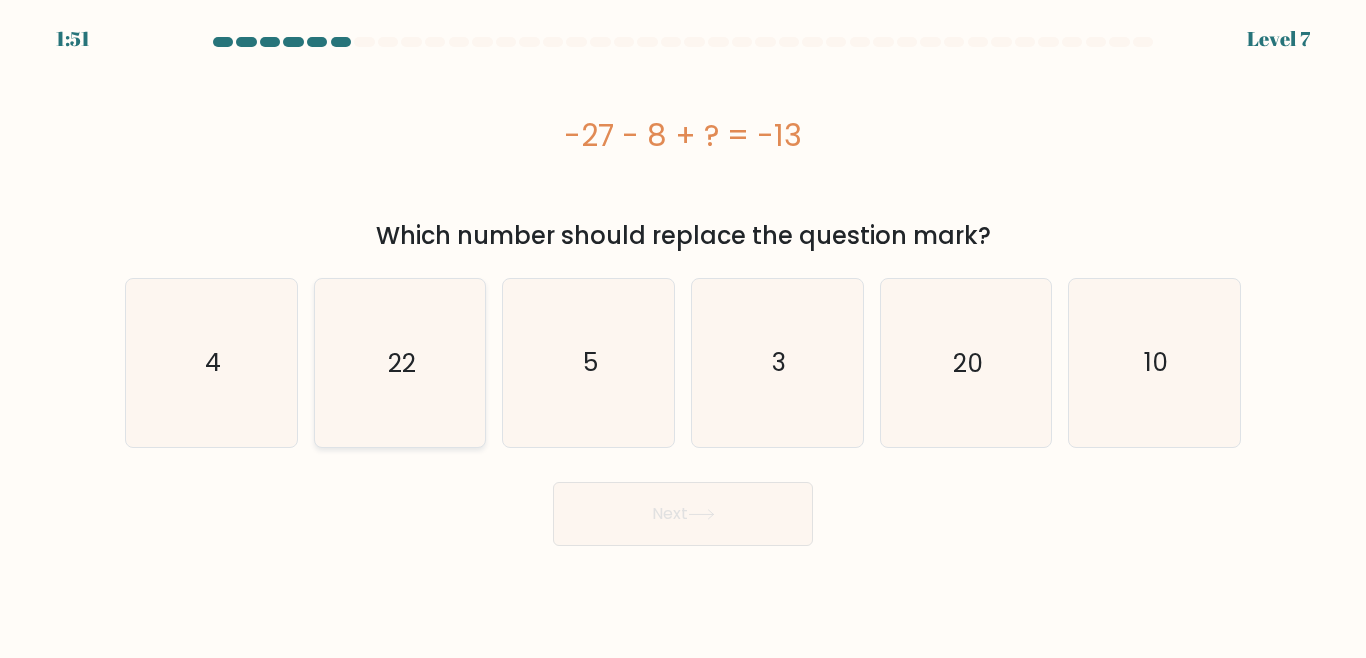 click on "22" 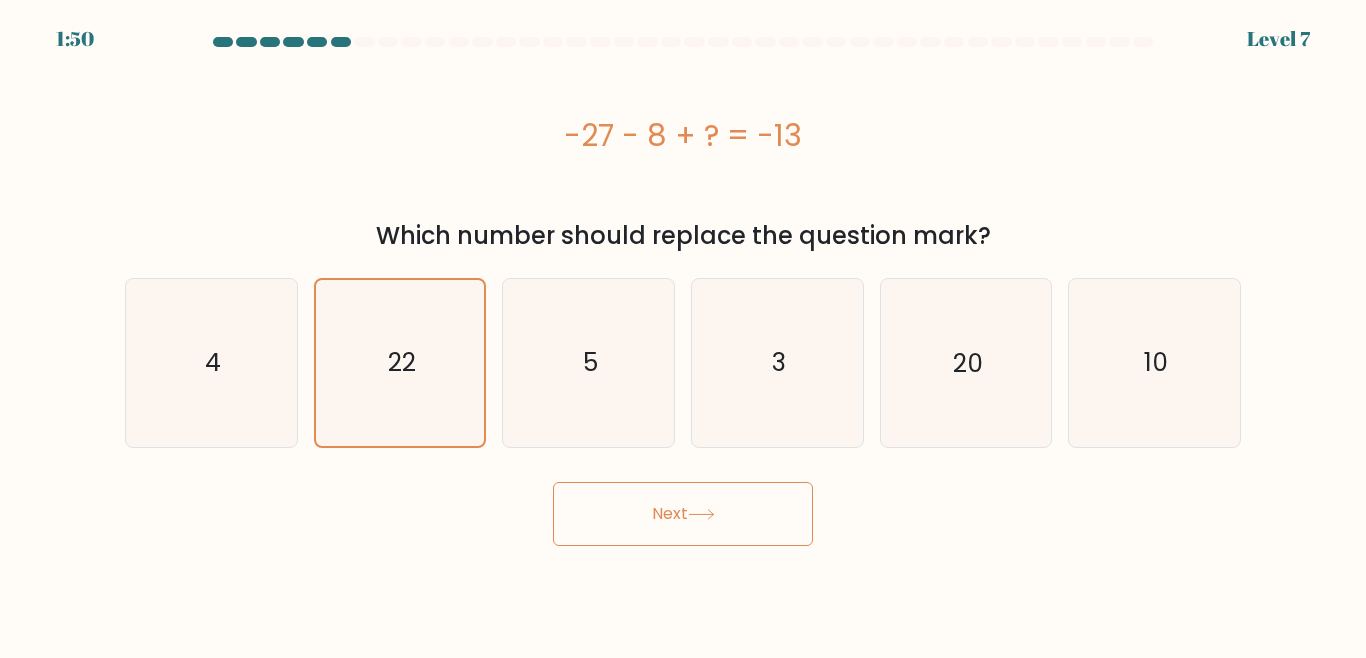 click on "Next" at bounding box center [683, 514] 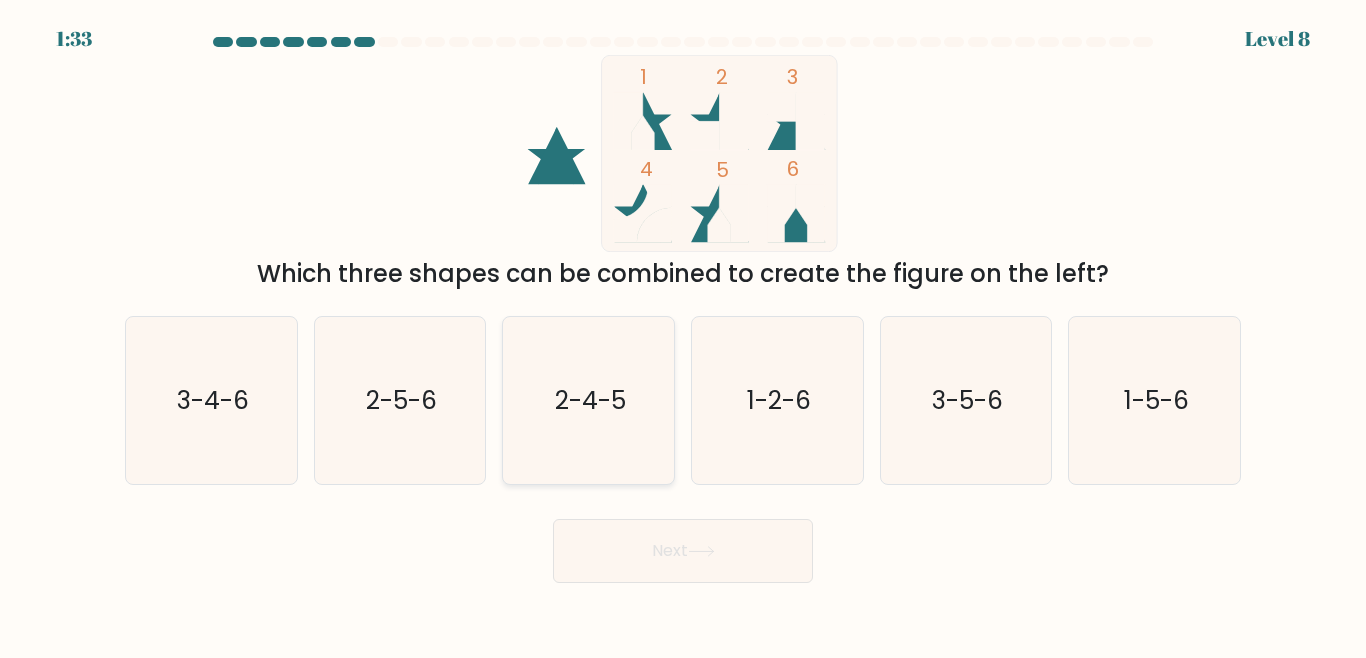 click on "2-4-5" 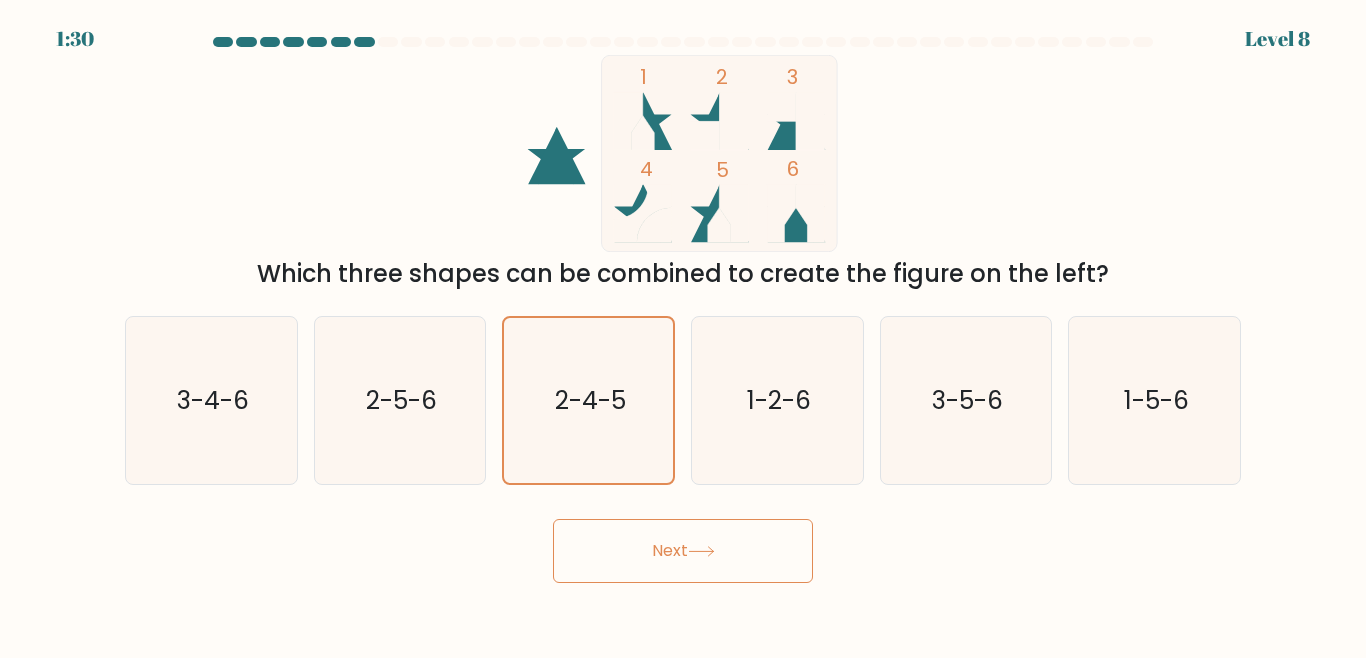 click on "Next" at bounding box center [683, 551] 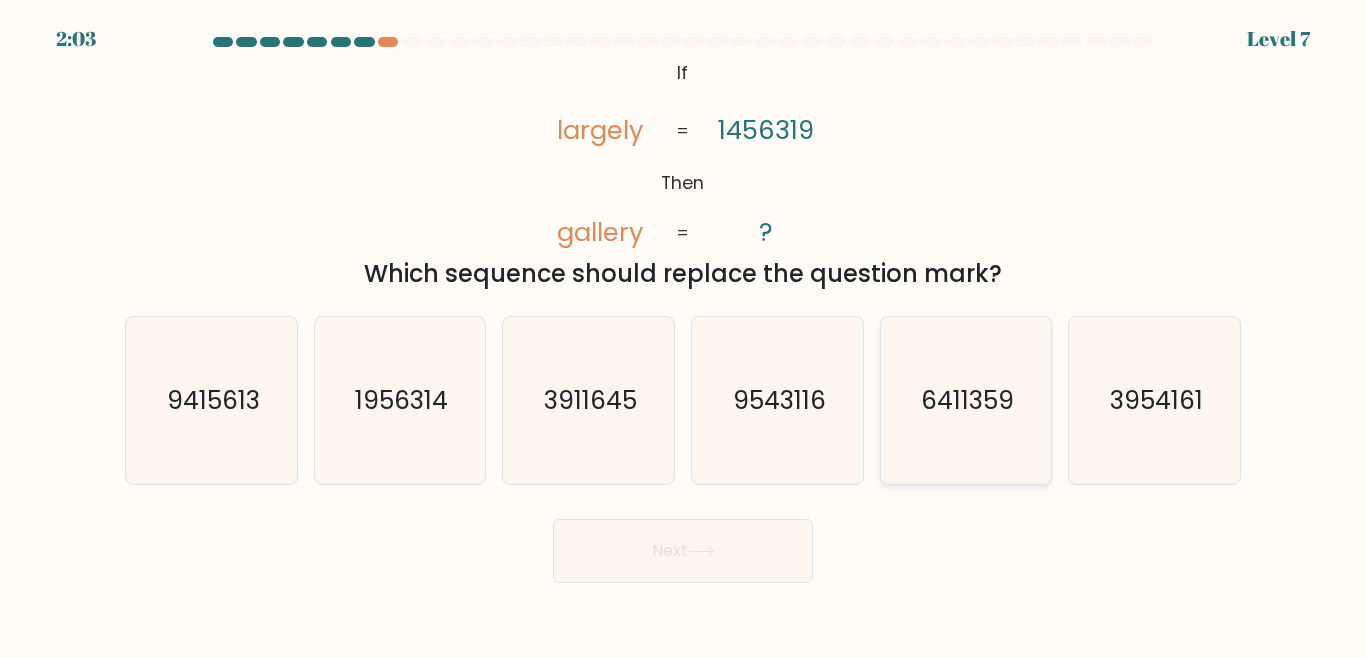 click on "6411359" 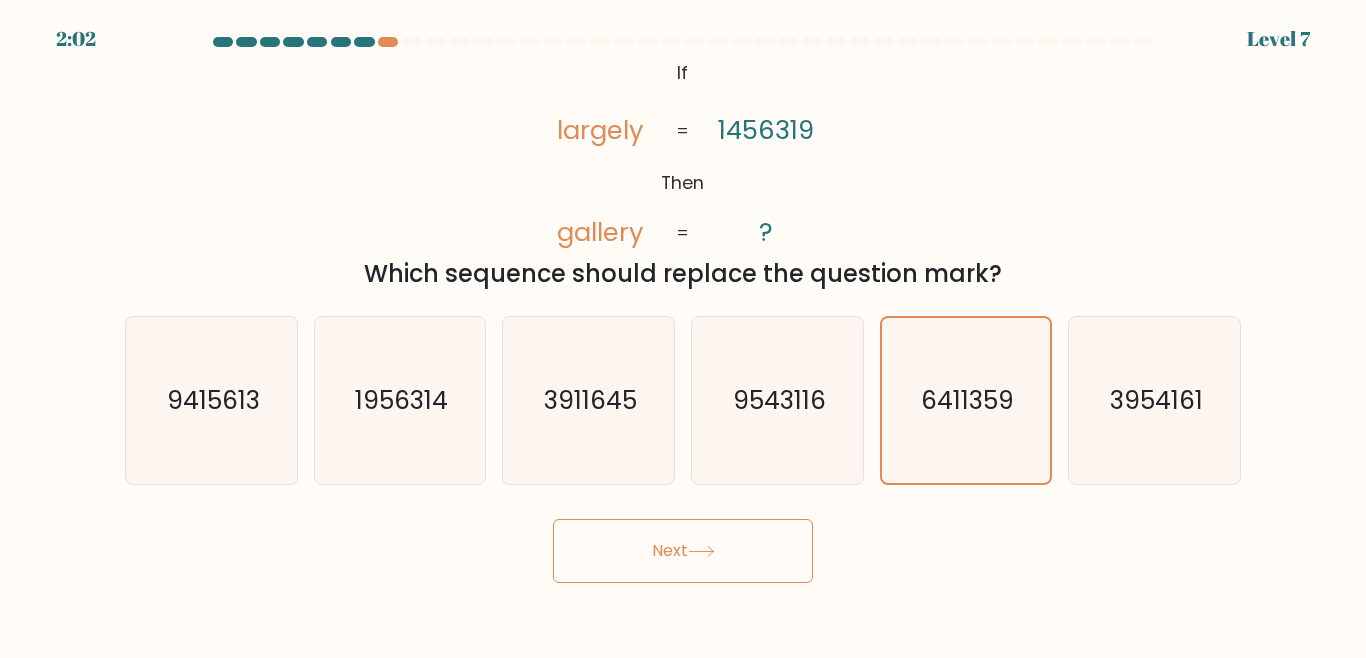 click on "Next" at bounding box center [683, 551] 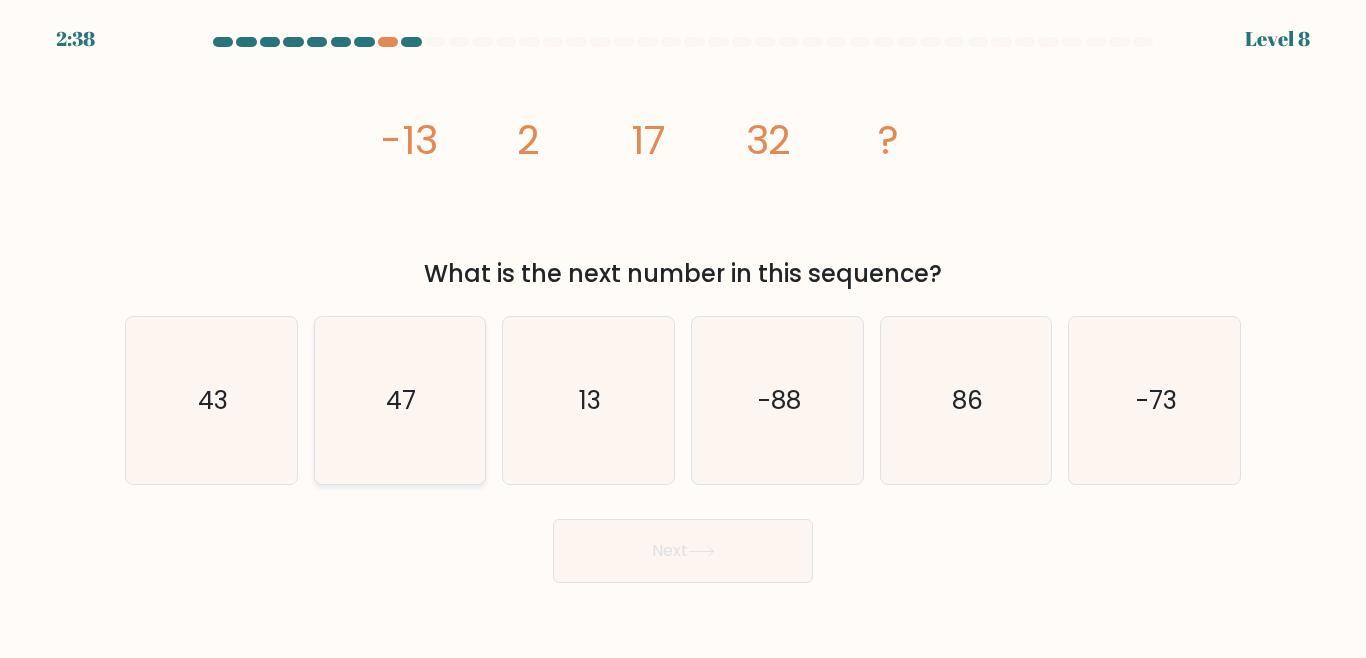 click on "47" 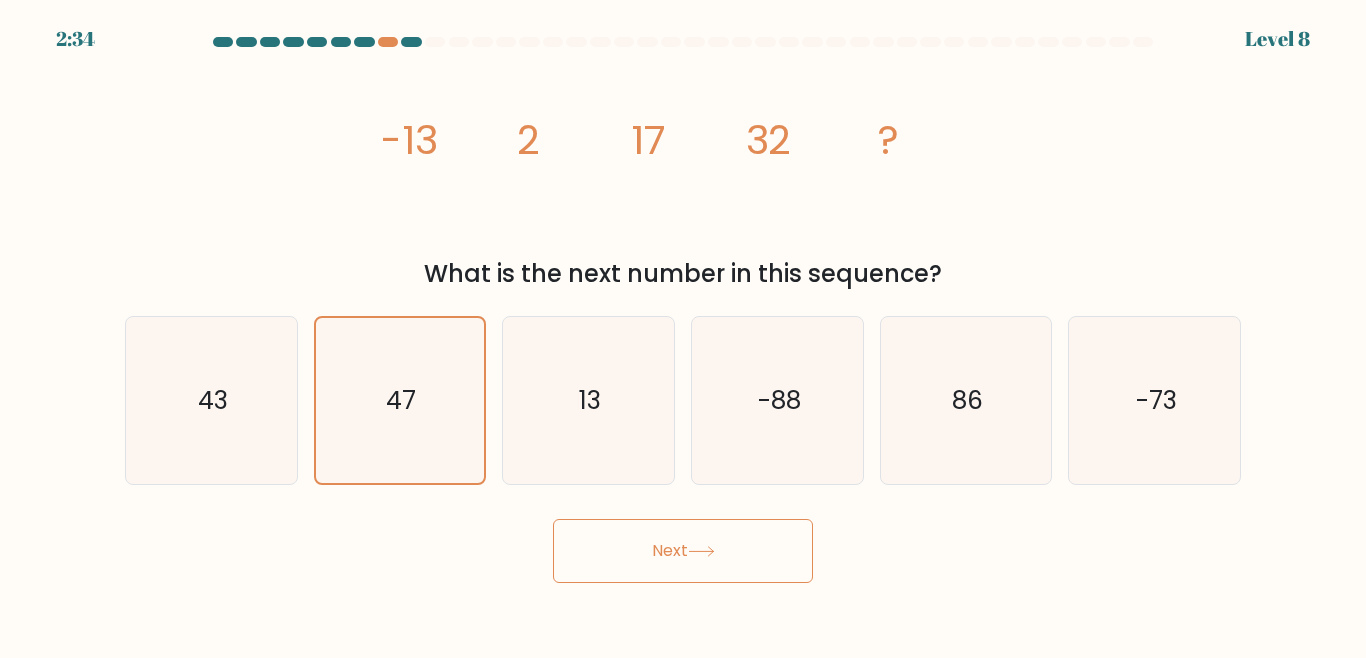 click on "Next" at bounding box center (683, 551) 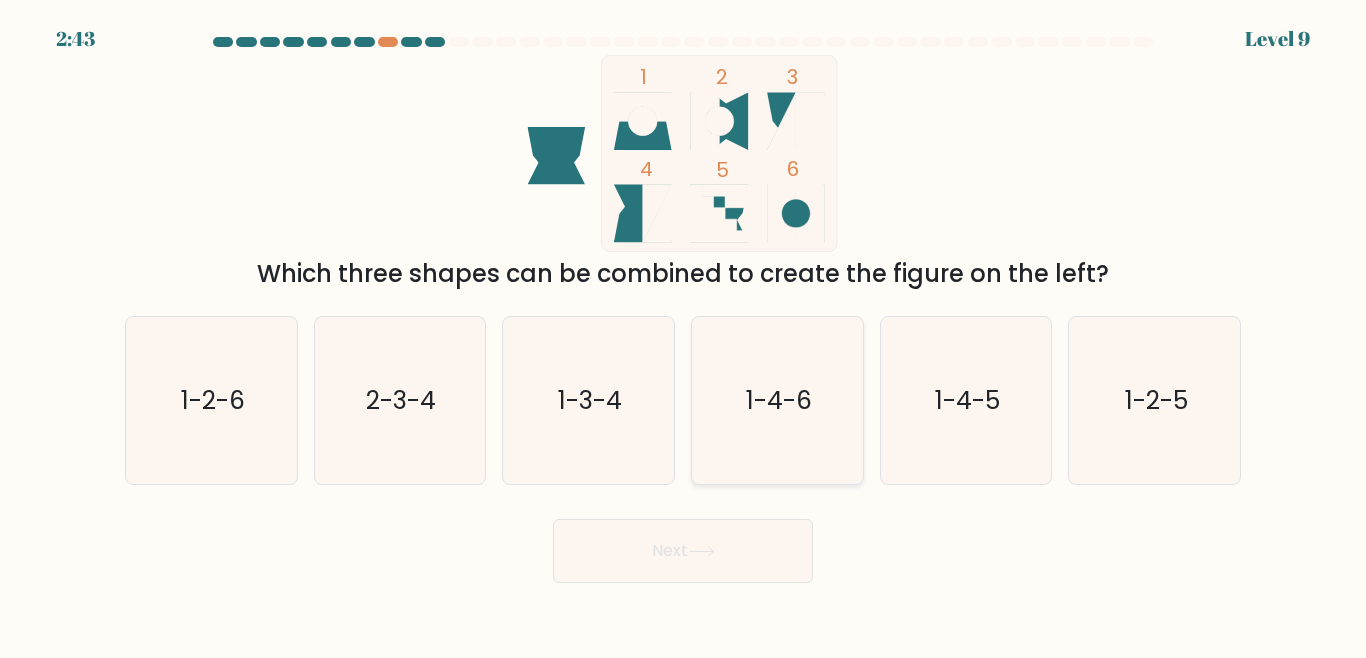 click on "1-4-6" 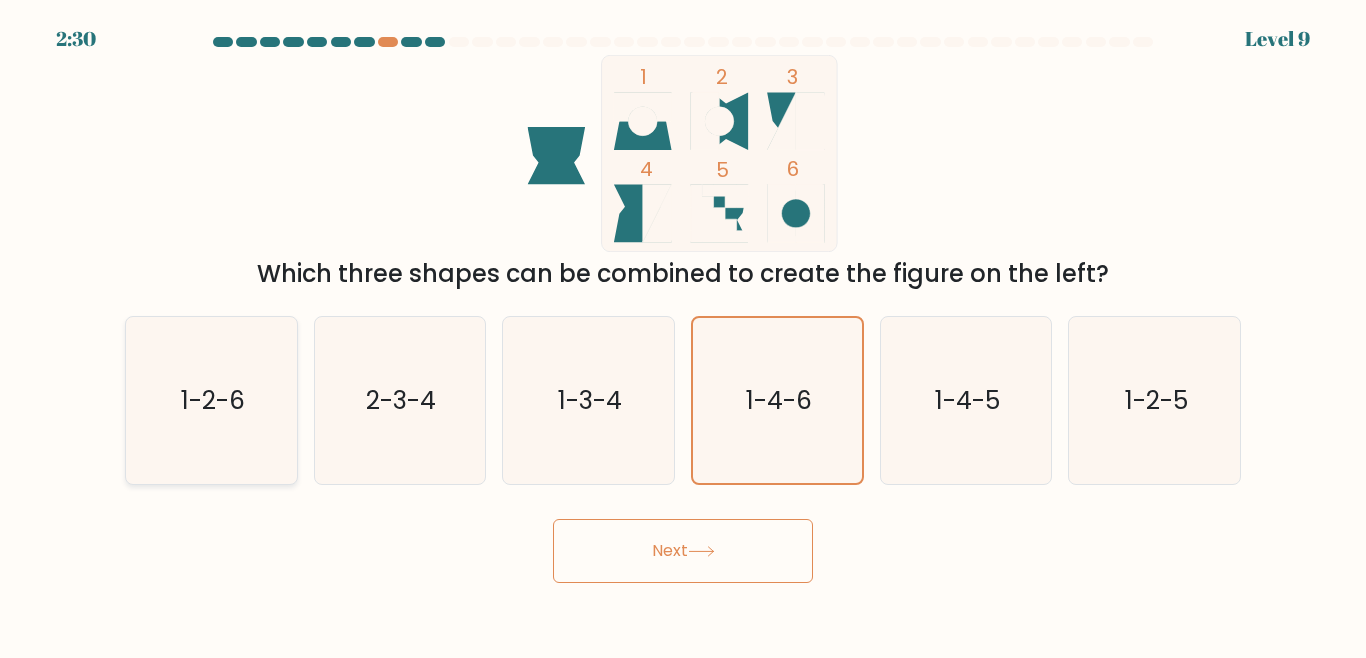 click on "1-2-6" 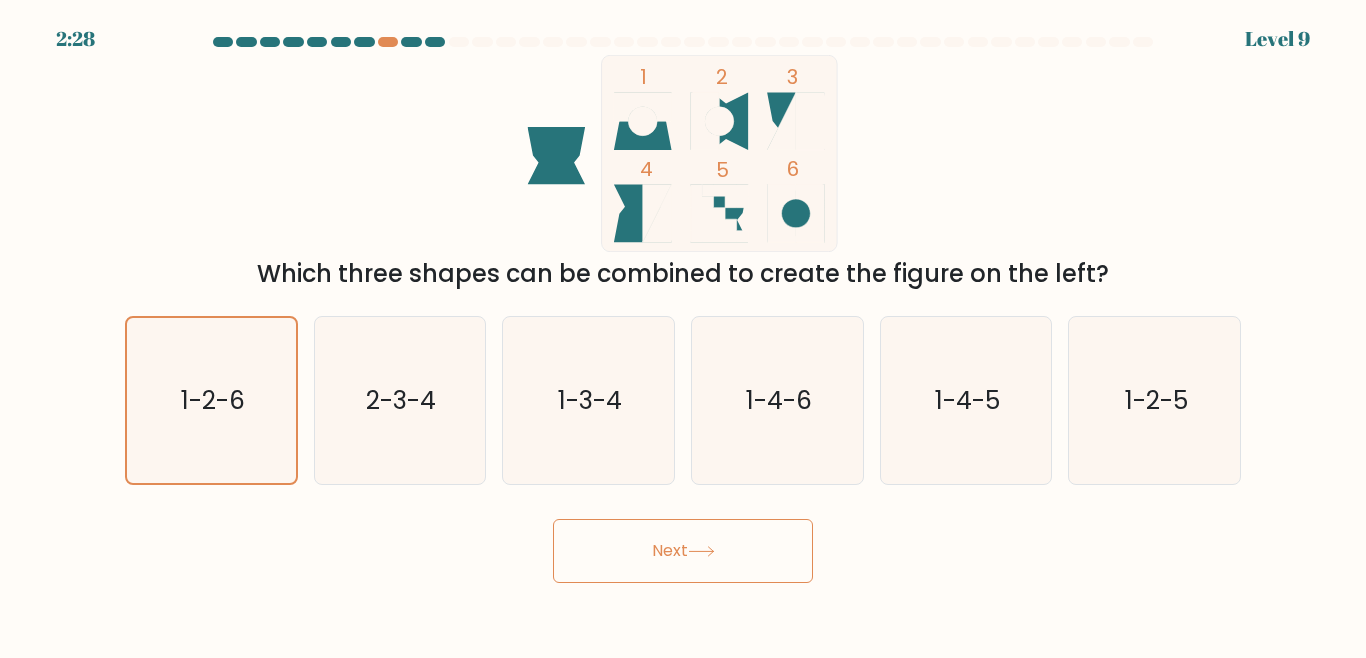 click on "Next" at bounding box center [683, 551] 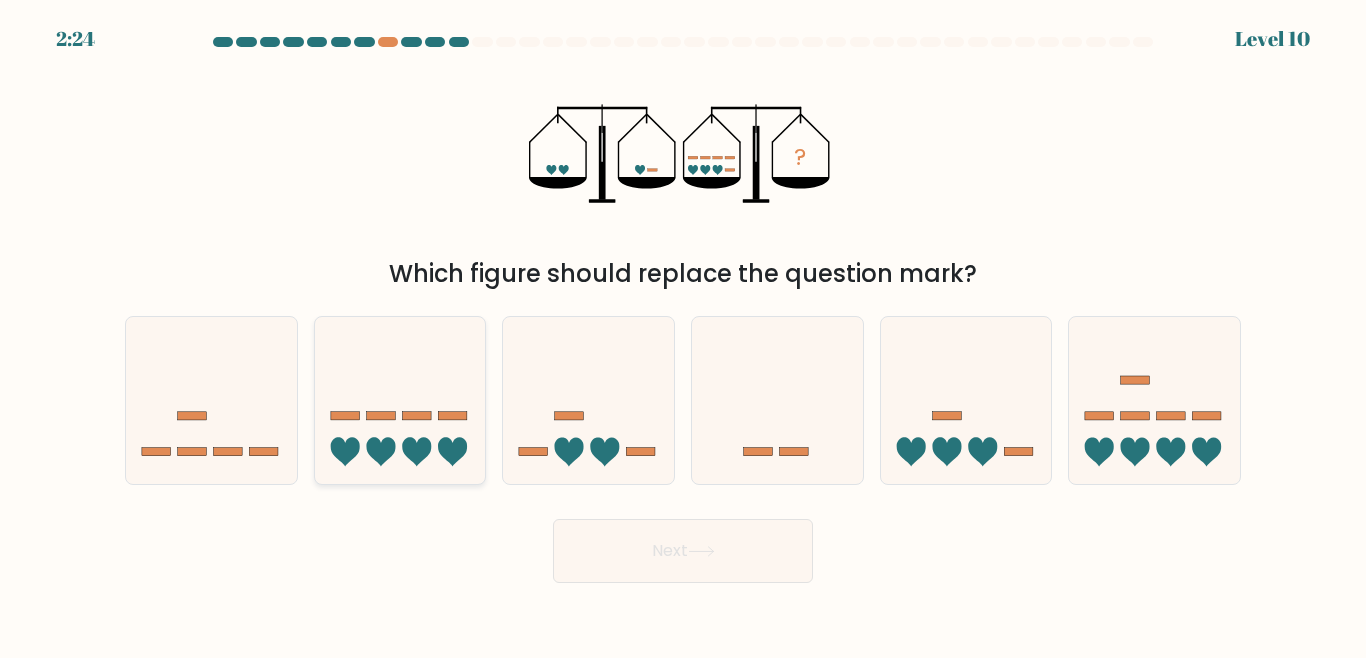 click 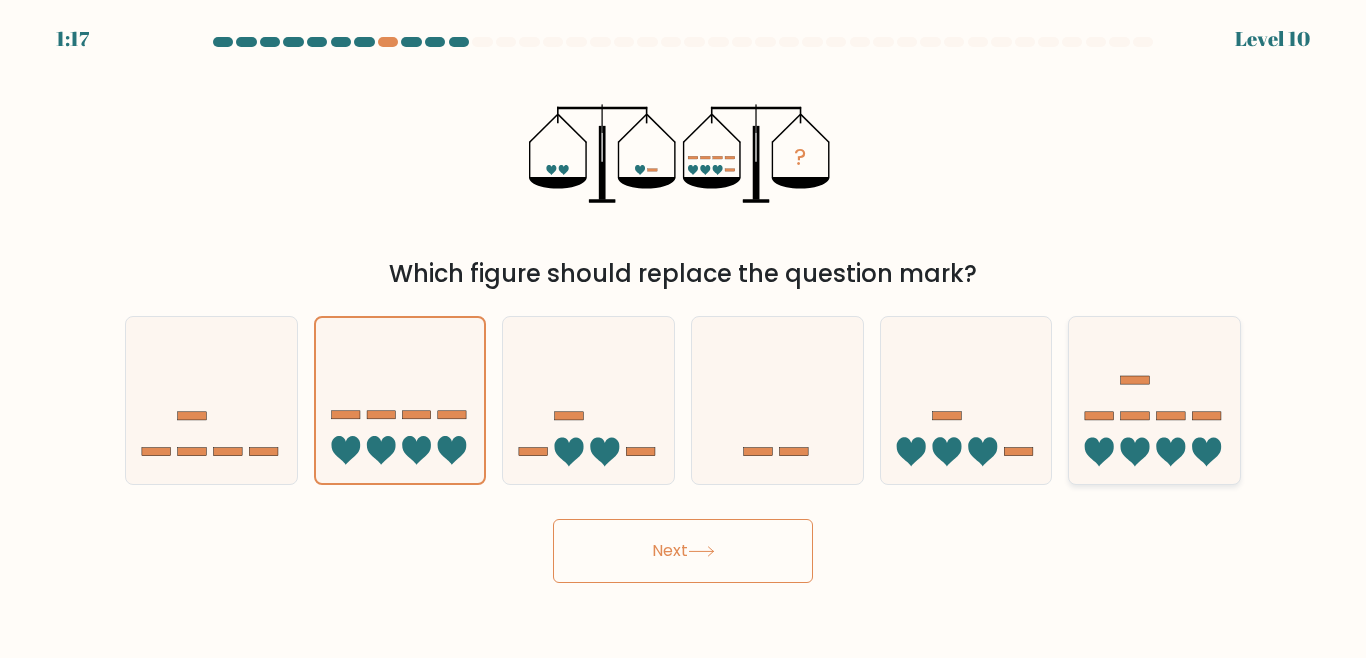 click 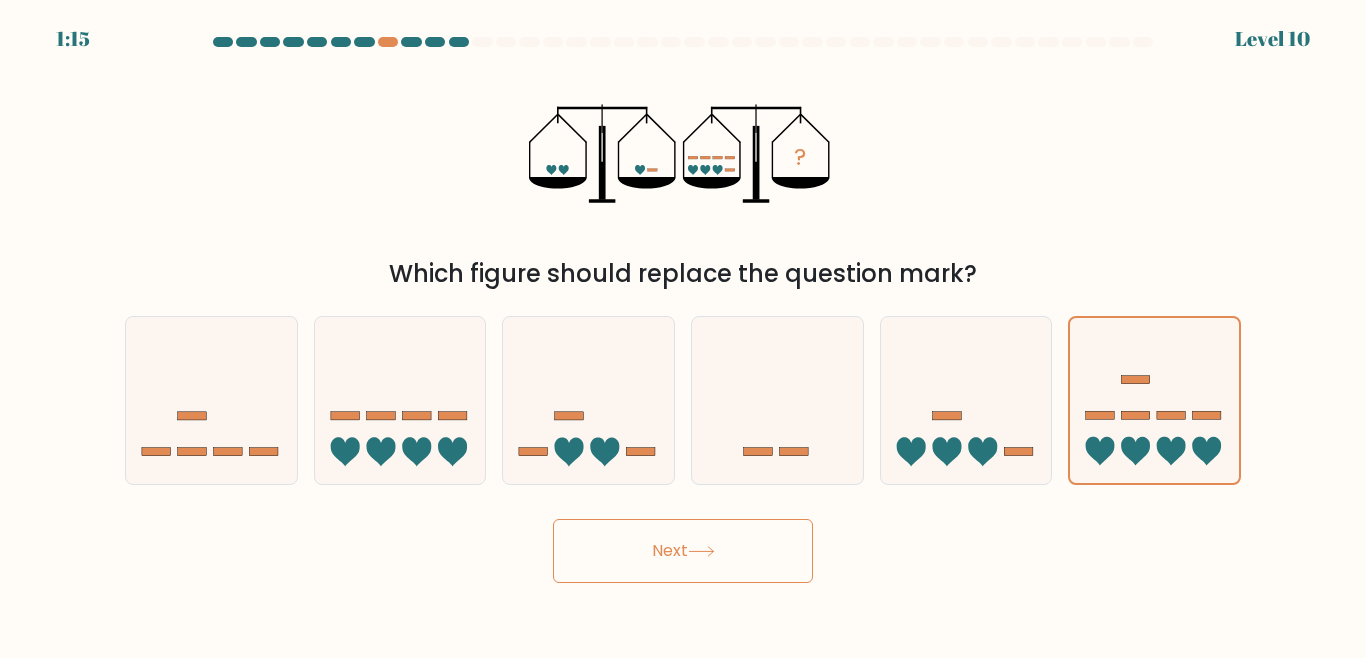 click on "Next" at bounding box center (683, 551) 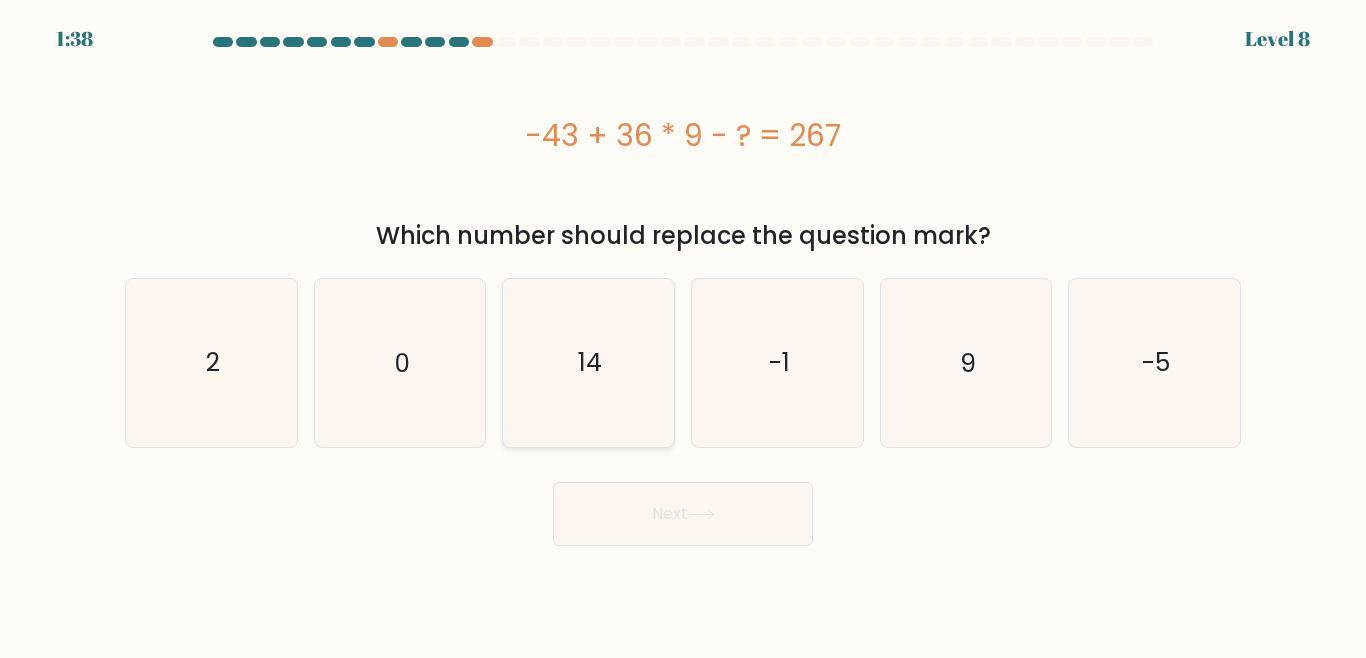 click on "14" 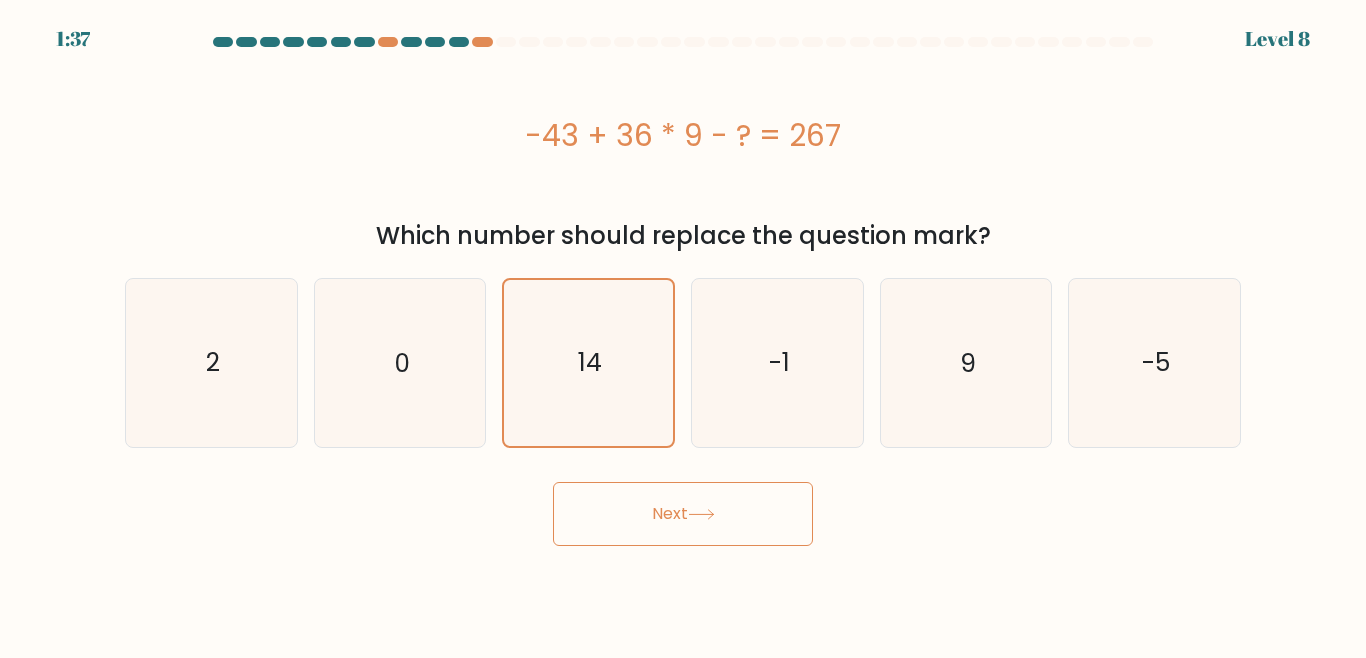 click on "Next" at bounding box center (683, 514) 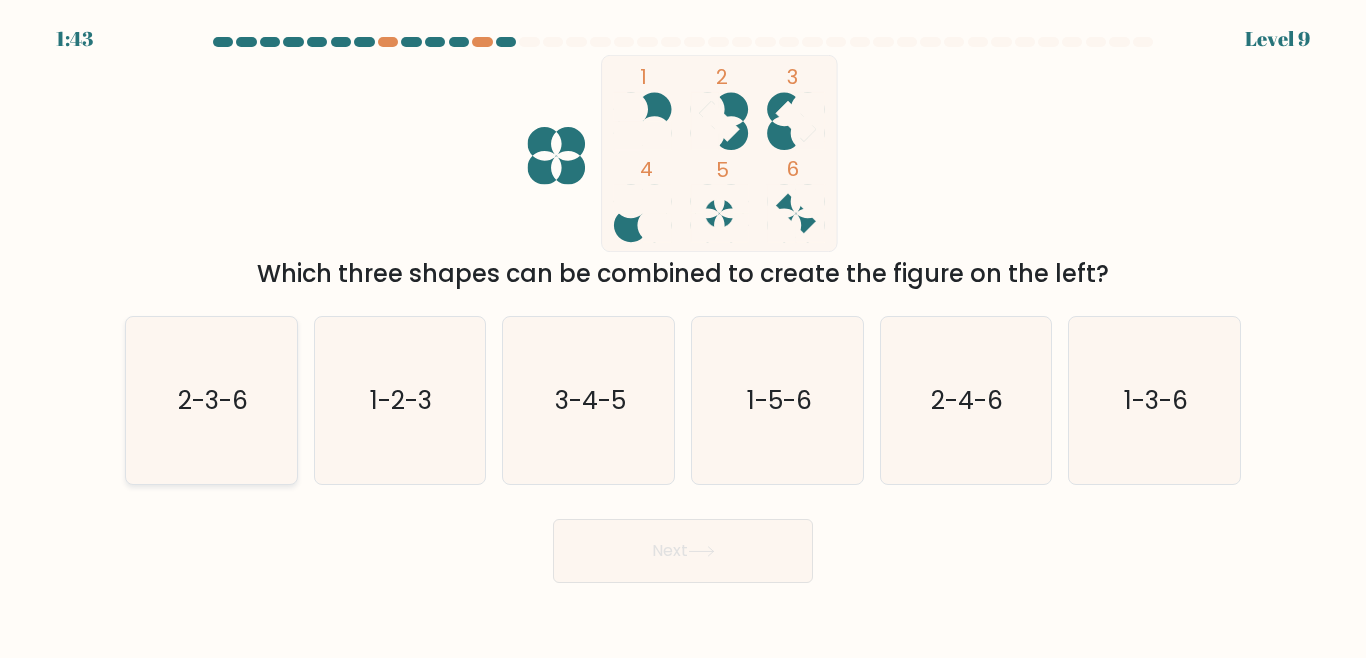click on "2-3-6" 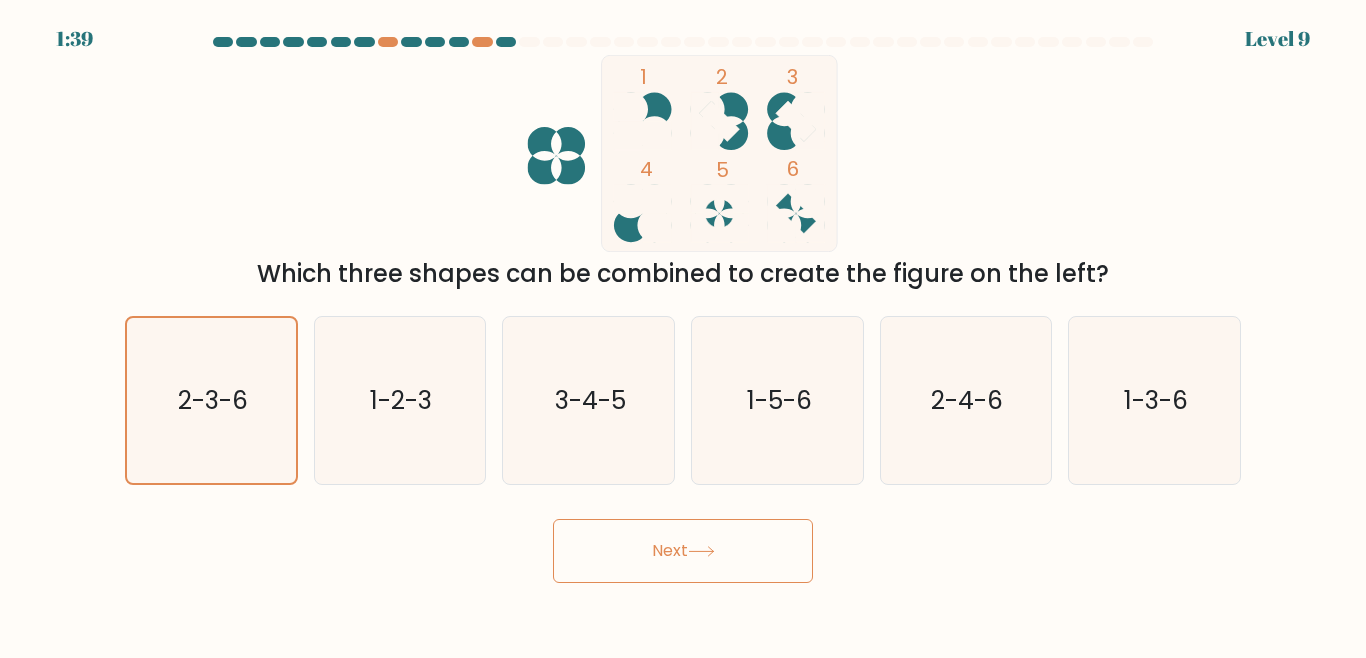 click 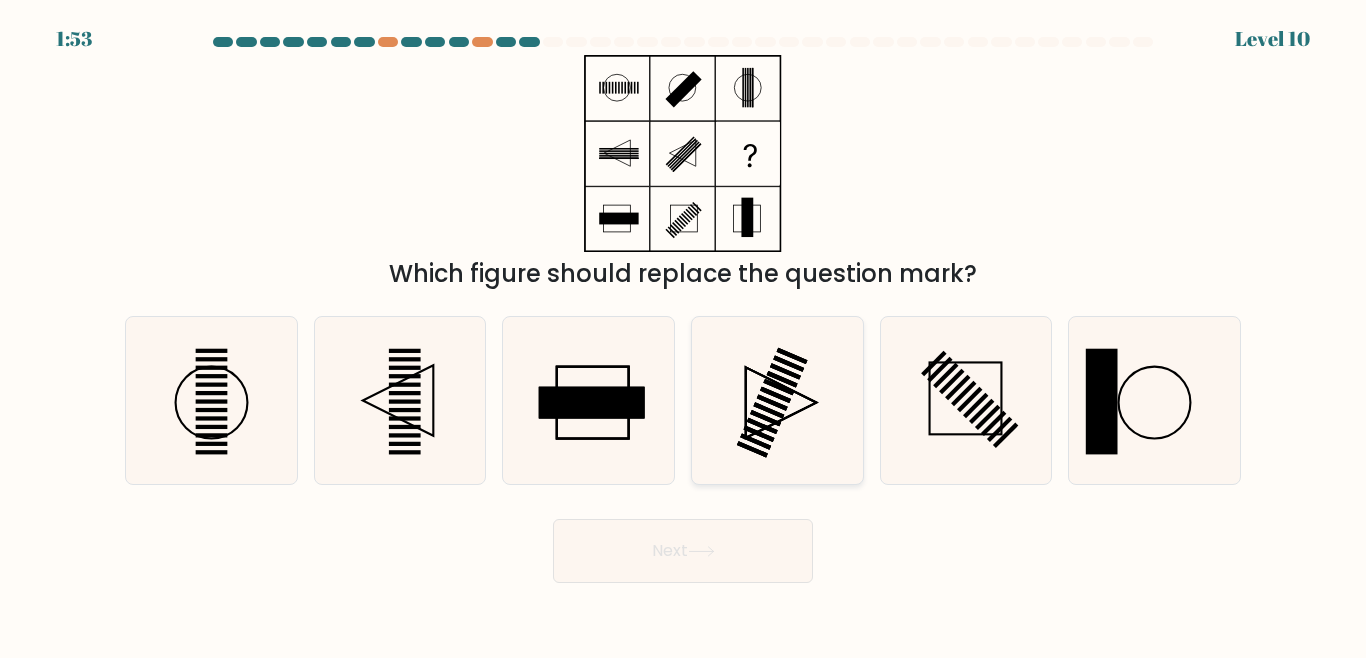 click 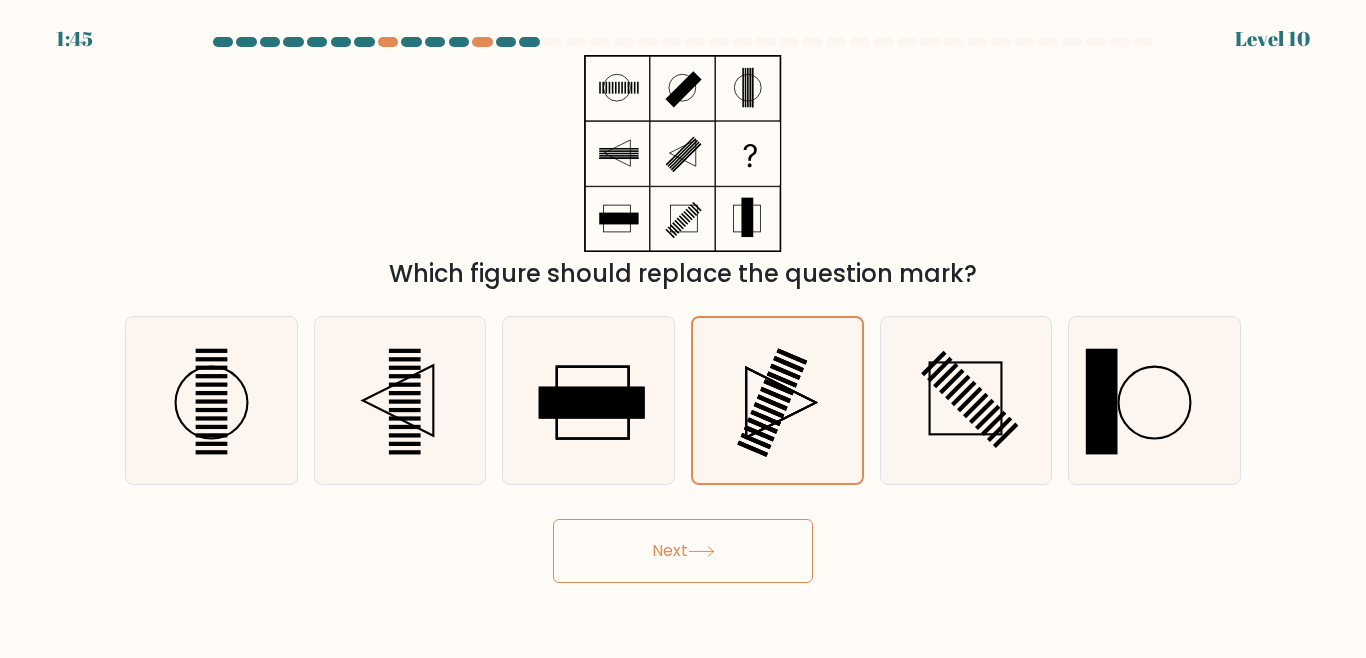 click 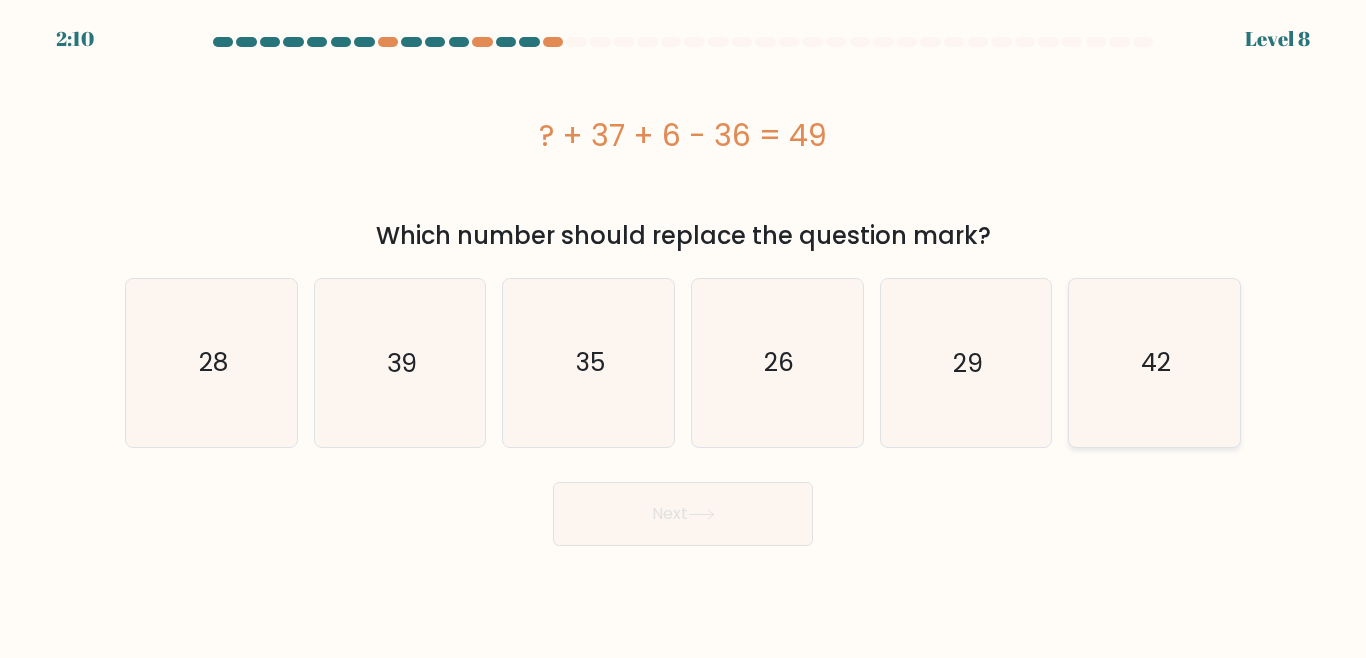 click on "42" 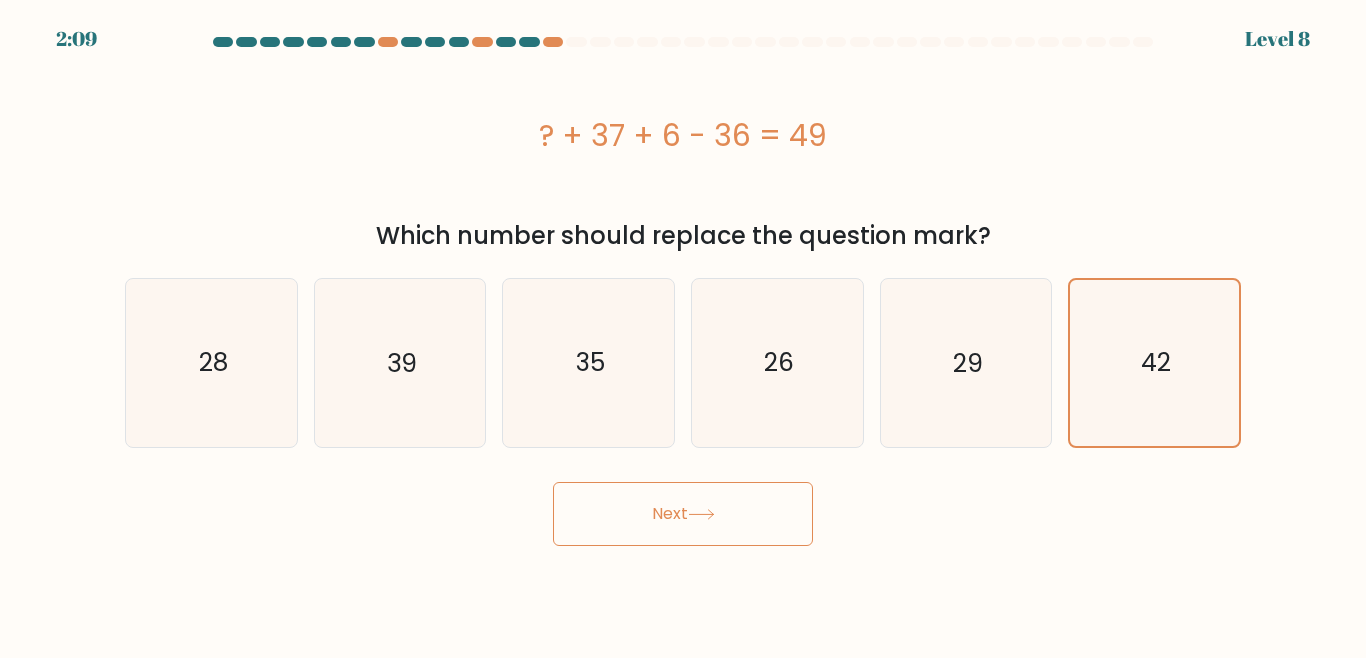click on "Next" at bounding box center [683, 514] 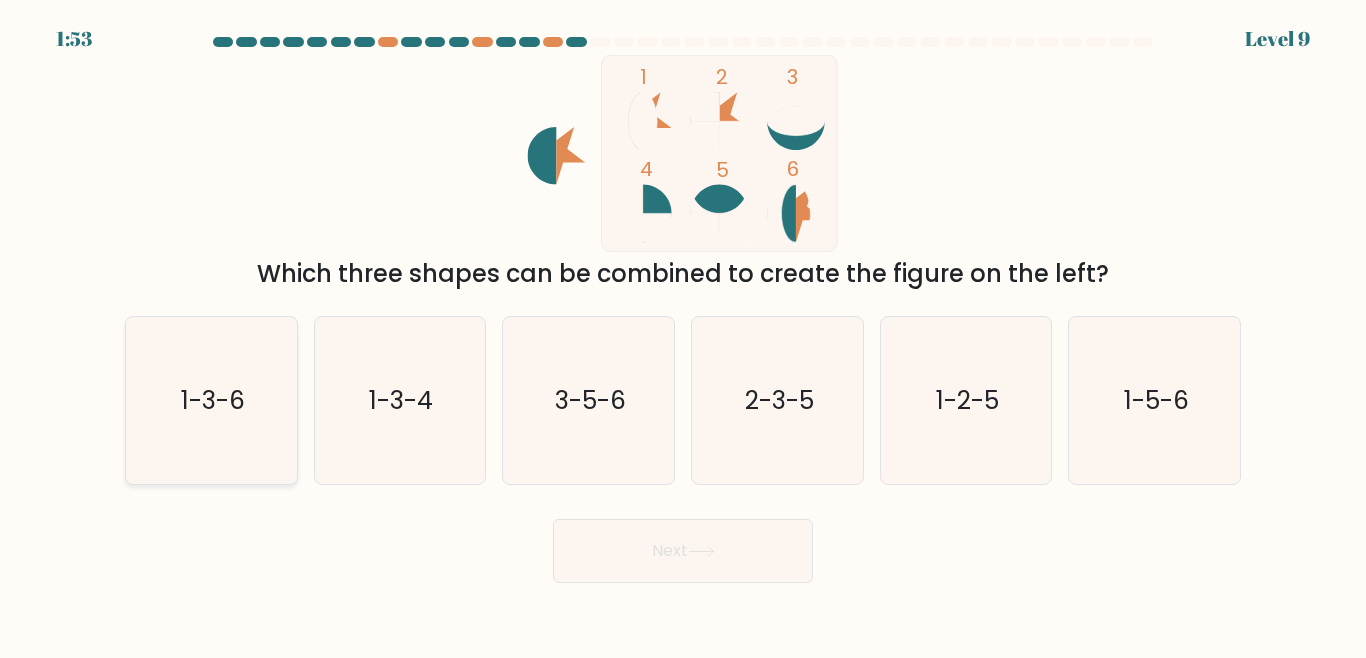 click on "1-3-6" 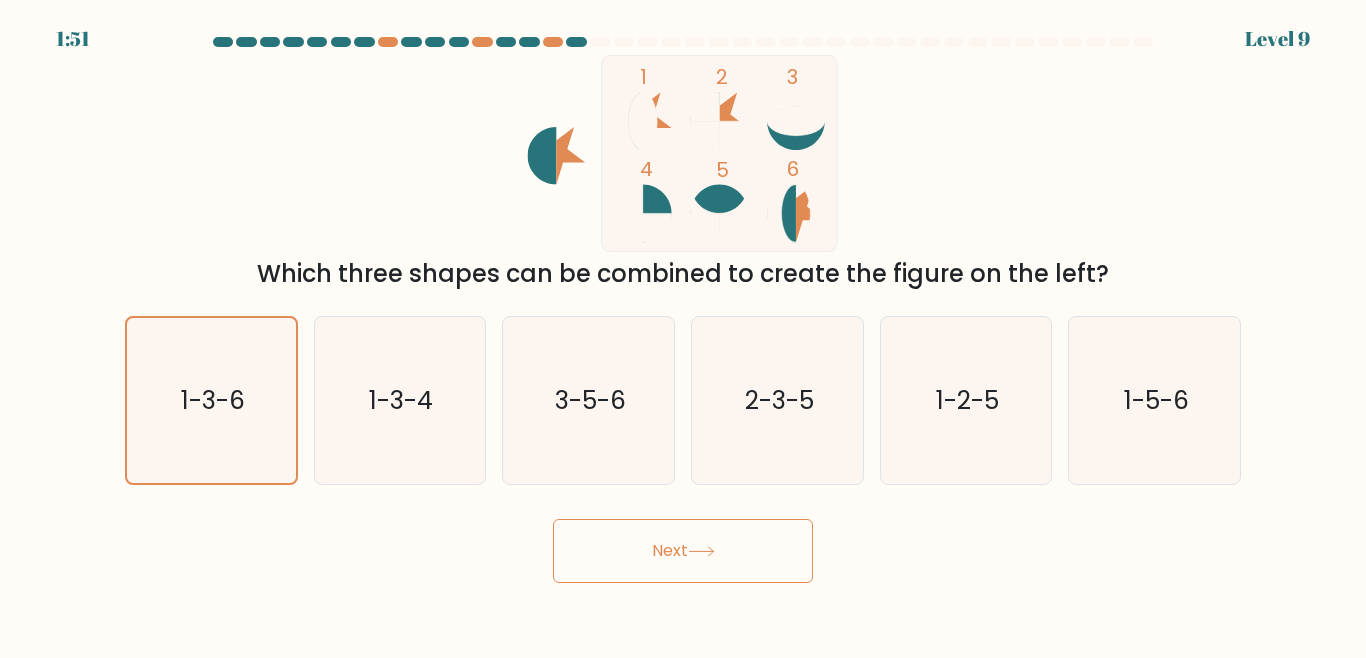 click on "Next" at bounding box center [683, 551] 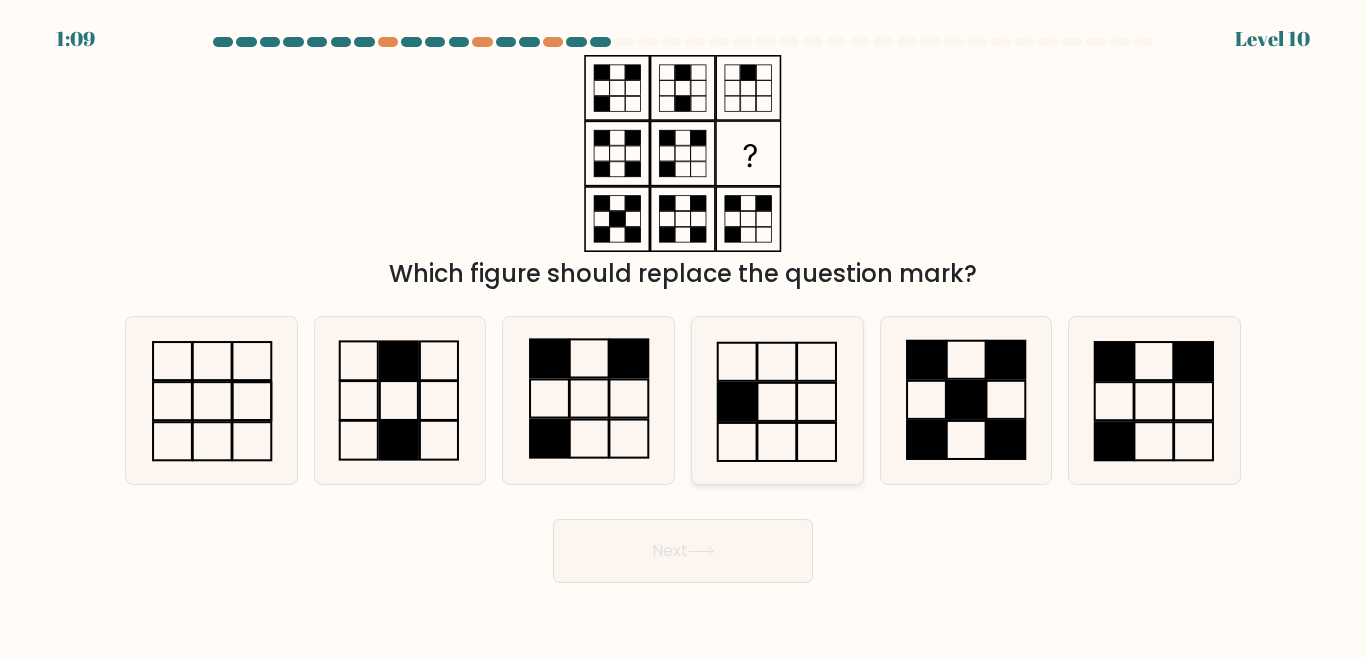 click 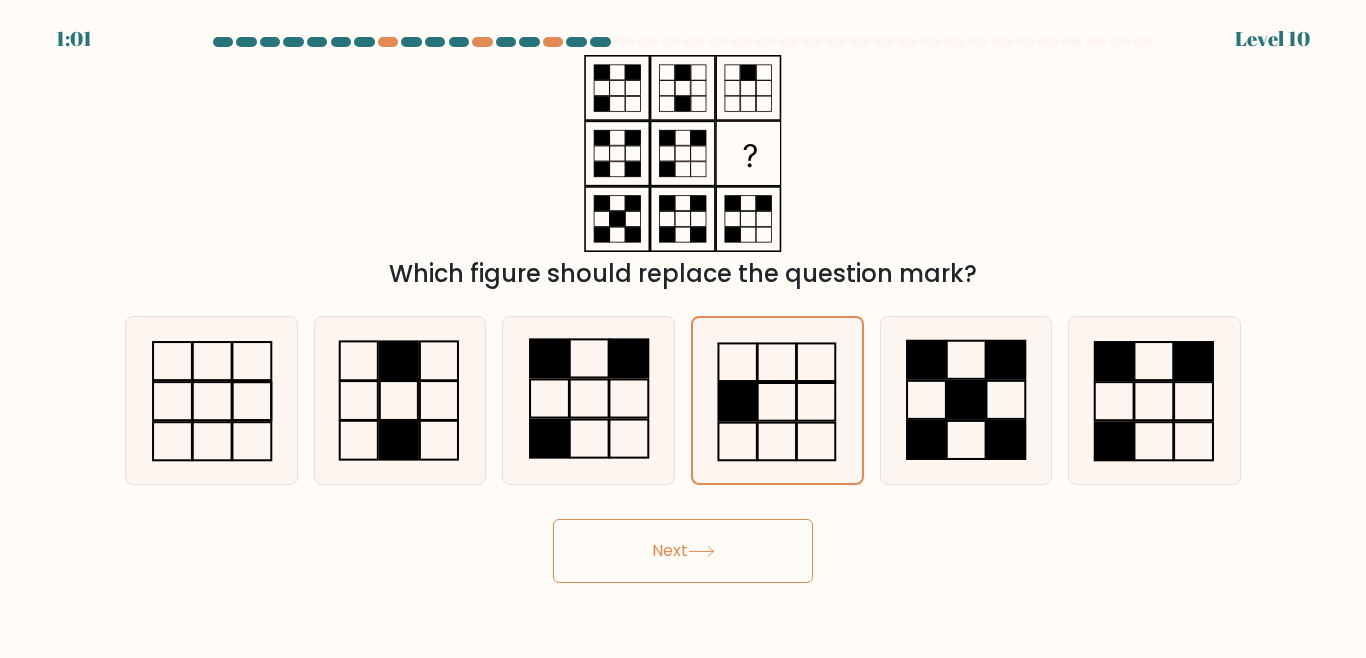 click on "Next" at bounding box center [683, 551] 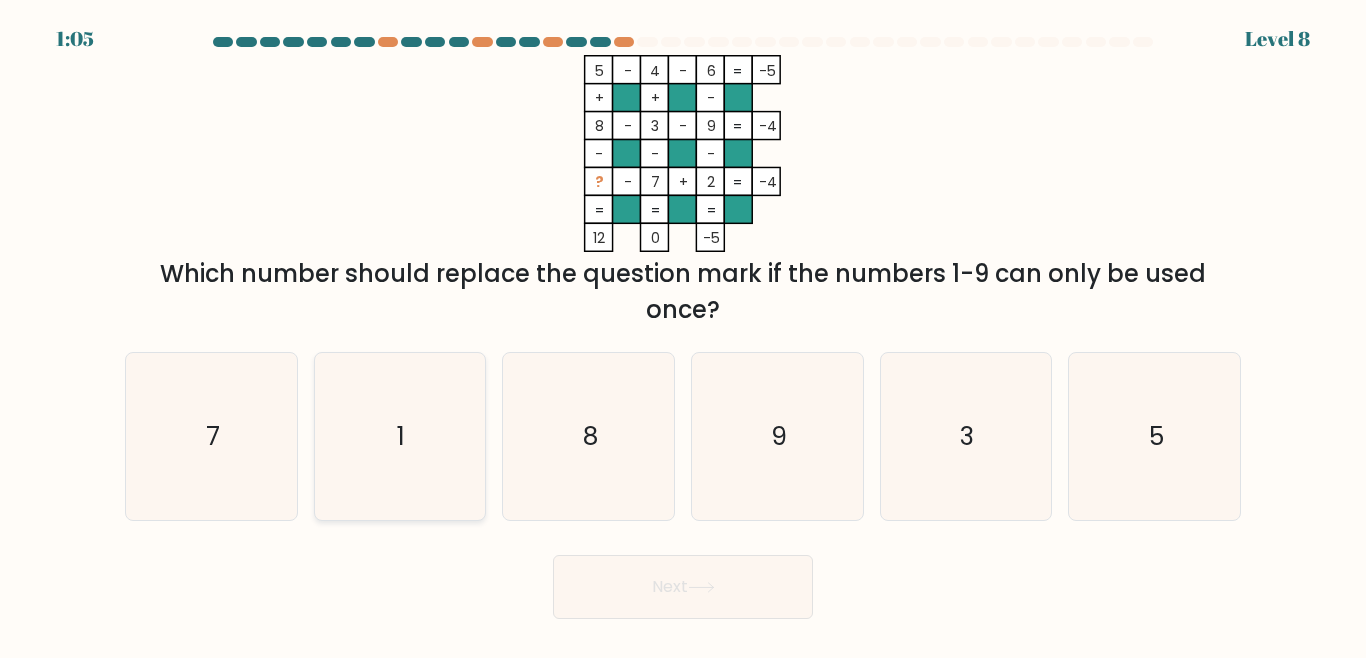 click on "1" 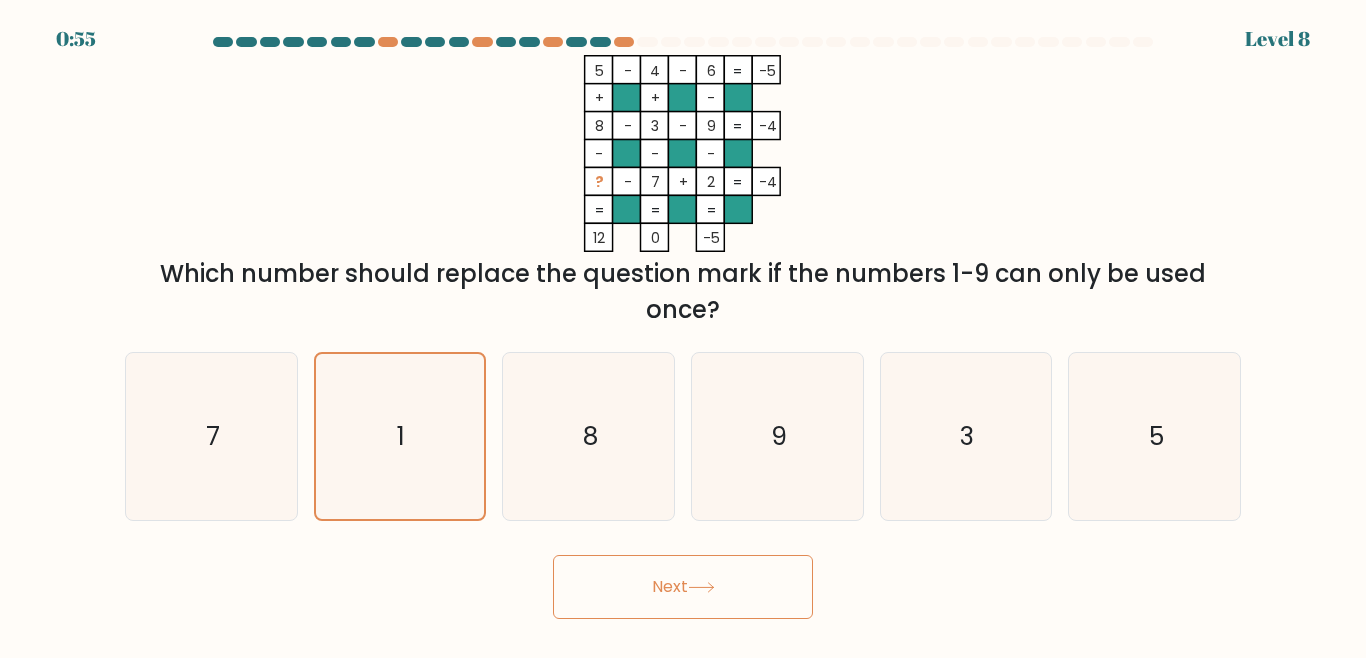 click on "Next" at bounding box center [683, 587] 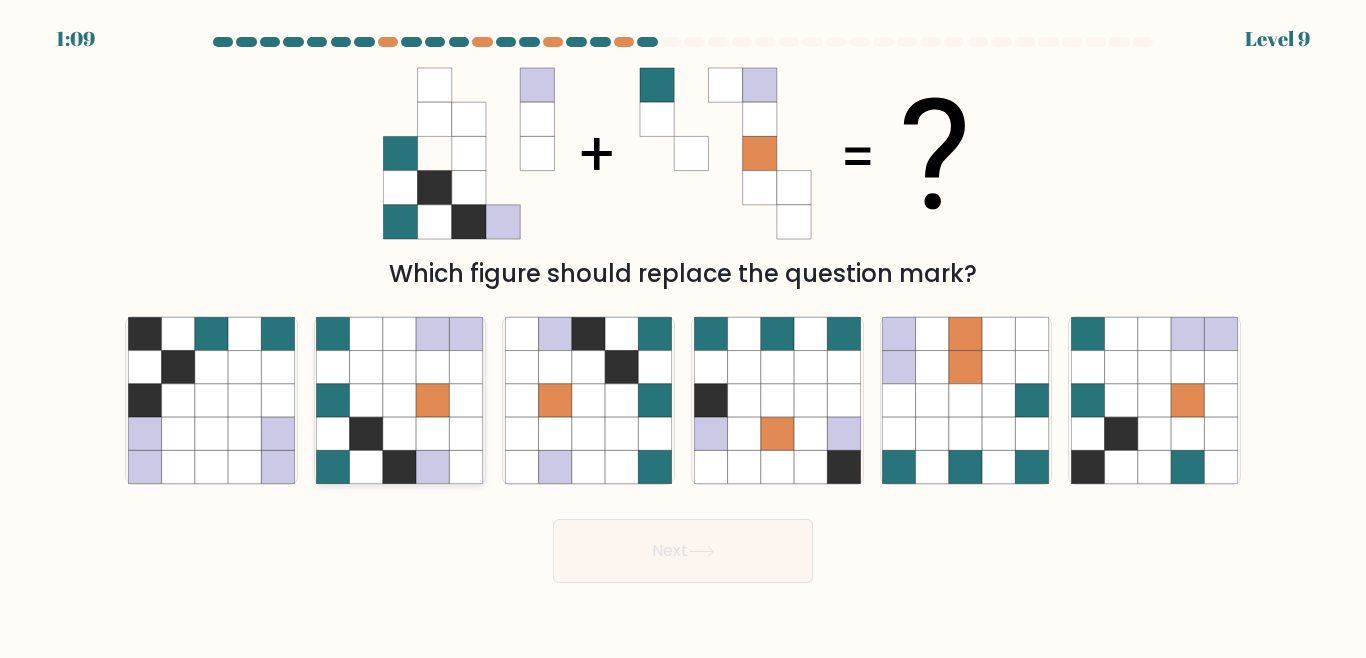 click 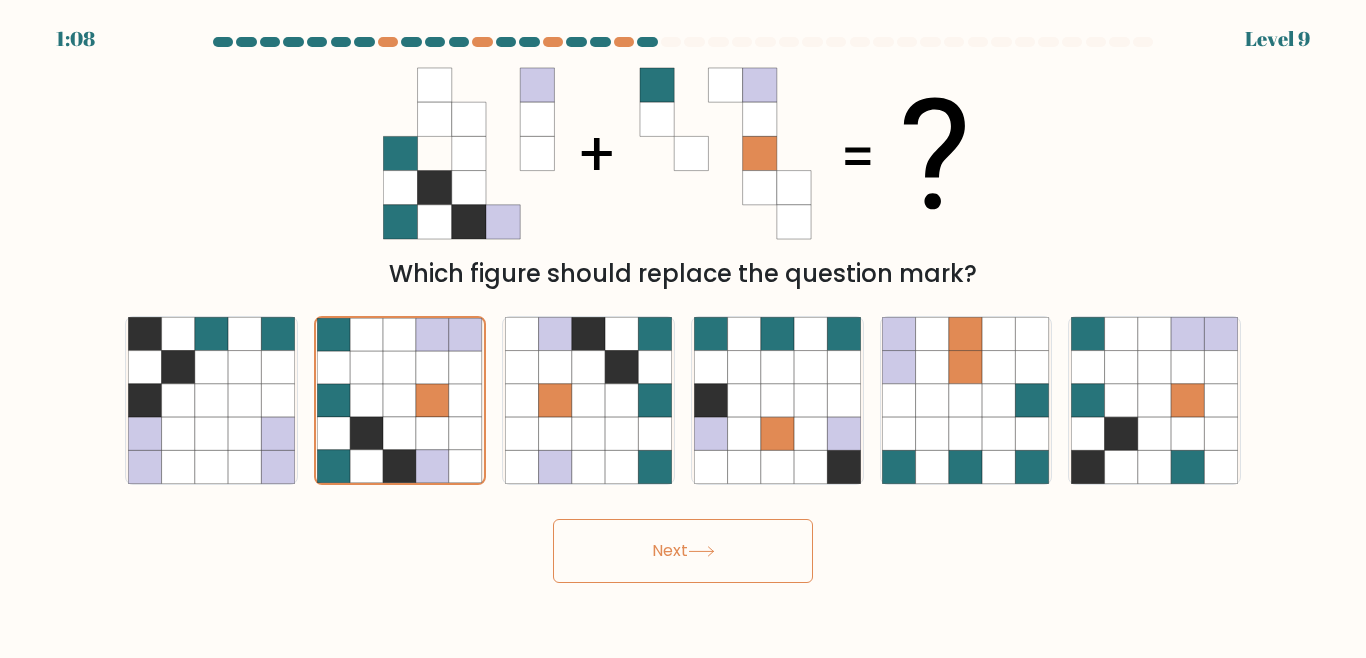 click on "Next" at bounding box center [683, 551] 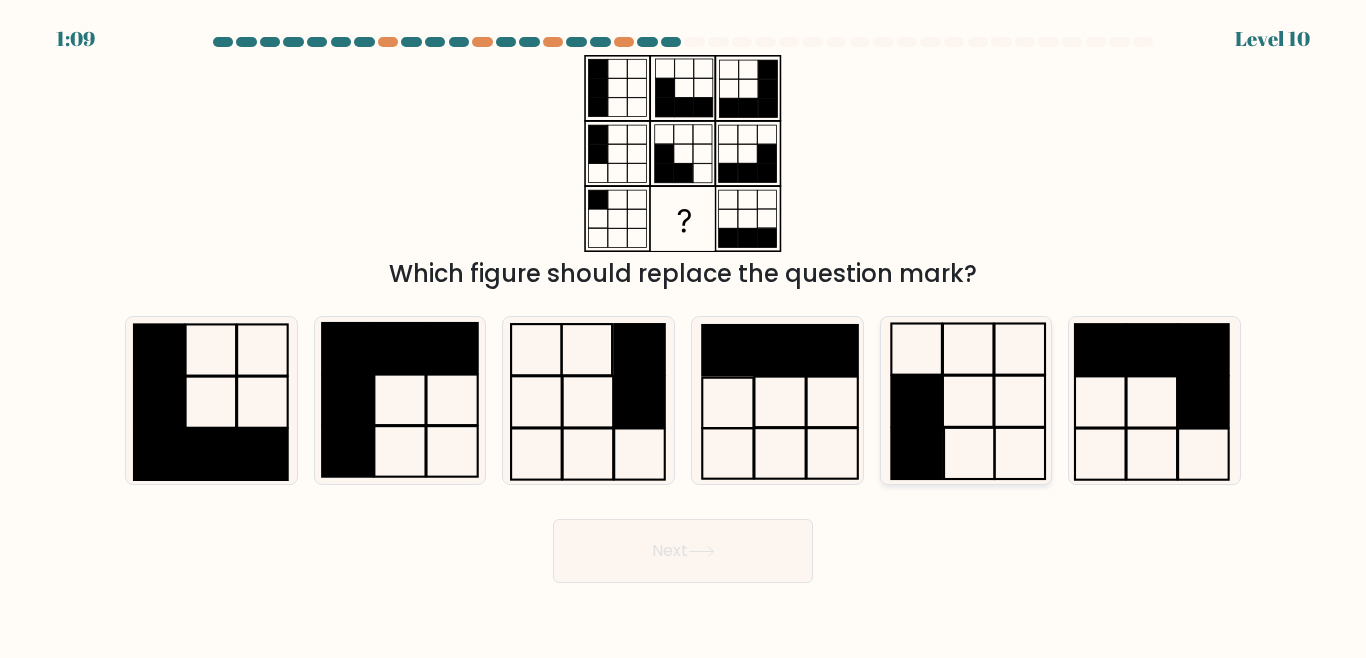 click 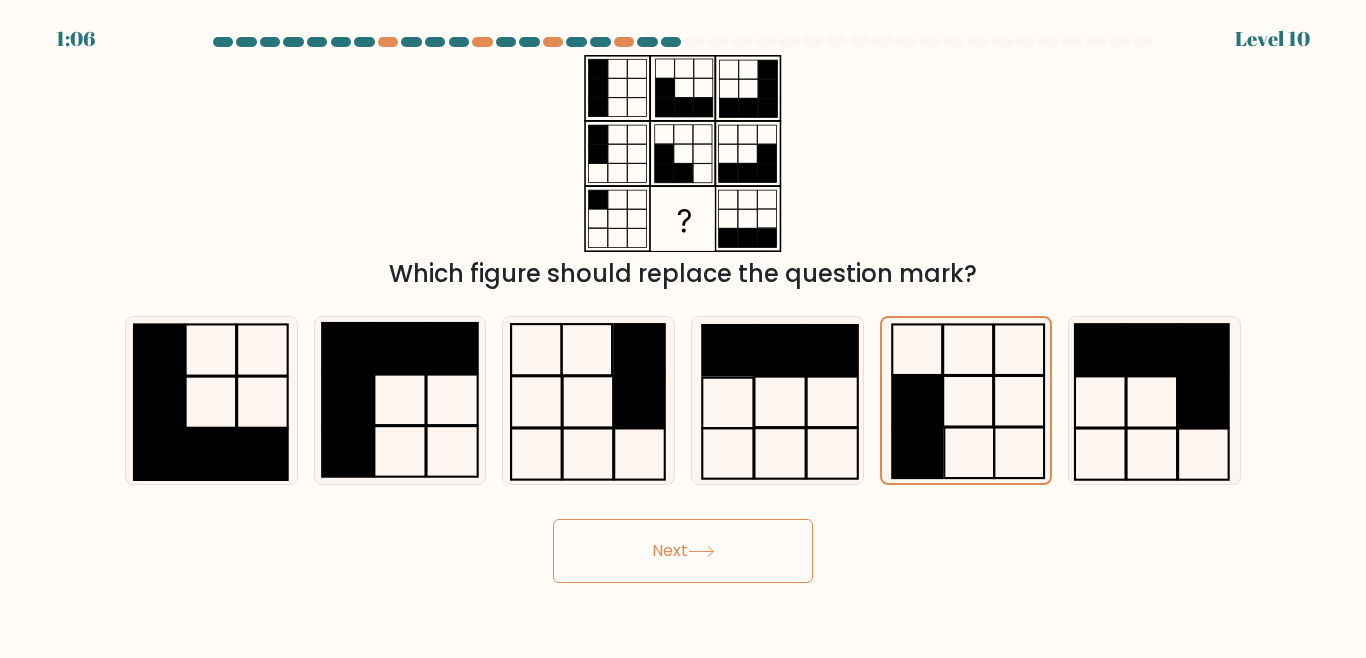 click on "Next" at bounding box center (683, 551) 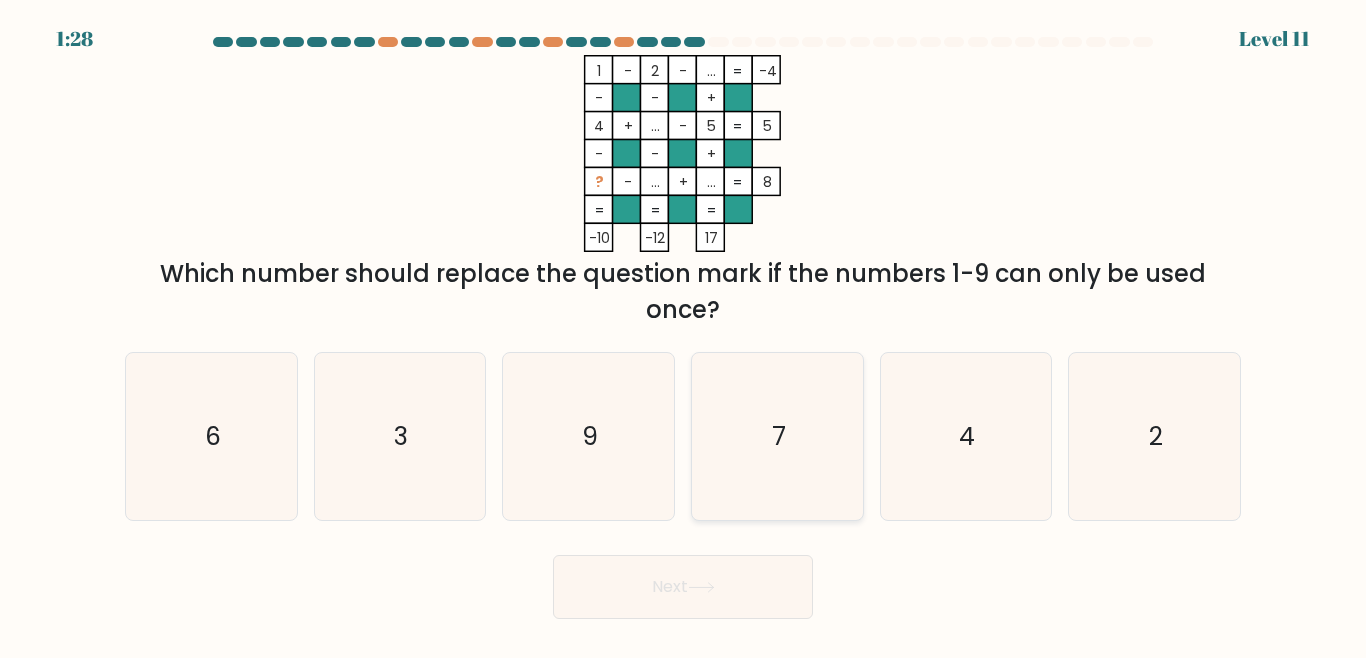 click on "7" 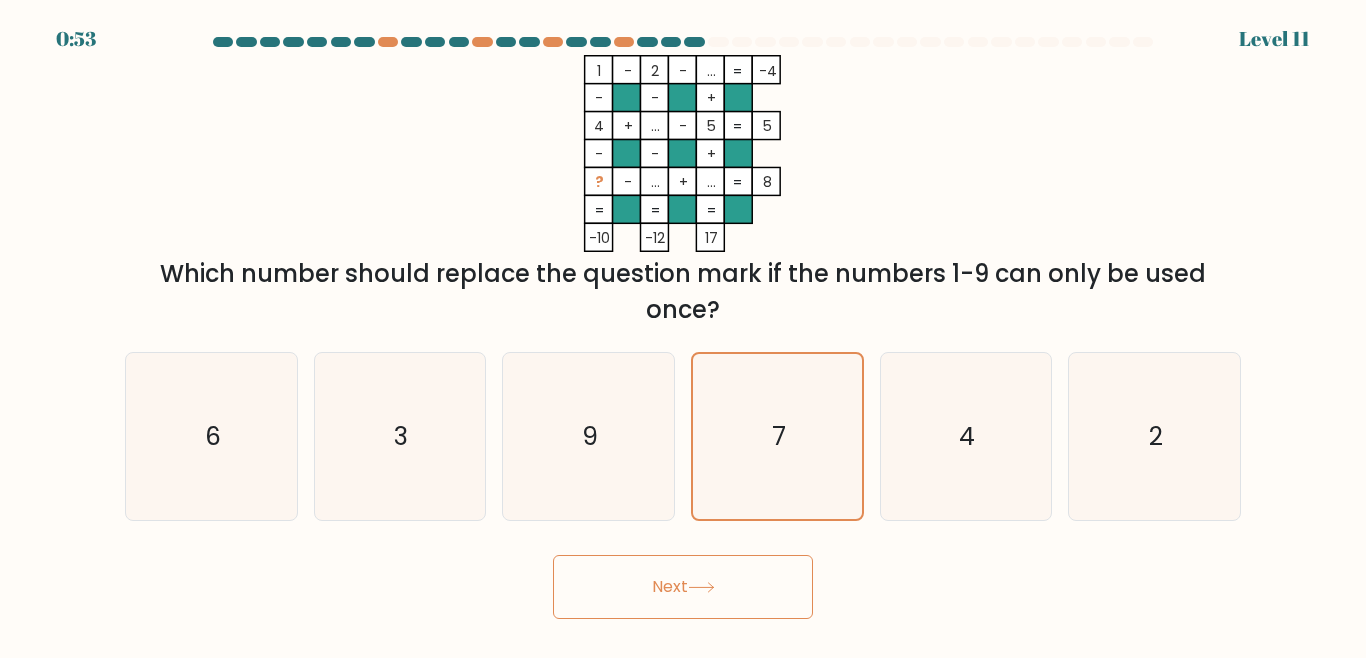 click on "Next" at bounding box center (683, 587) 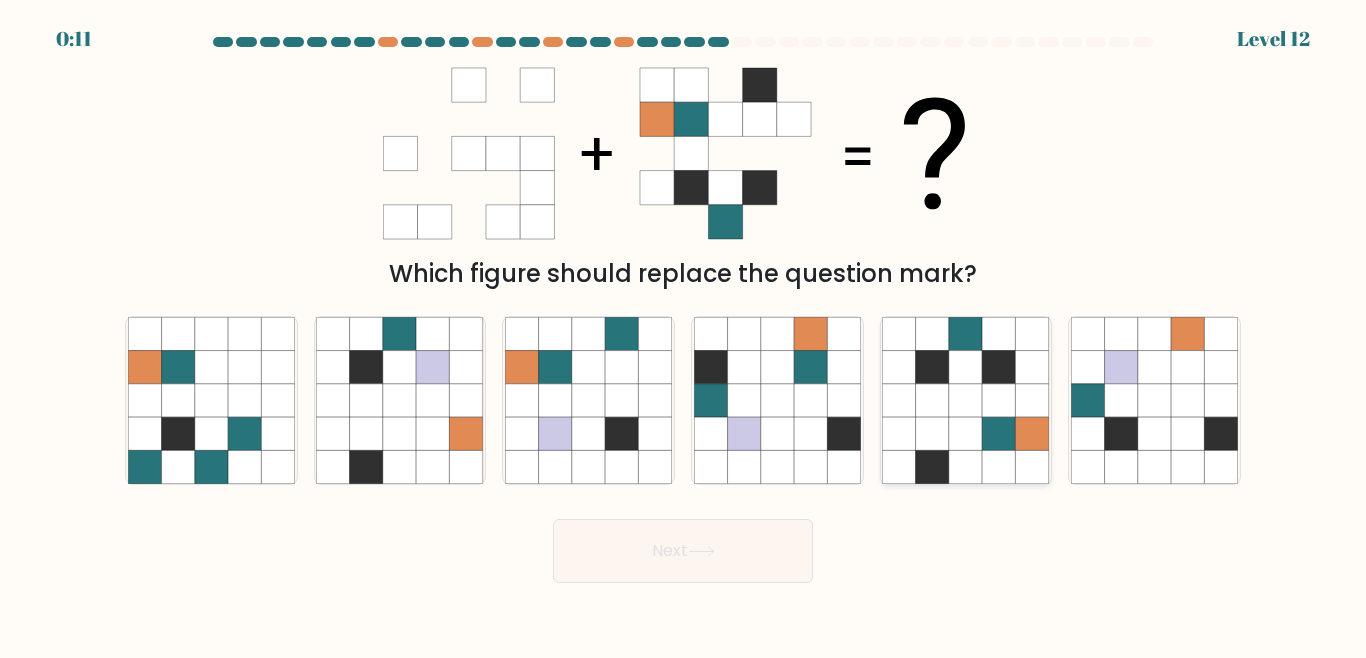 click 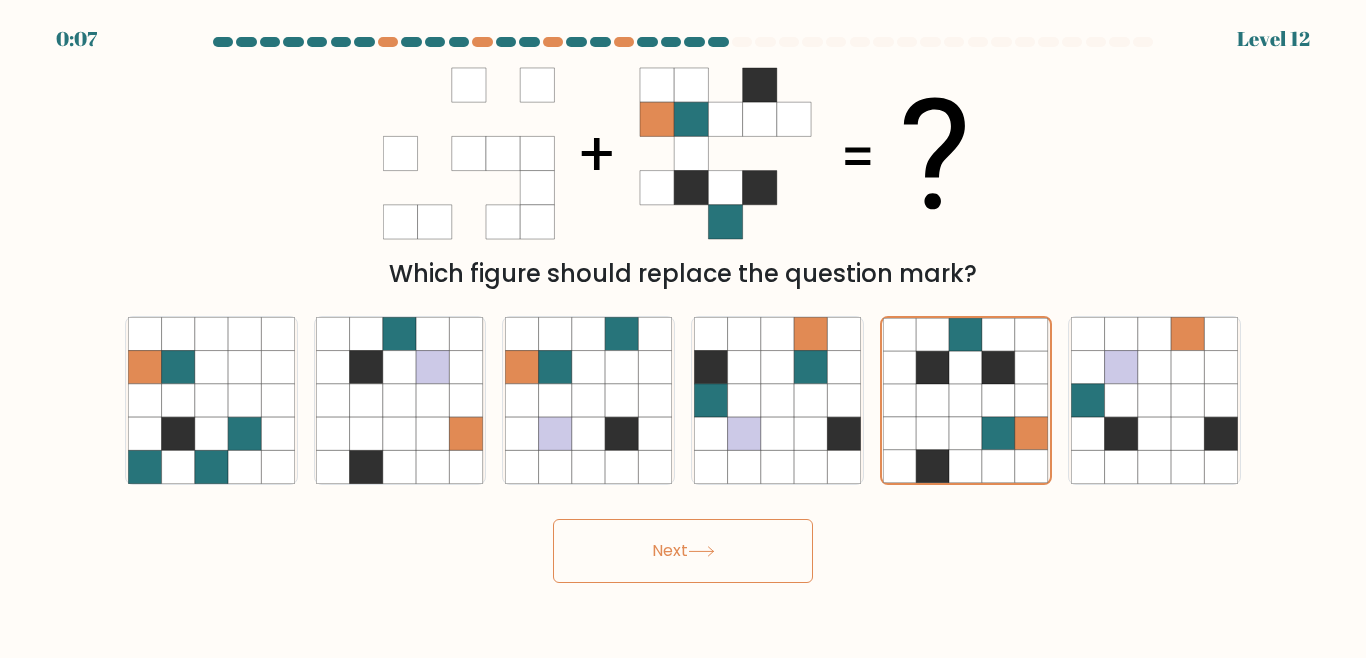 click on "Next" at bounding box center [683, 551] 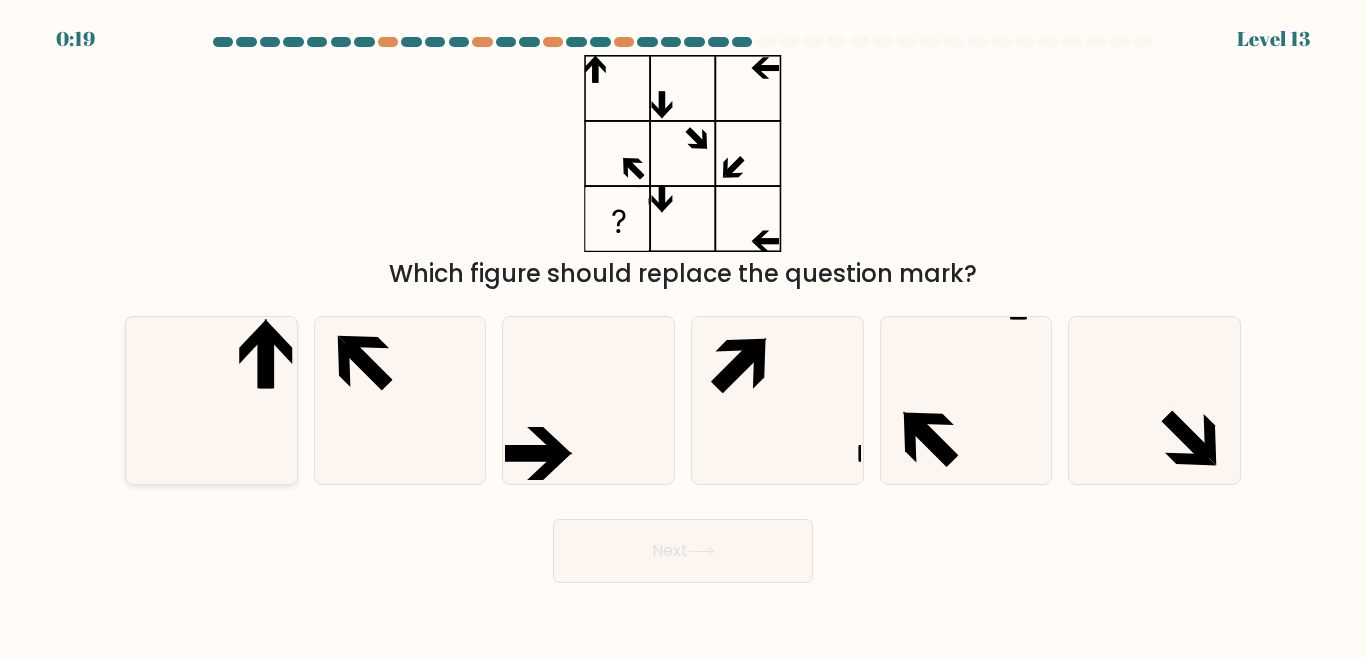 click 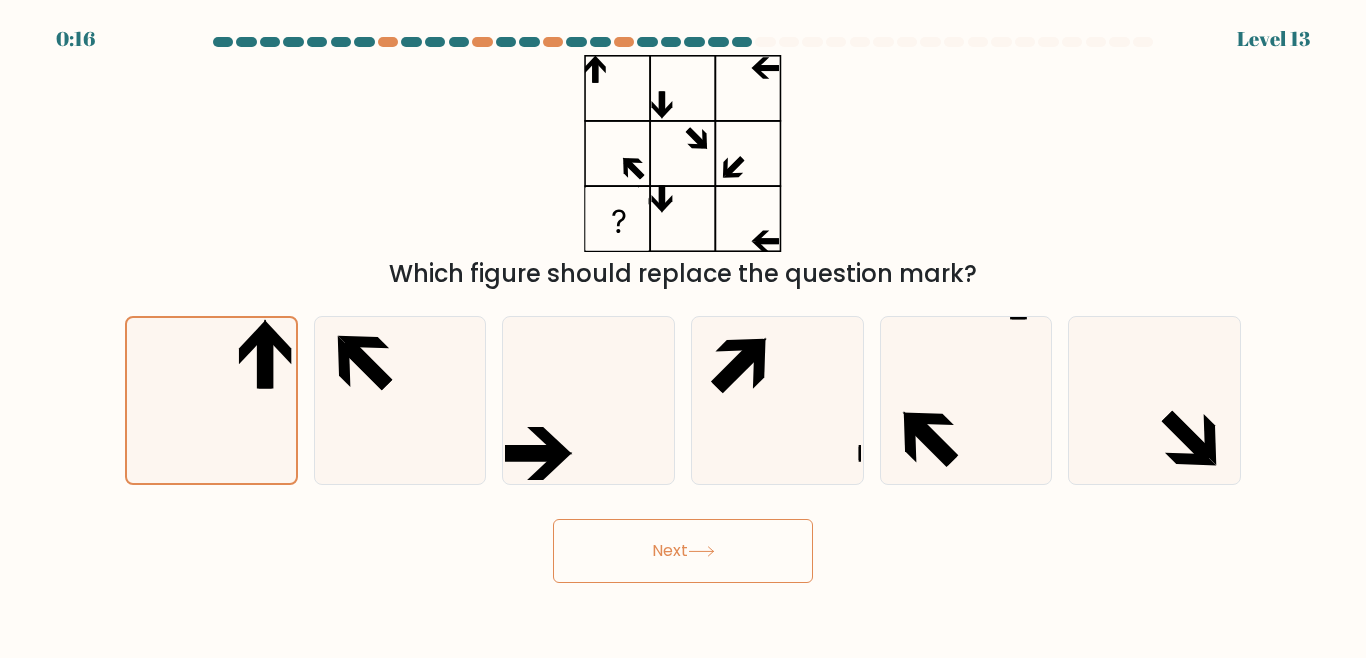 click on "Next" at bounding box center (683, 551) 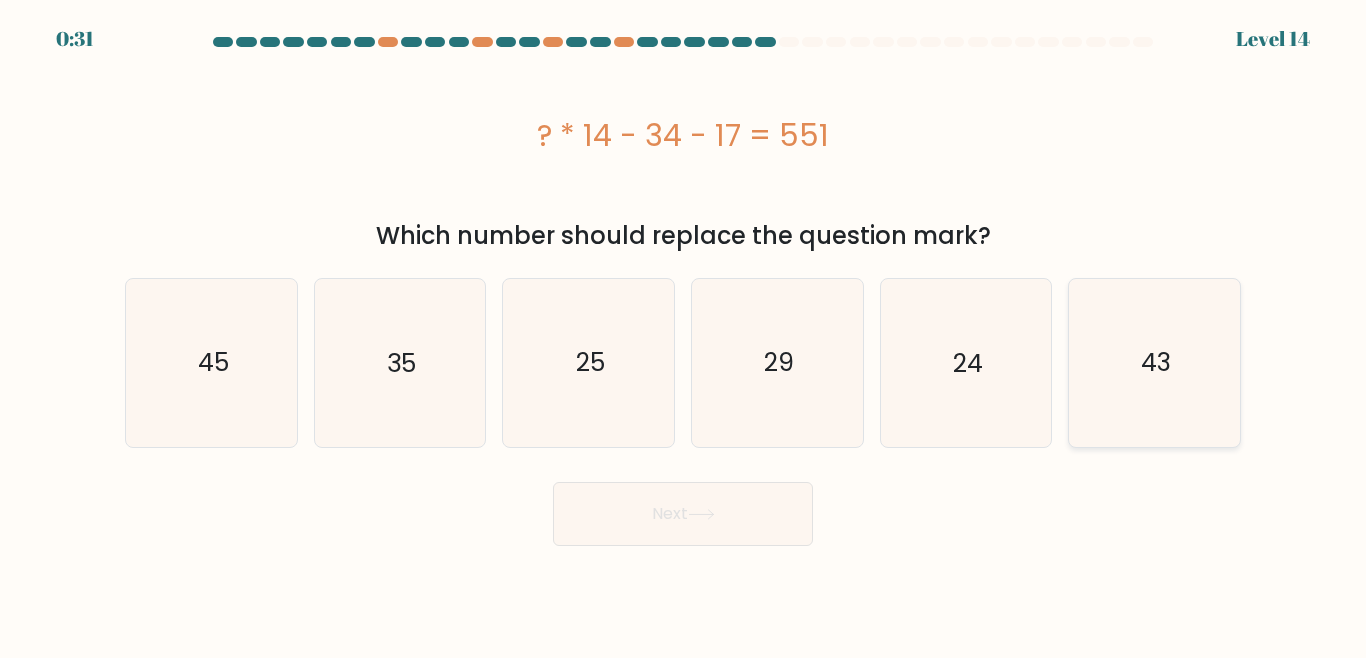 click on "43" 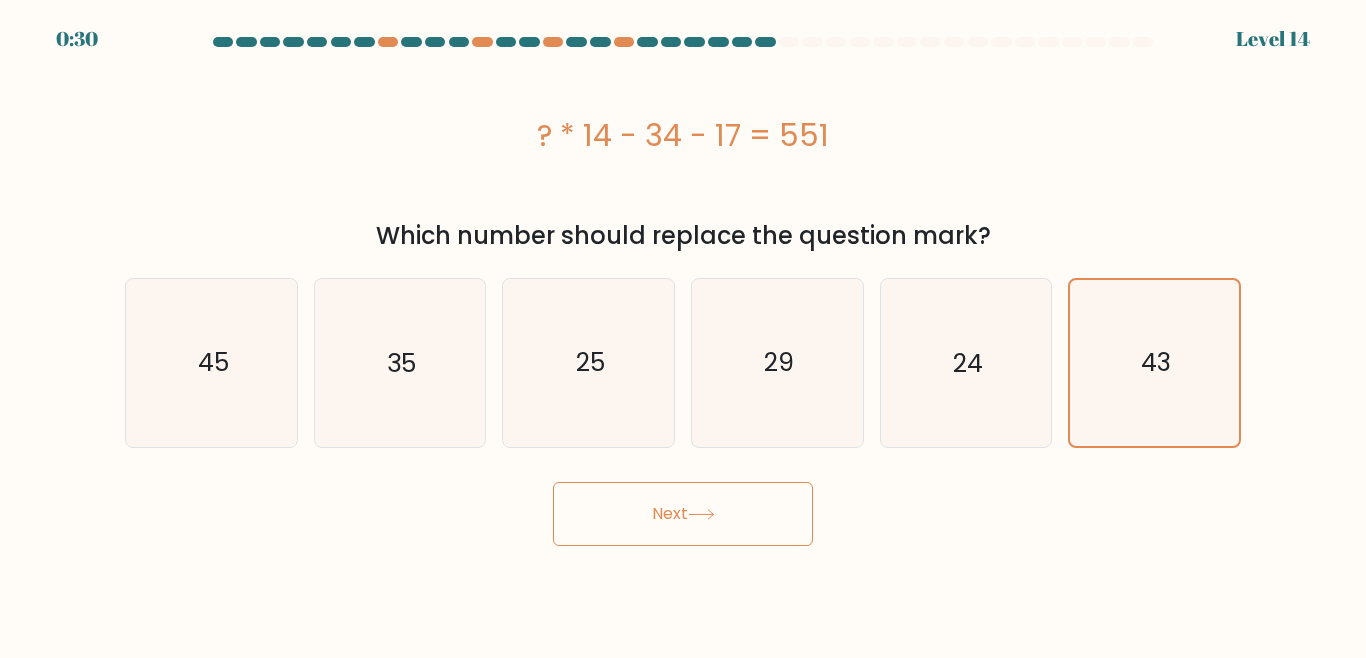 click on "0:30
Level 14" at bounding box center [683, 329] 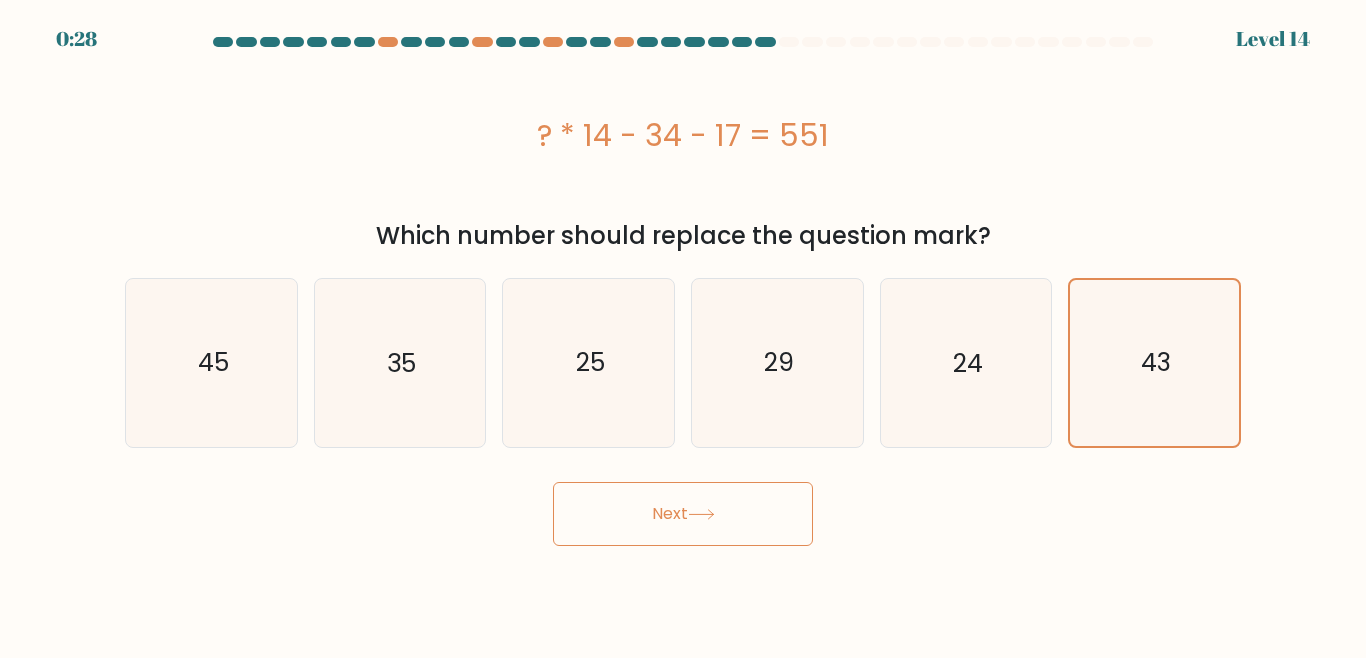click on "Next" at bounding box center [683, 514] 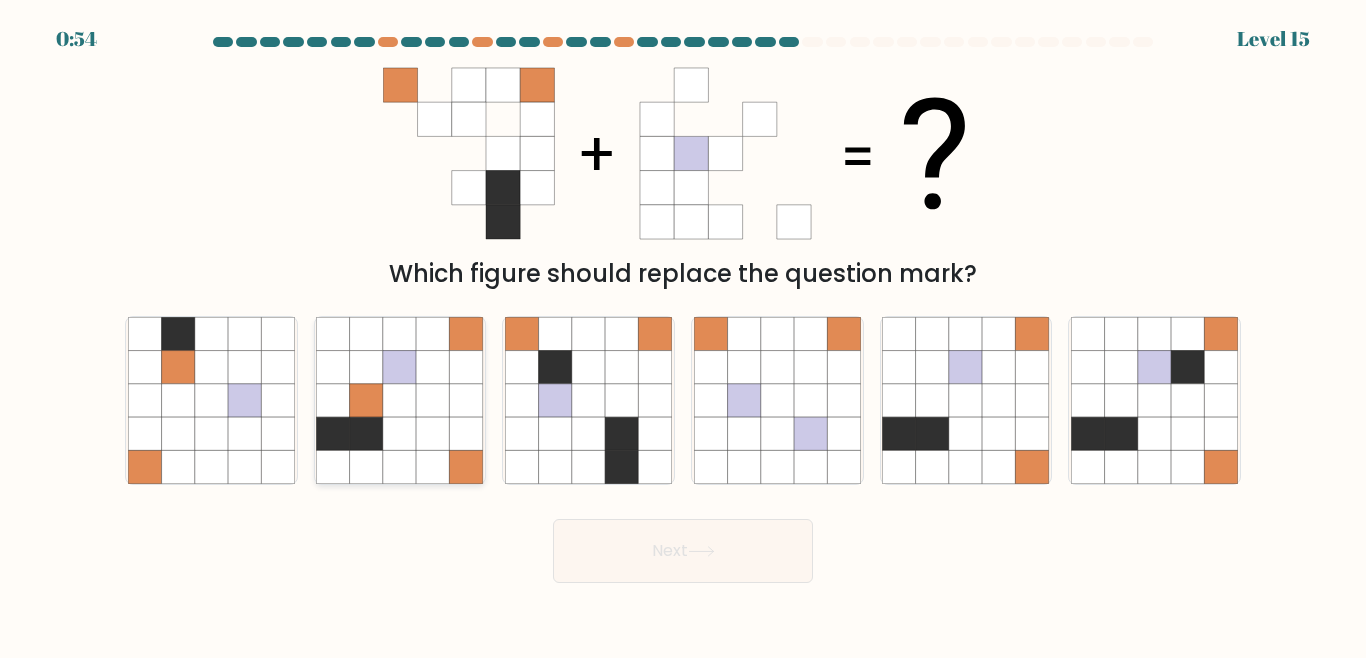 click 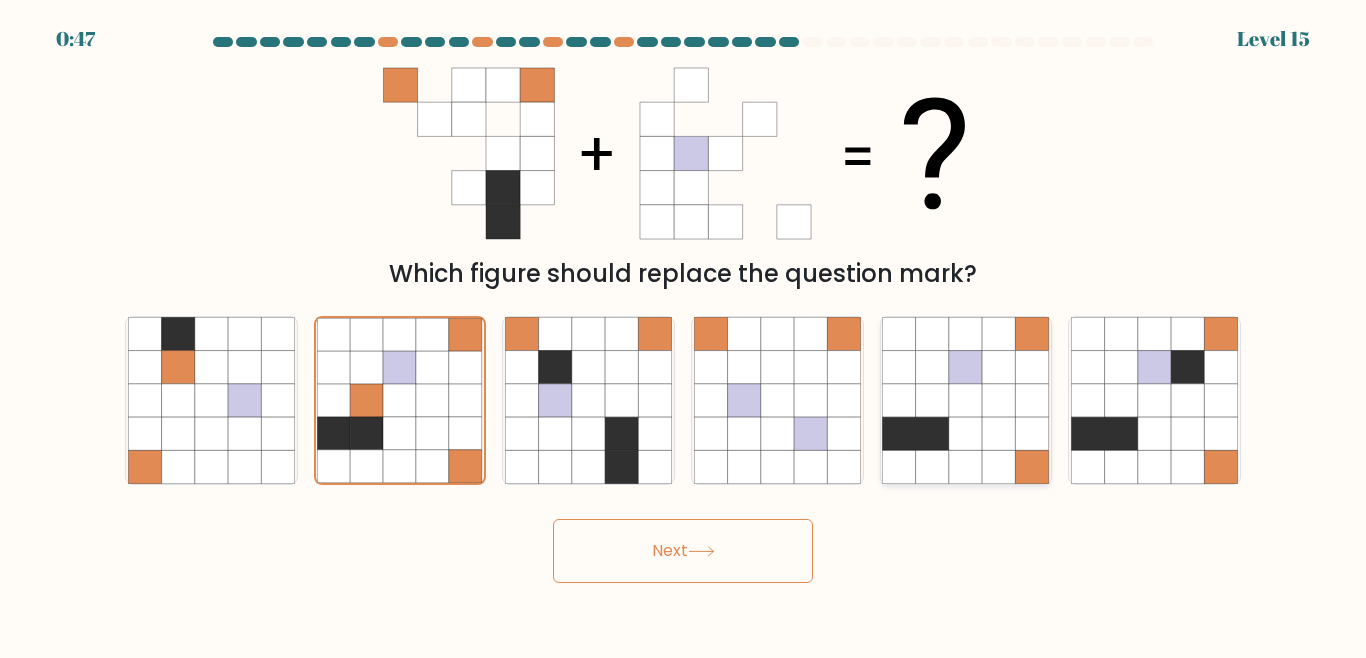 click 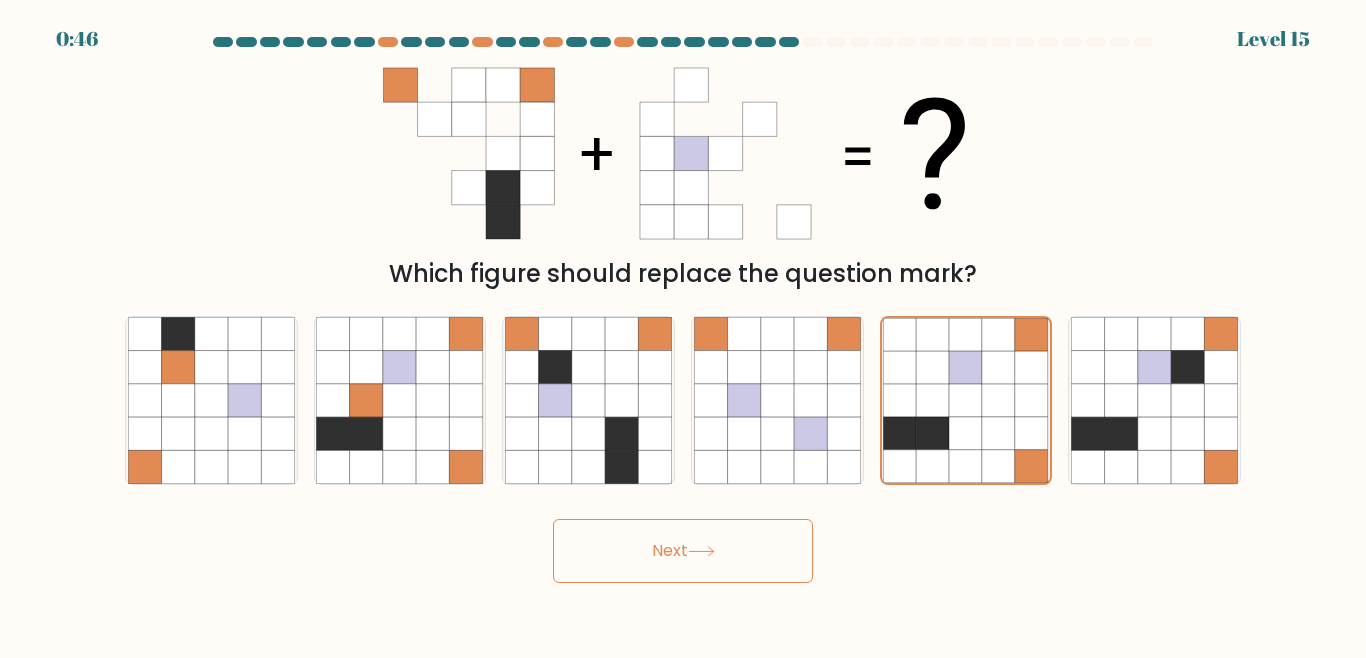 click on "Next" at bounding box center (683, 551) 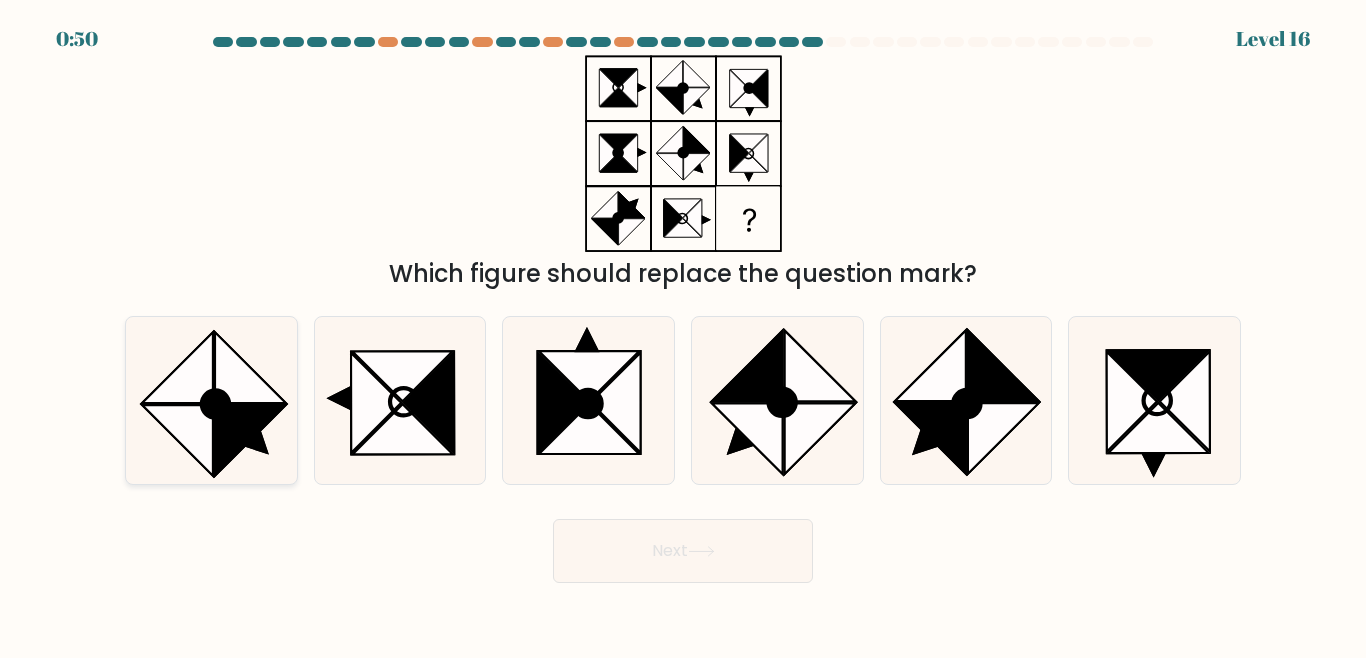 click 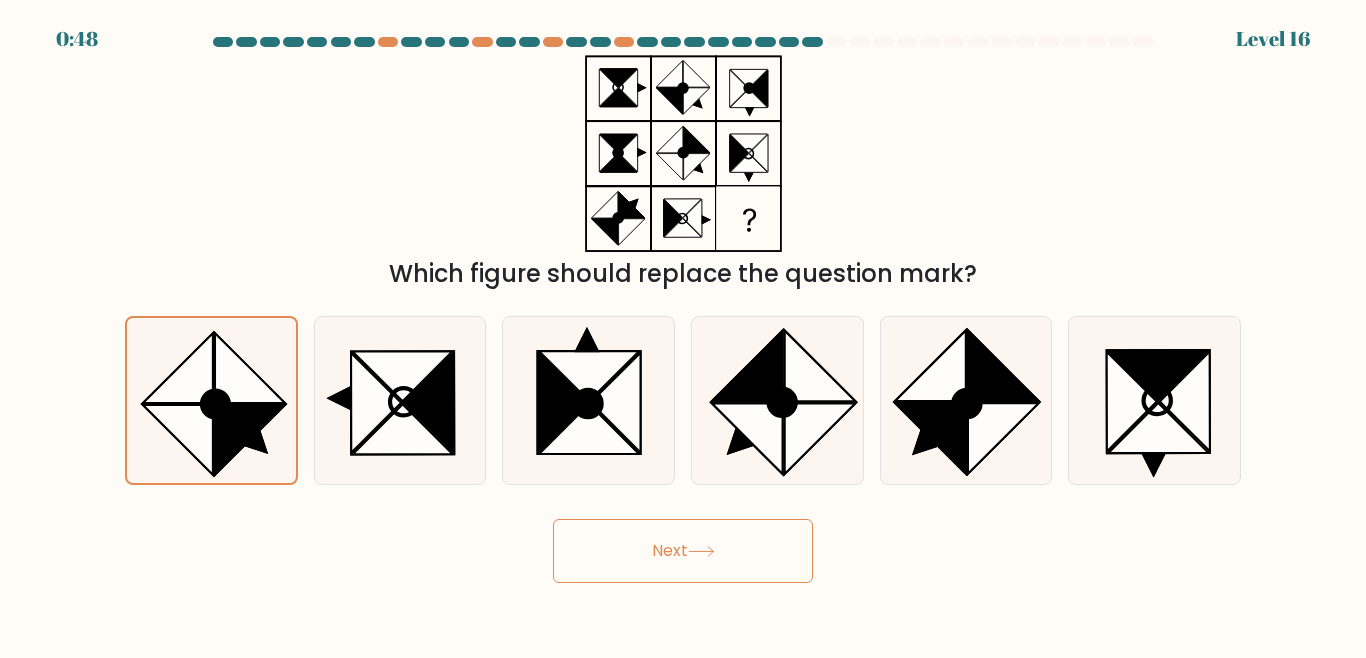 click on "Next" at bounding box center (683, 551) 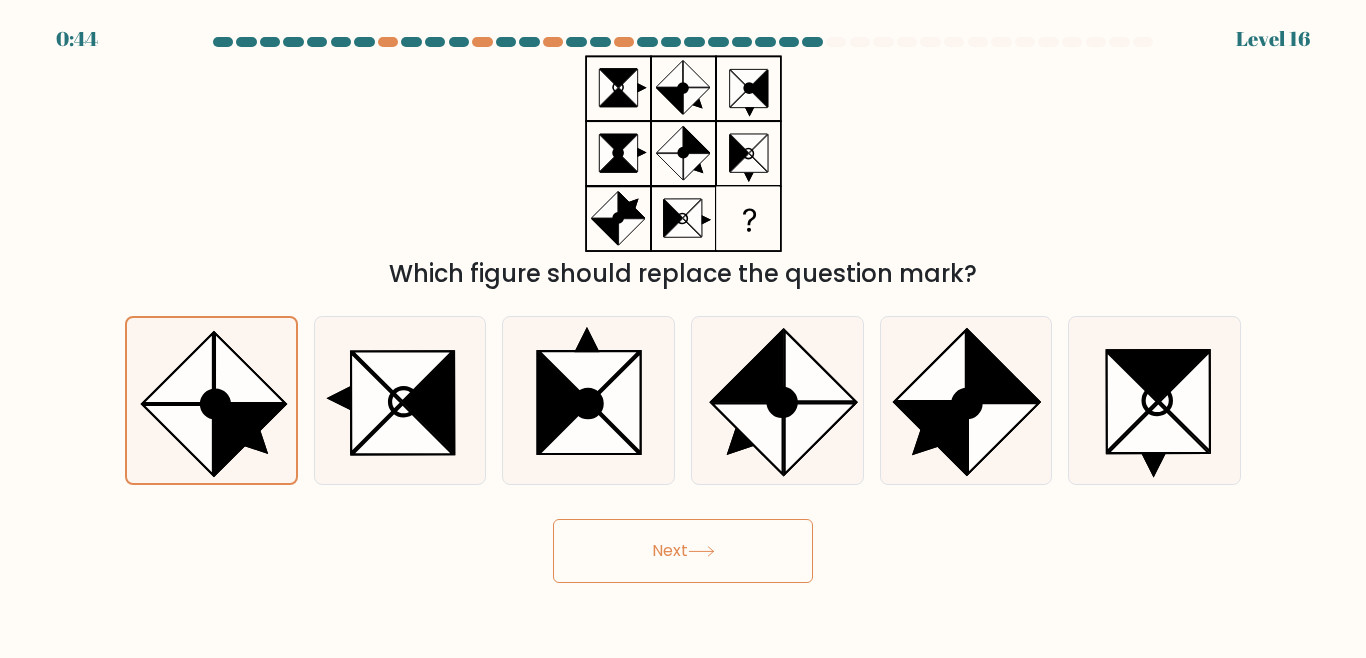 click on "Next" at bounding box center (683, 551) 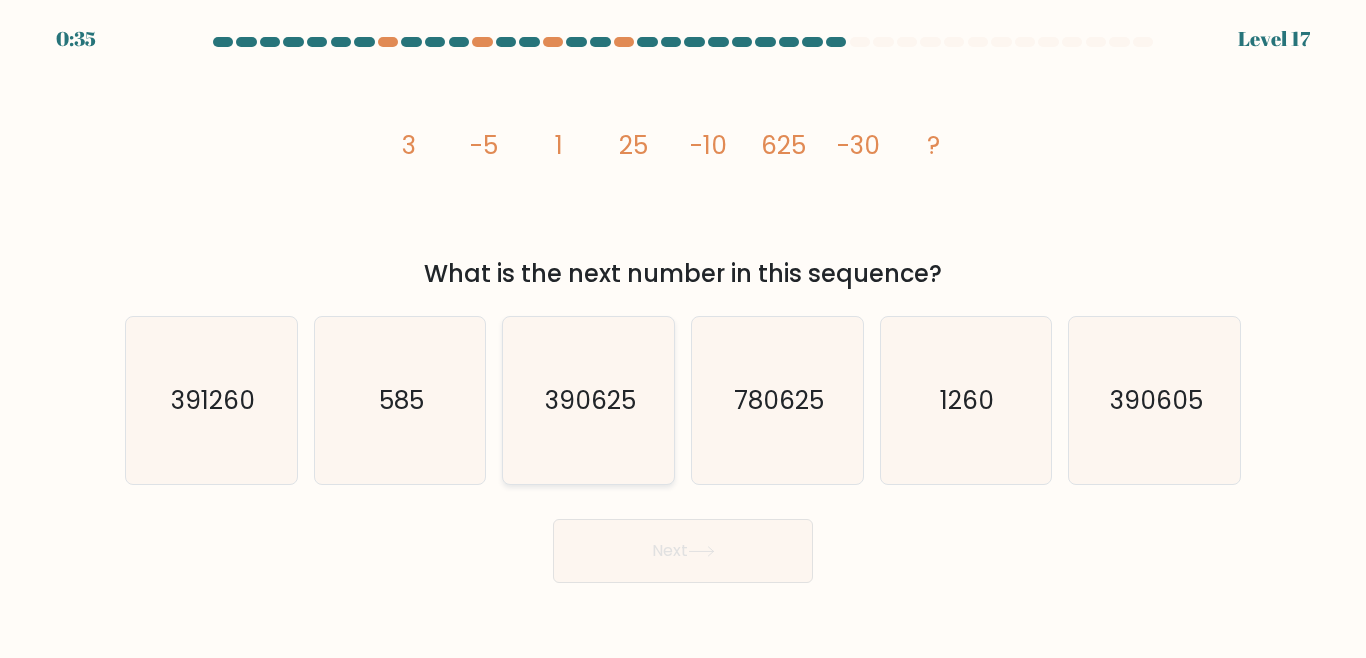 click on "390625" 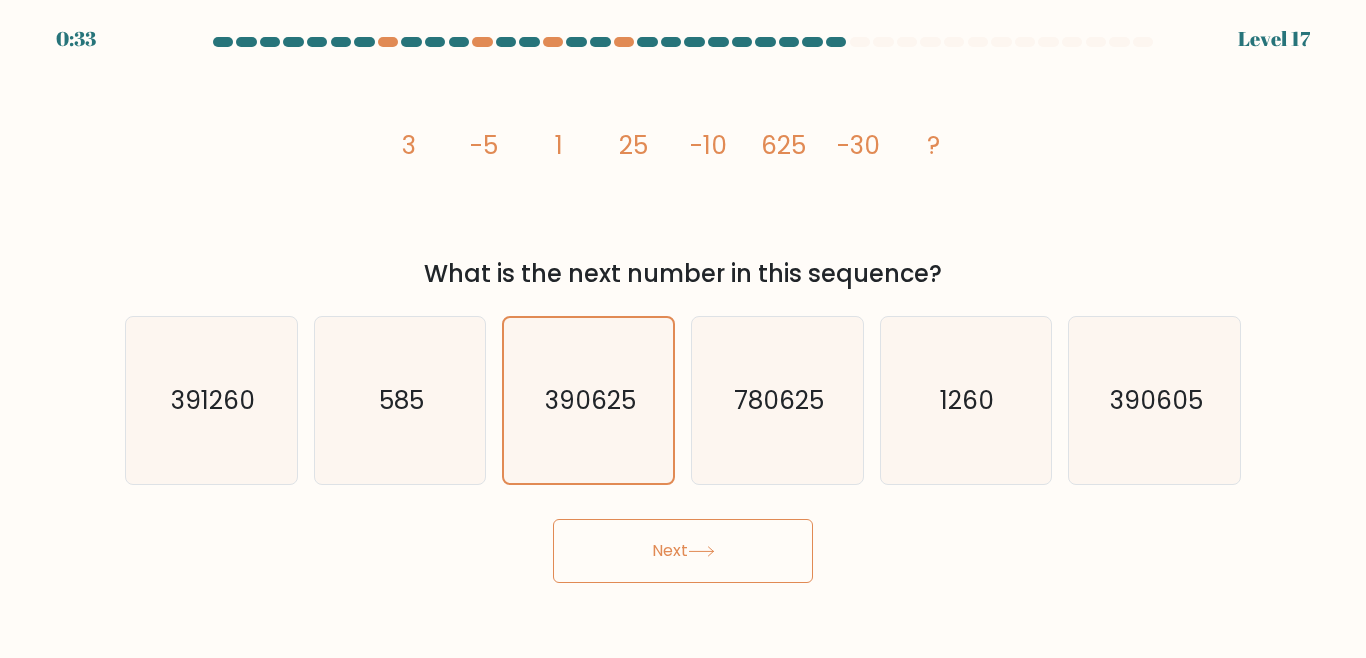 click on "Next" at bounding box center (683, 551) 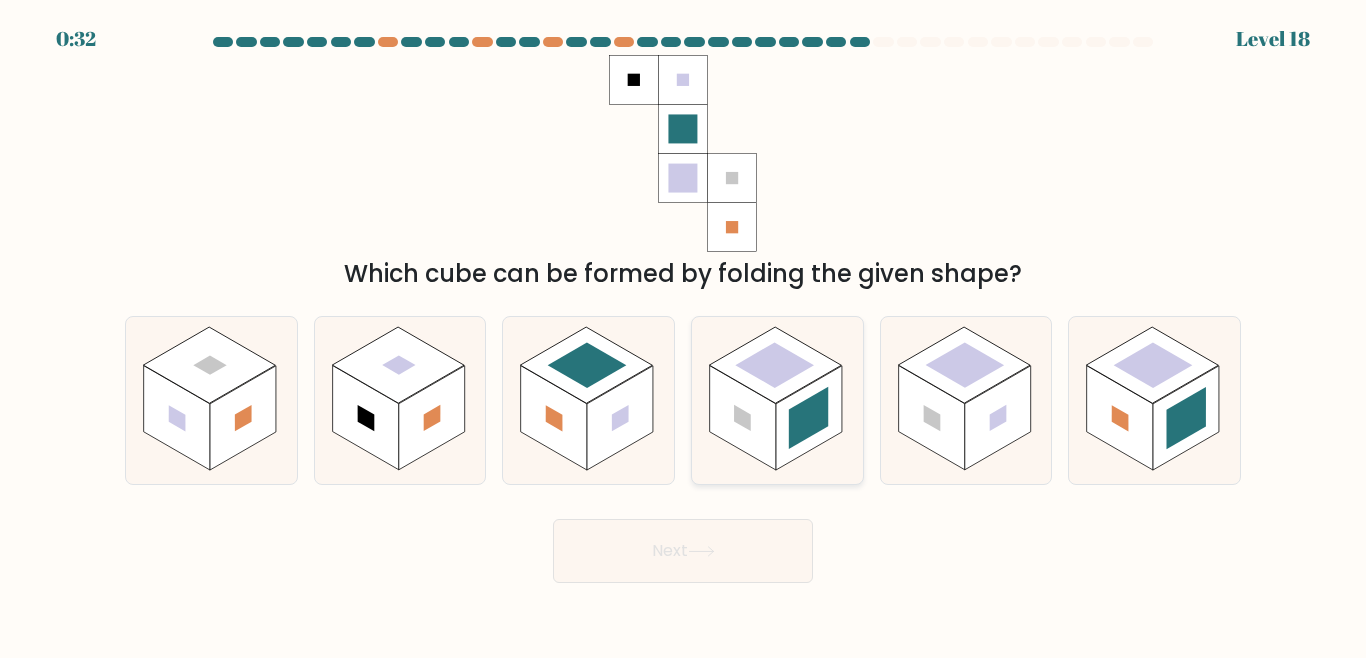click 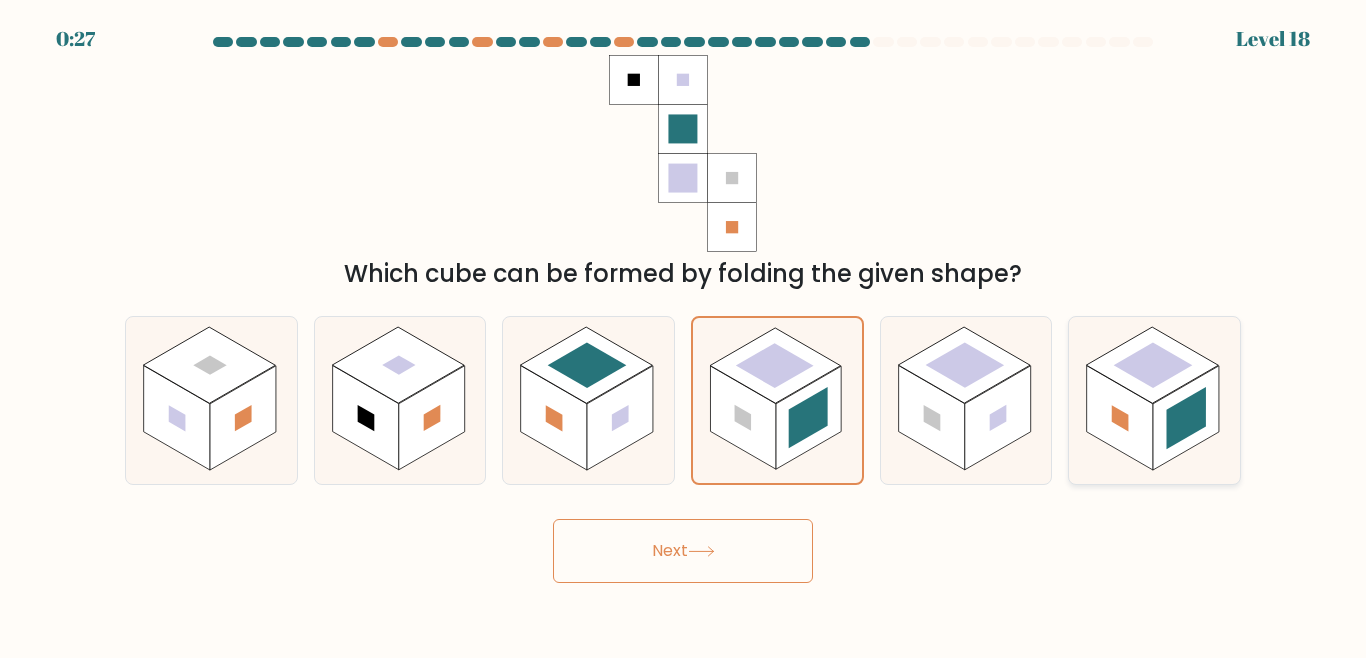 click 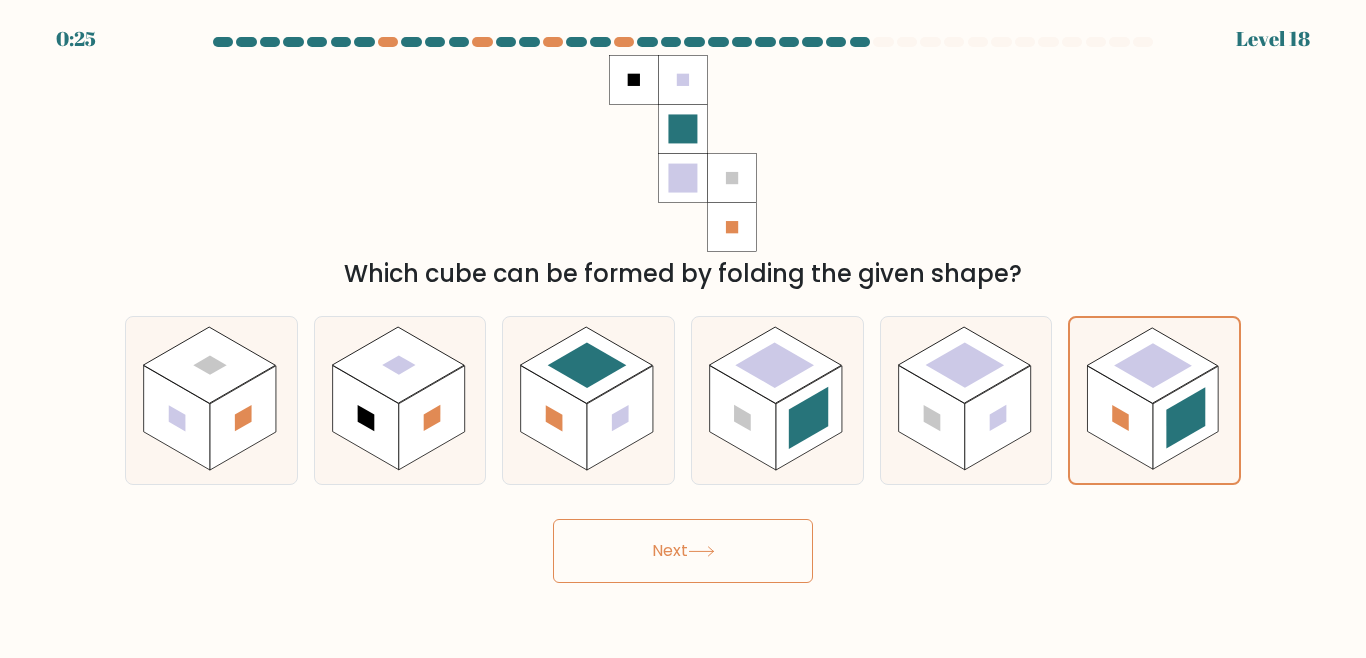click on "Next" at bounding box center [683, 551] 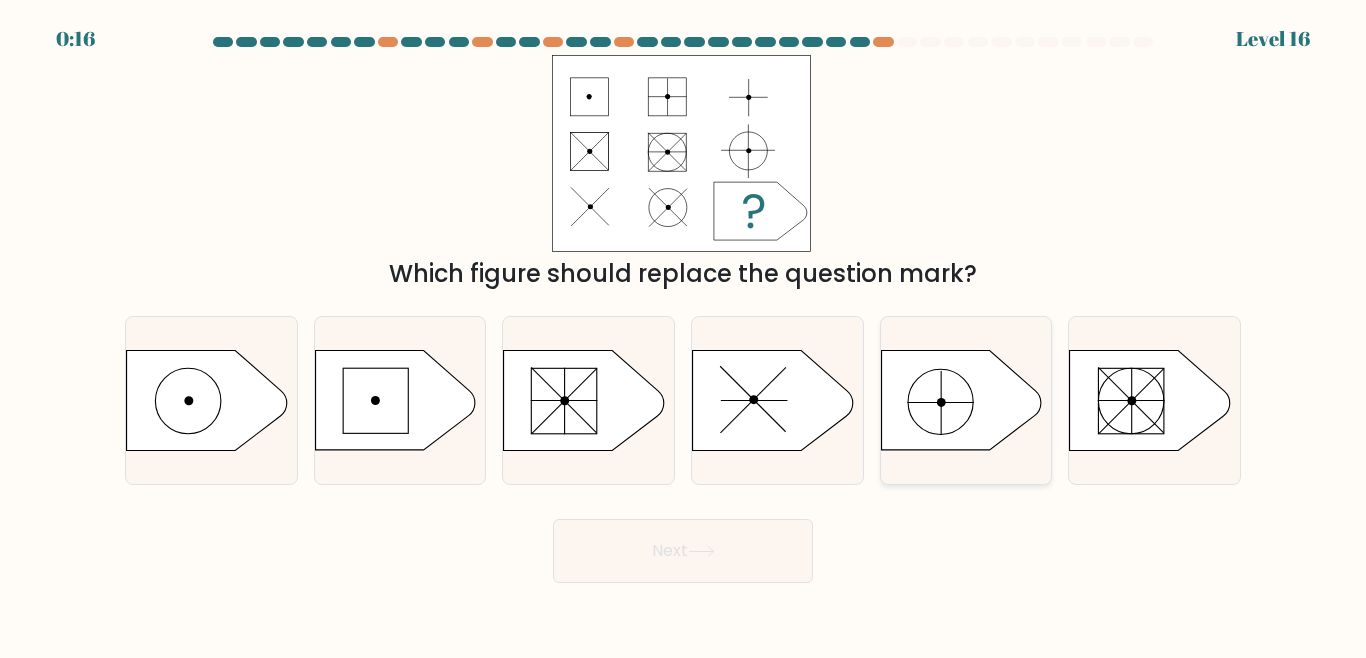 click 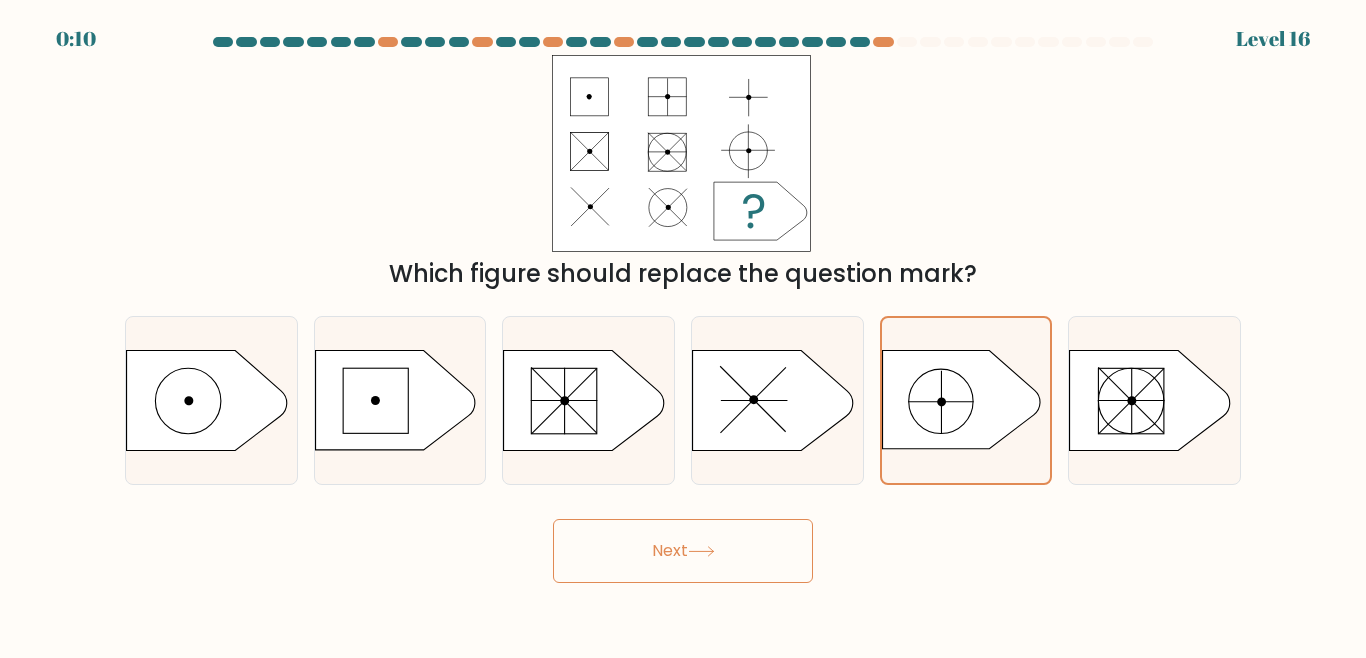 click on "Next" at bounding box center [683, 551] 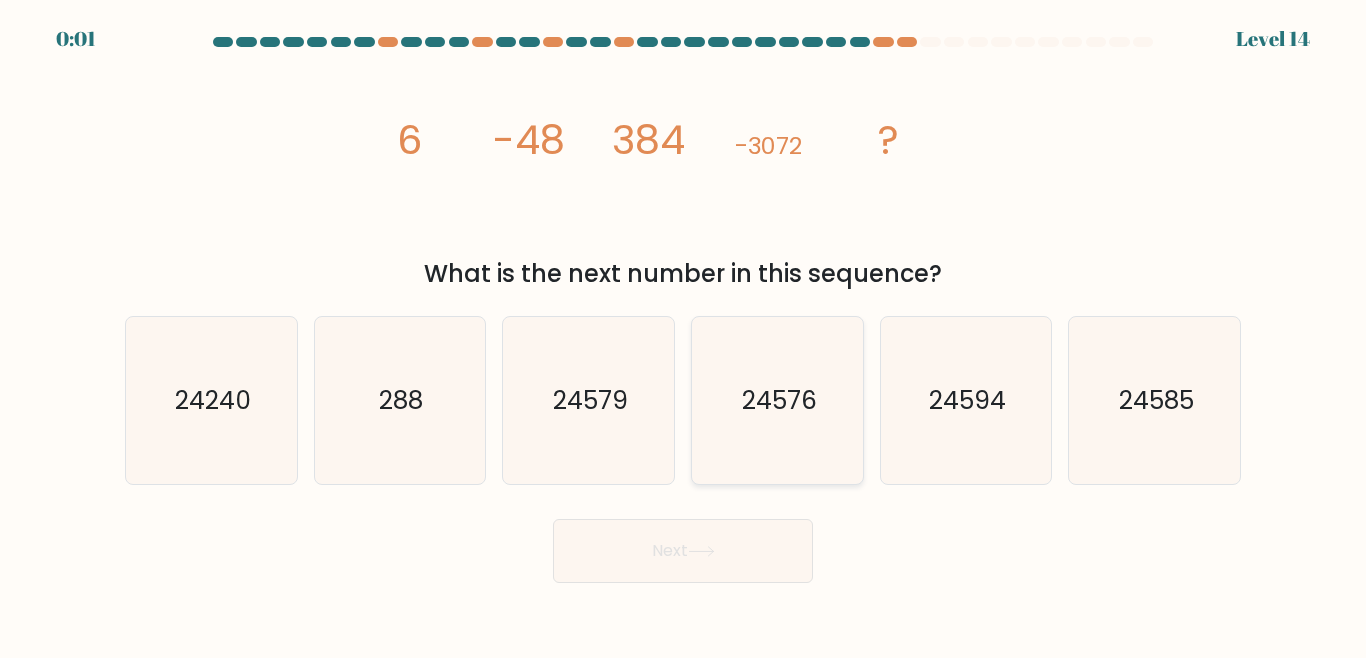 click on "24576" 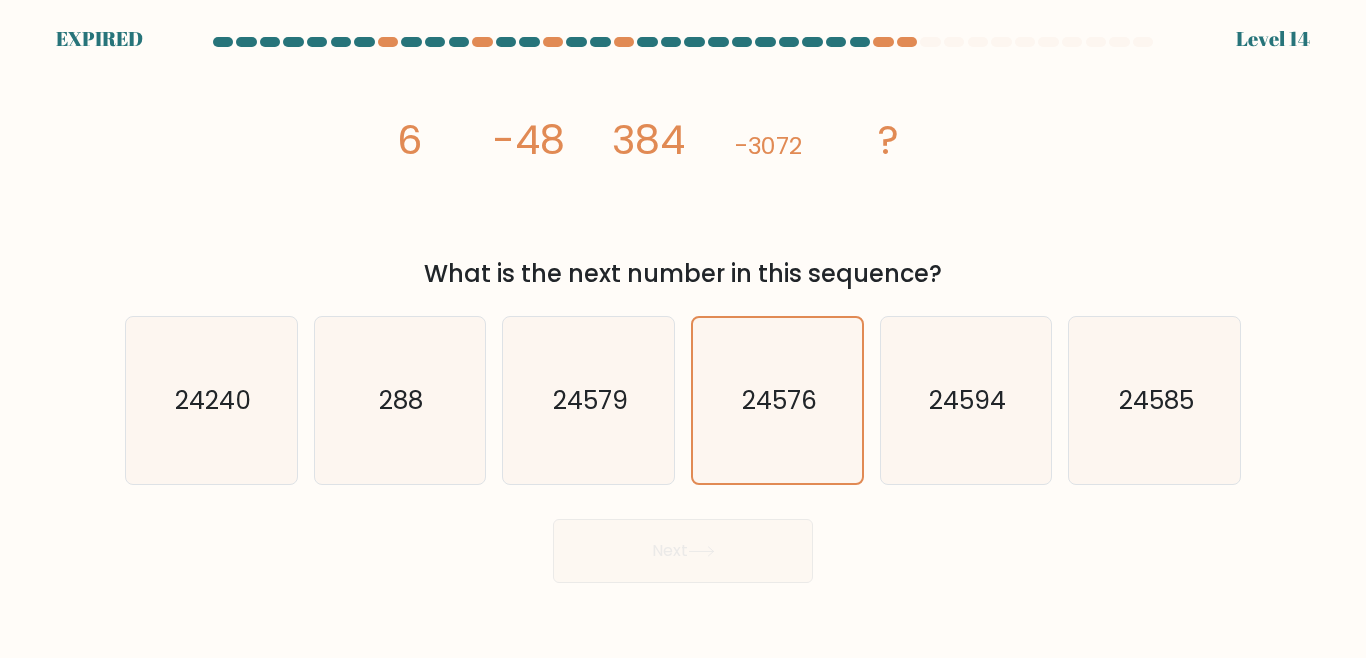 click on "Next" at bounding box center [683, 546] 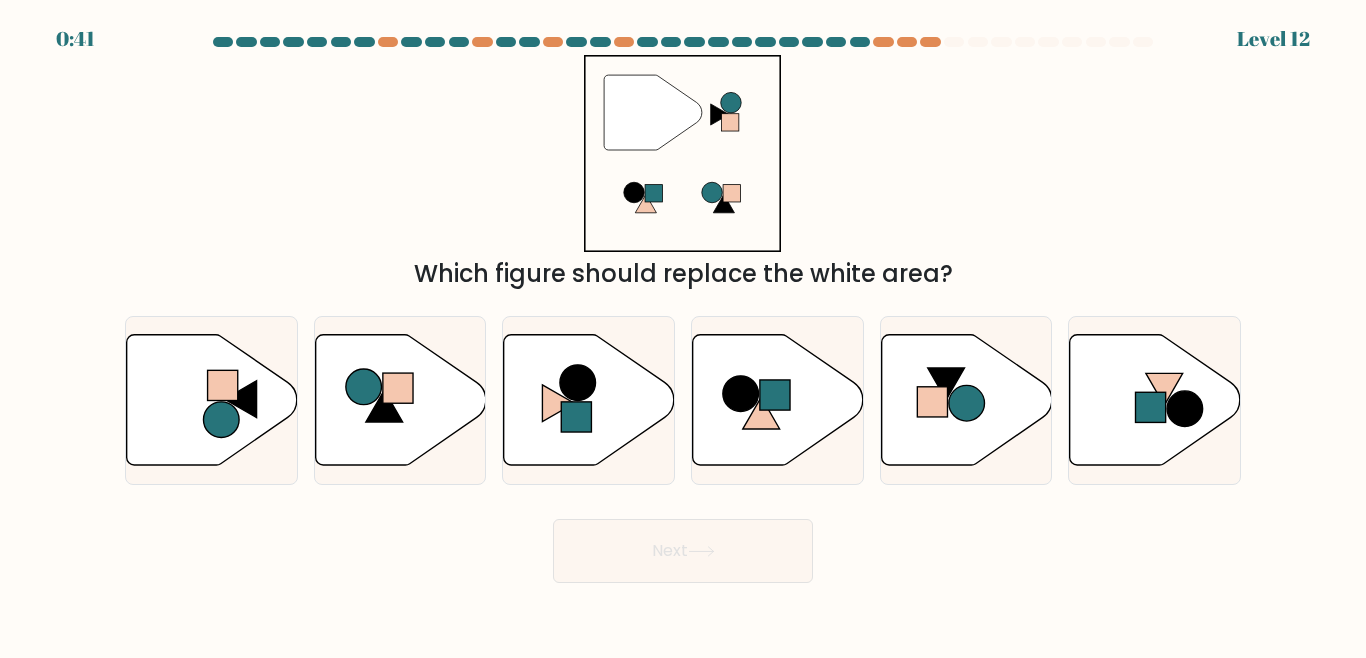 scroll, scrollTop: 0, scrollLeft: 0, axis: both 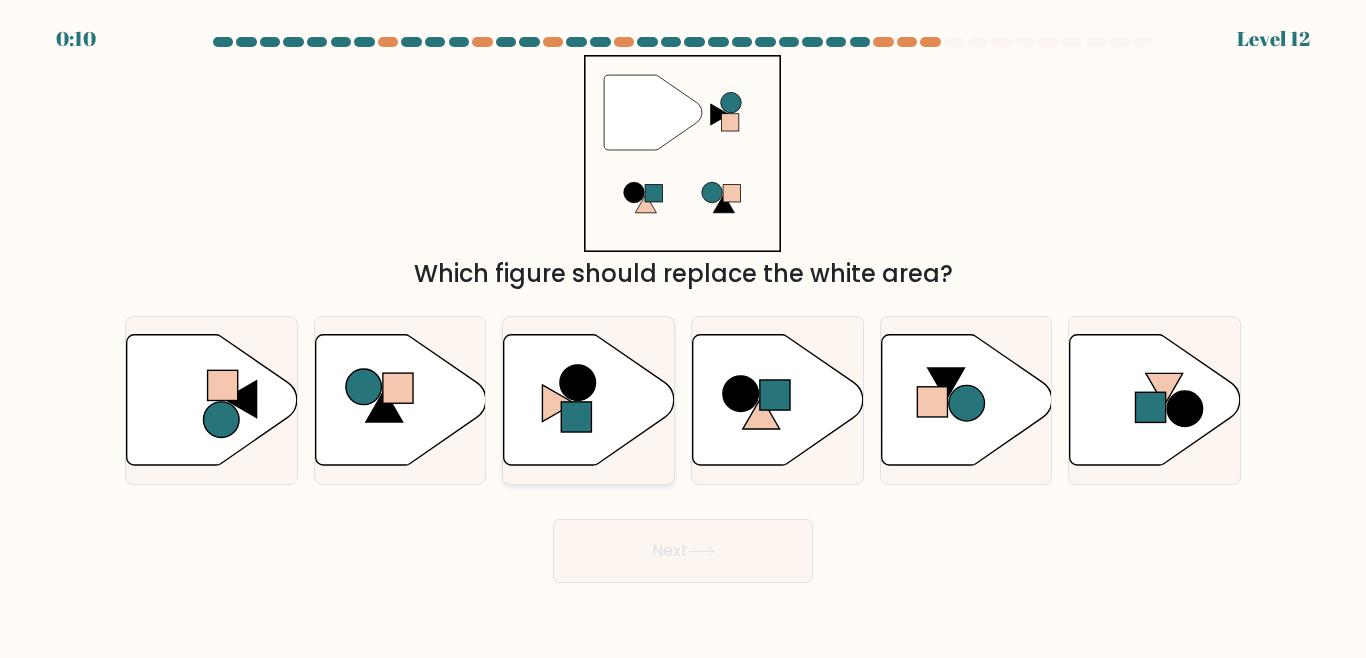 click 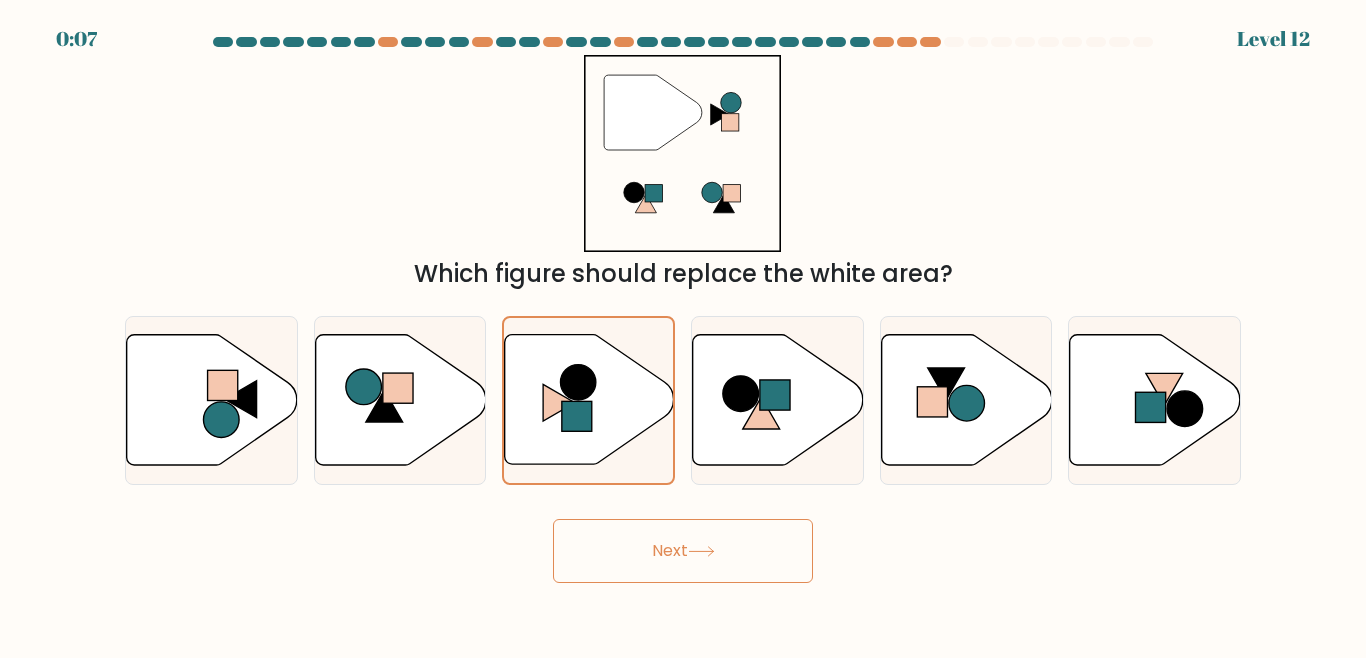 click on "Next" at bounding box center (683, 551) 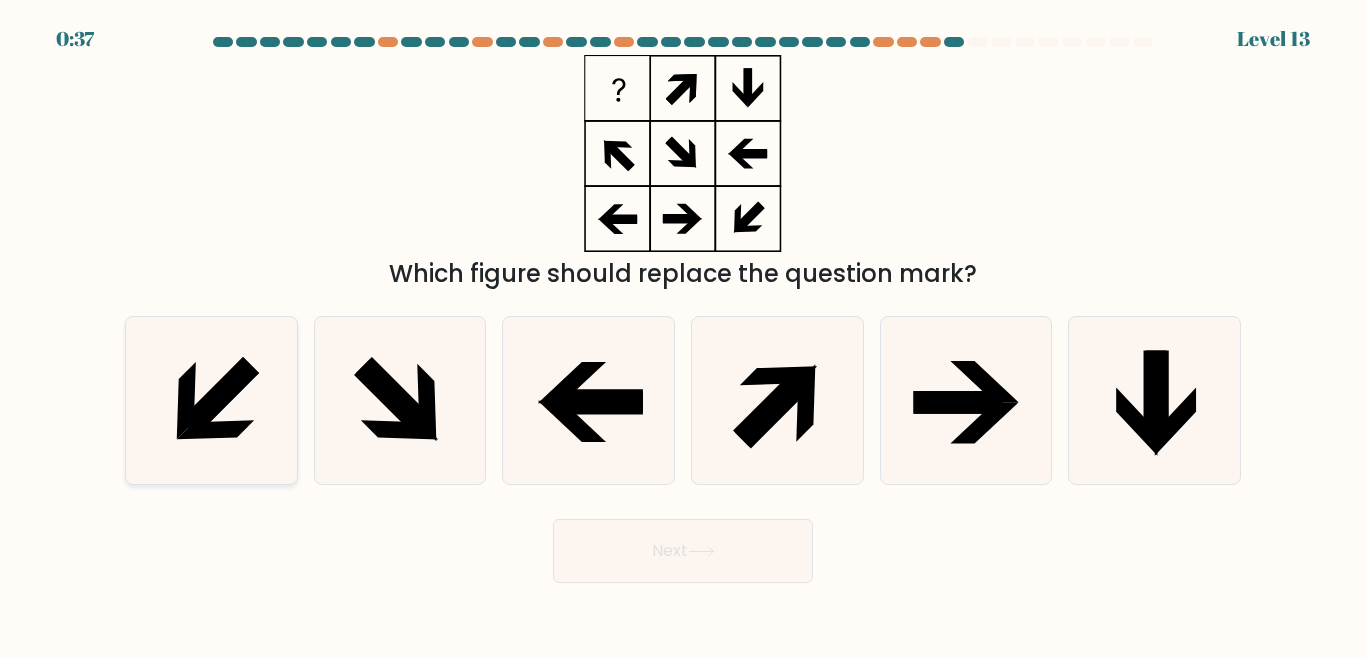 click 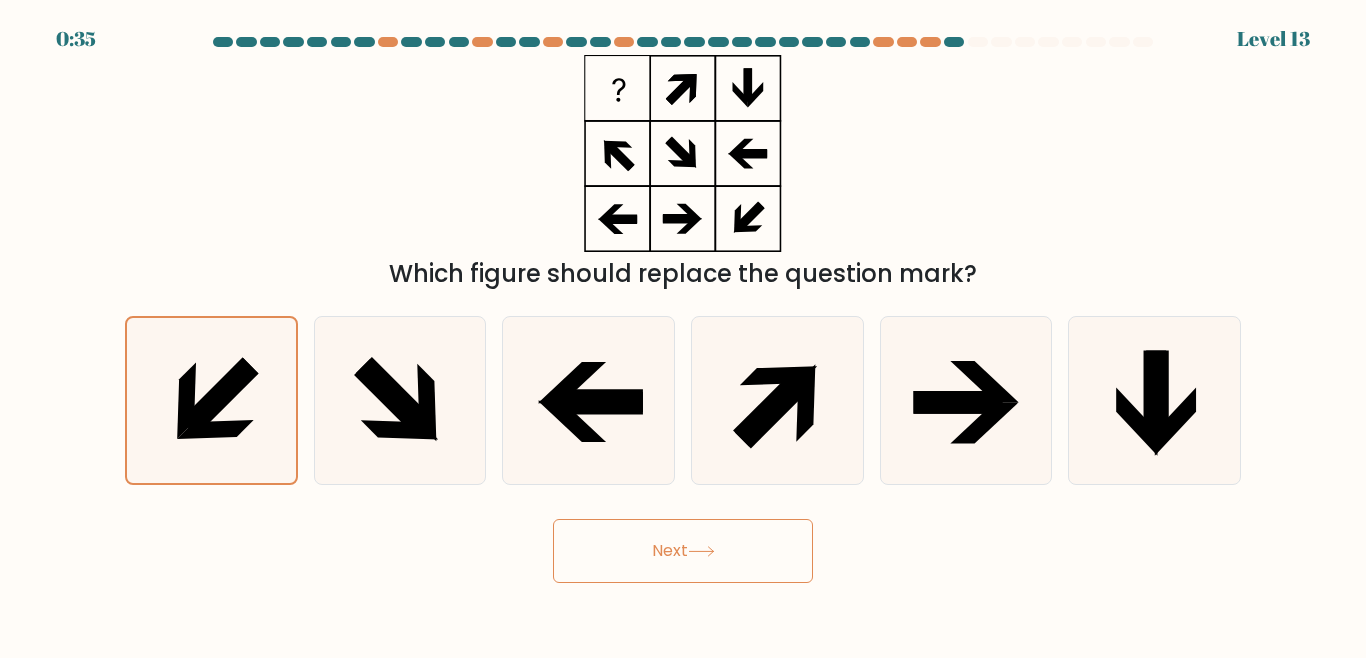 click on "Next" at bounding box center (683, 551) 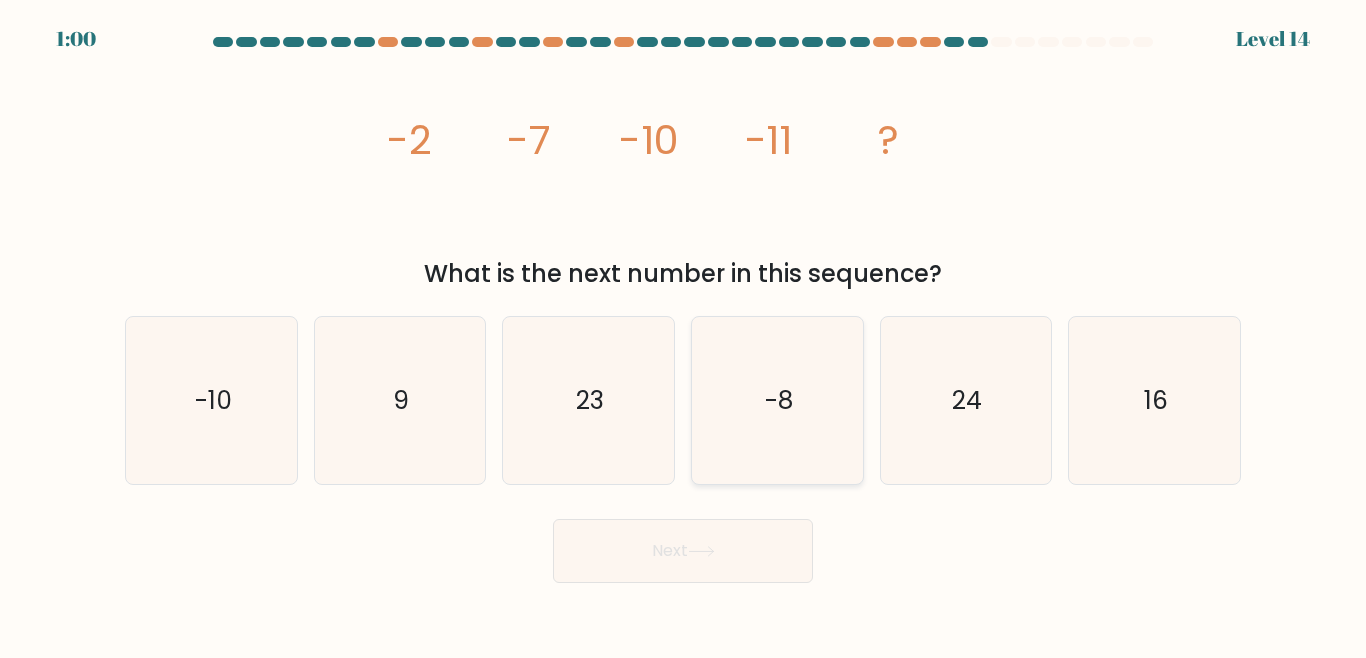 click on "-8" 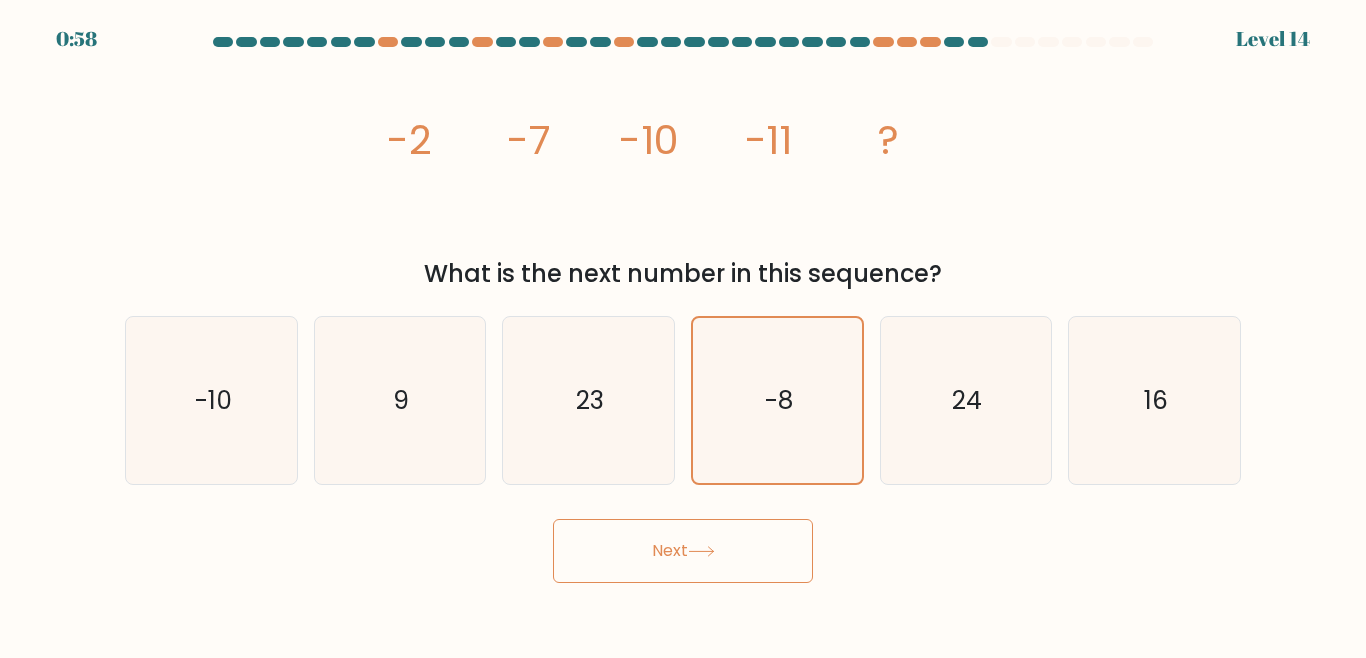 click on "Next" at bounding box center (683, 551) 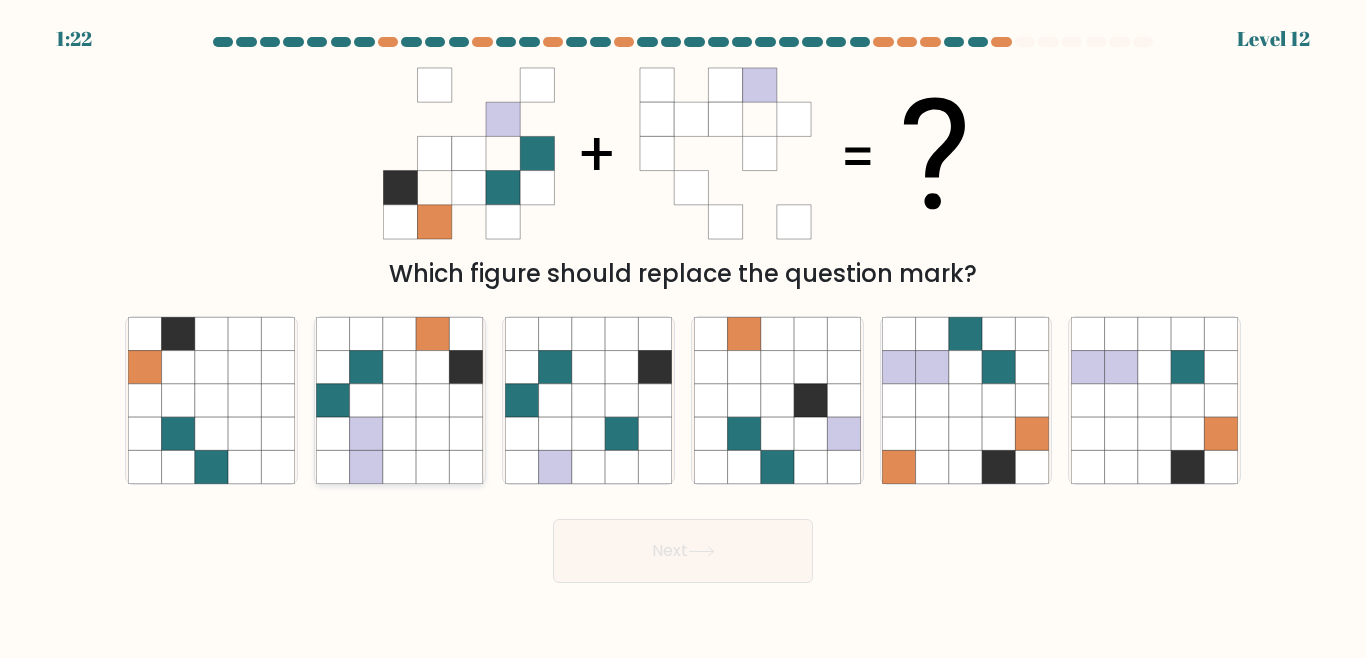 click 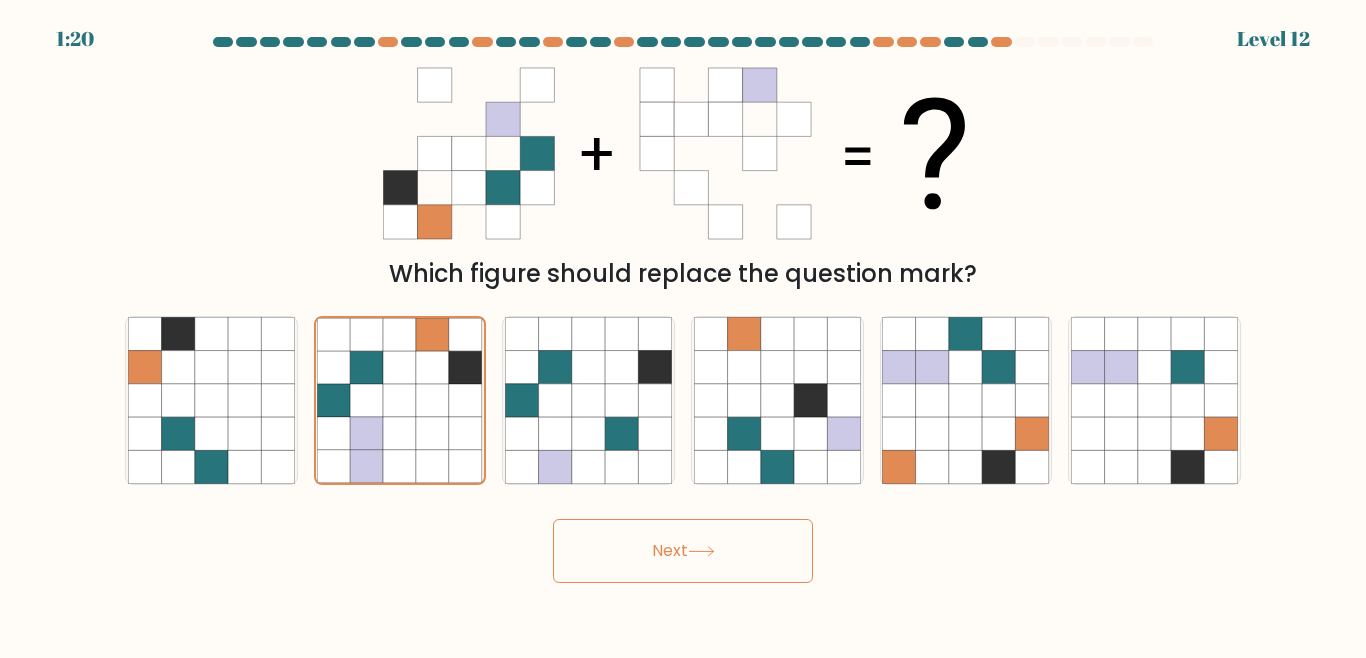 click on "Next" at bounding box center (683, 551) 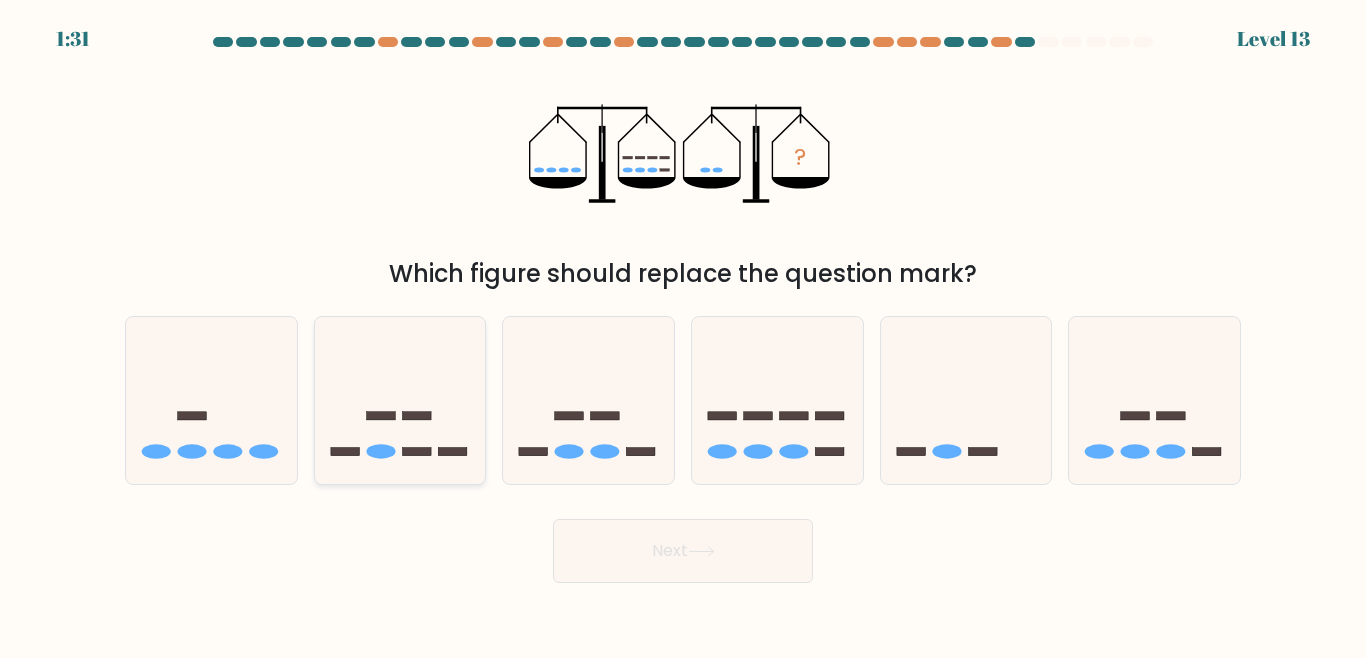 click 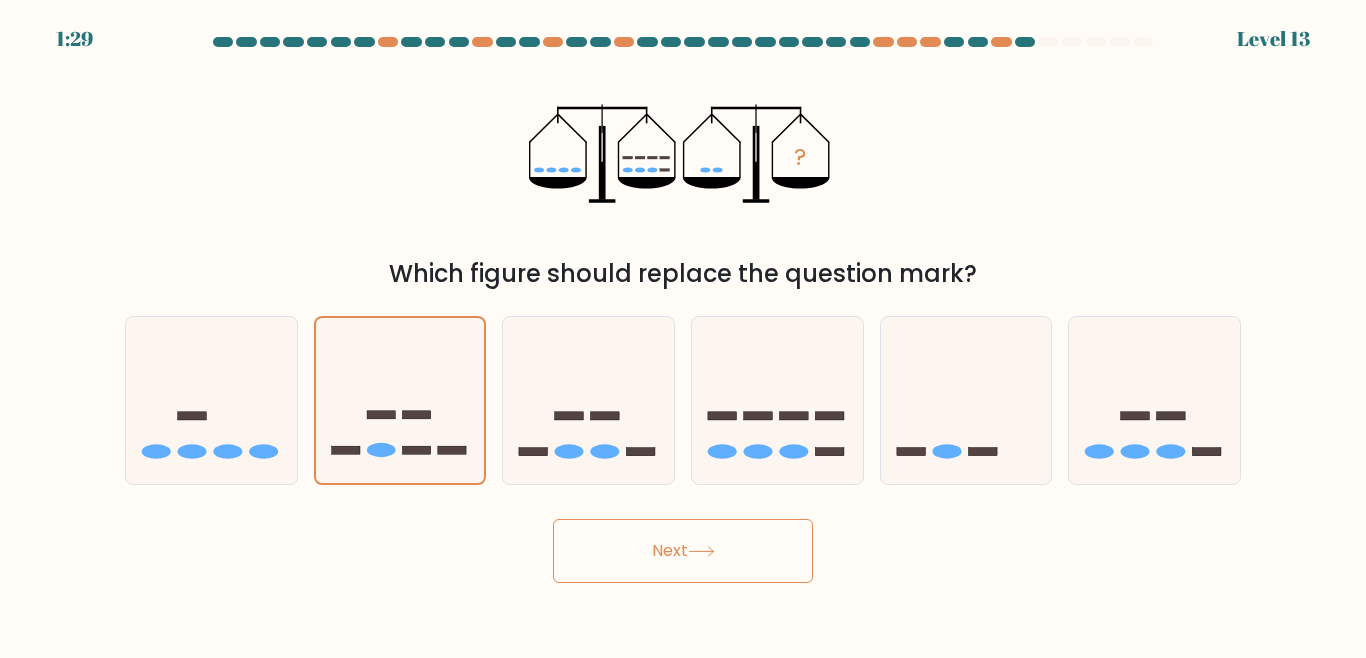 click on "Next" at bounding box center [683, 551] 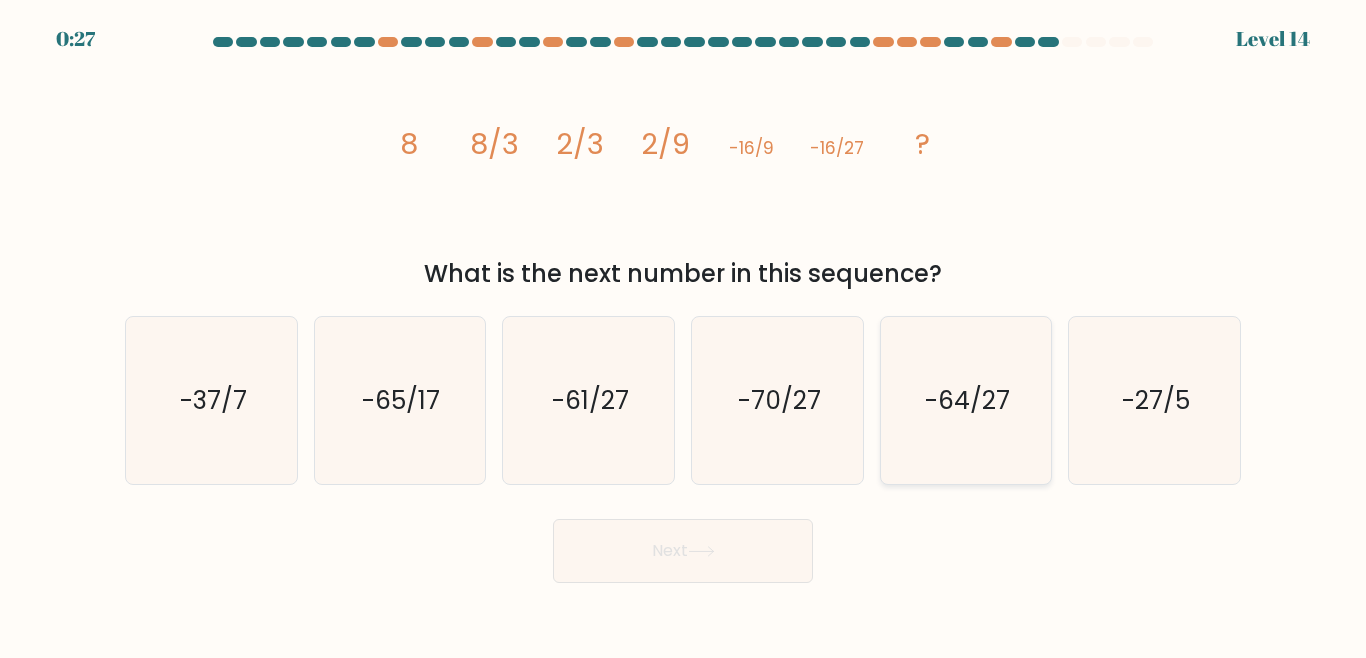 click on "-64/27" 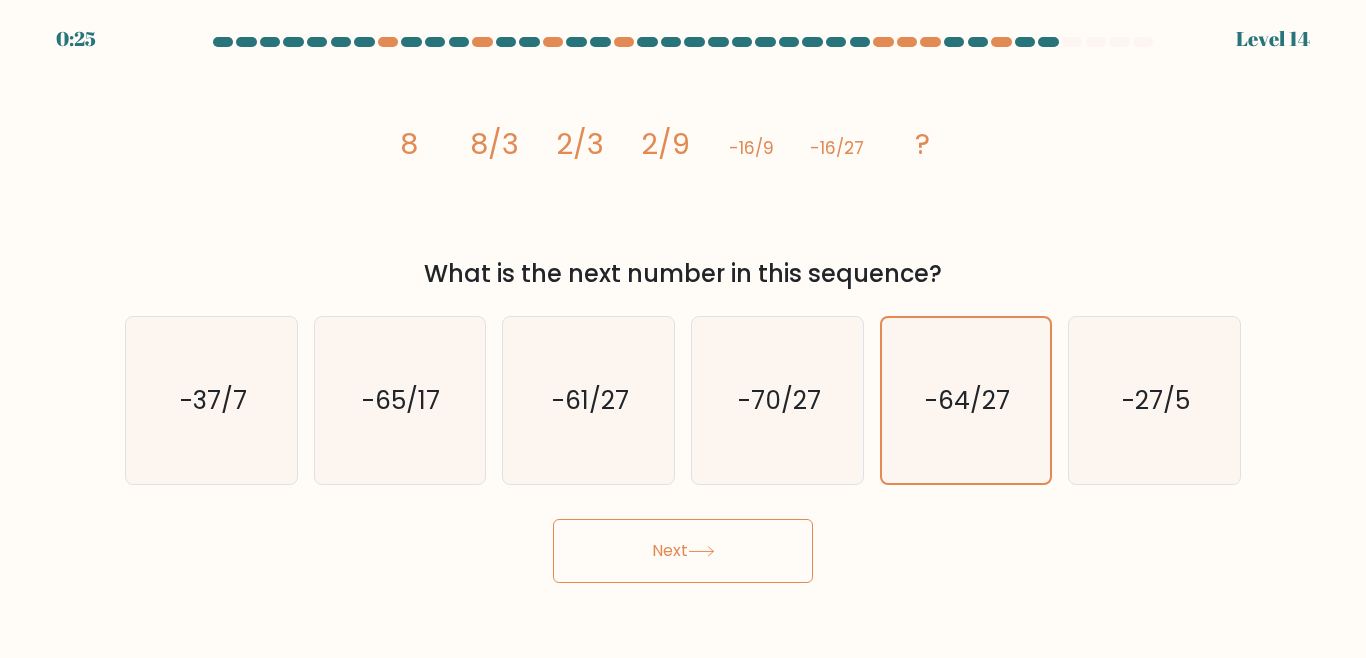 click on "Next" at bounding box center [683, 551] 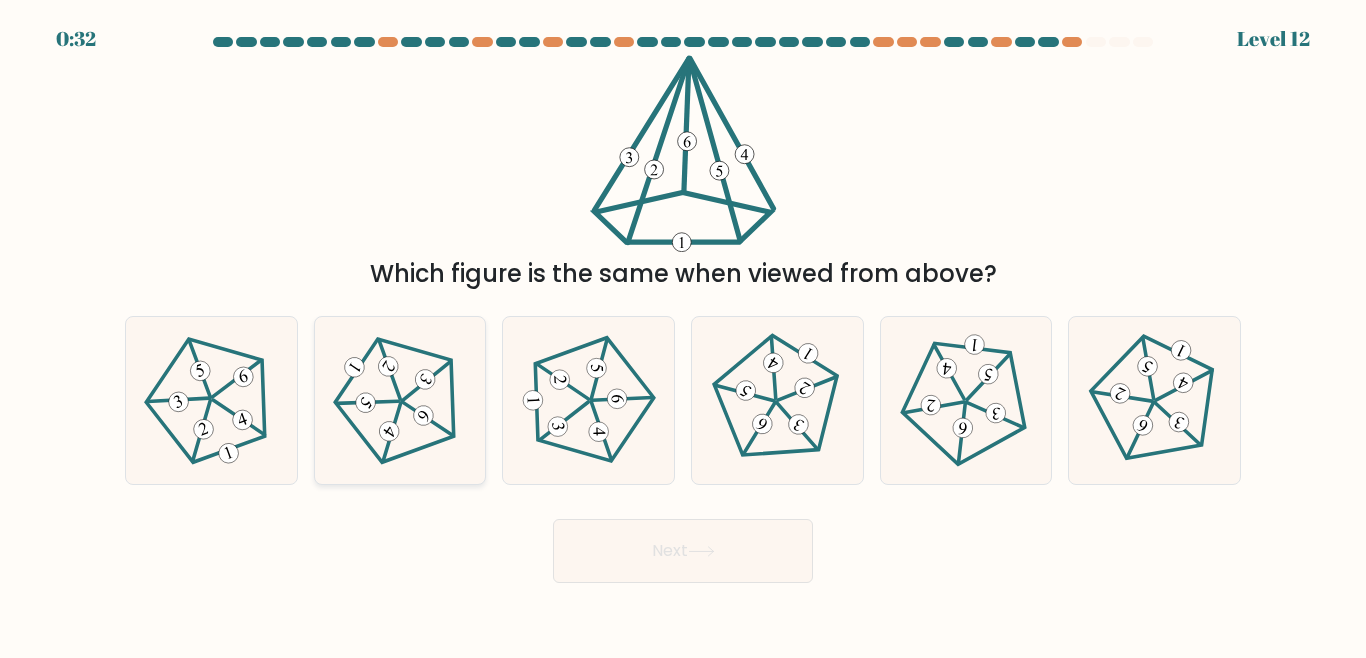 click 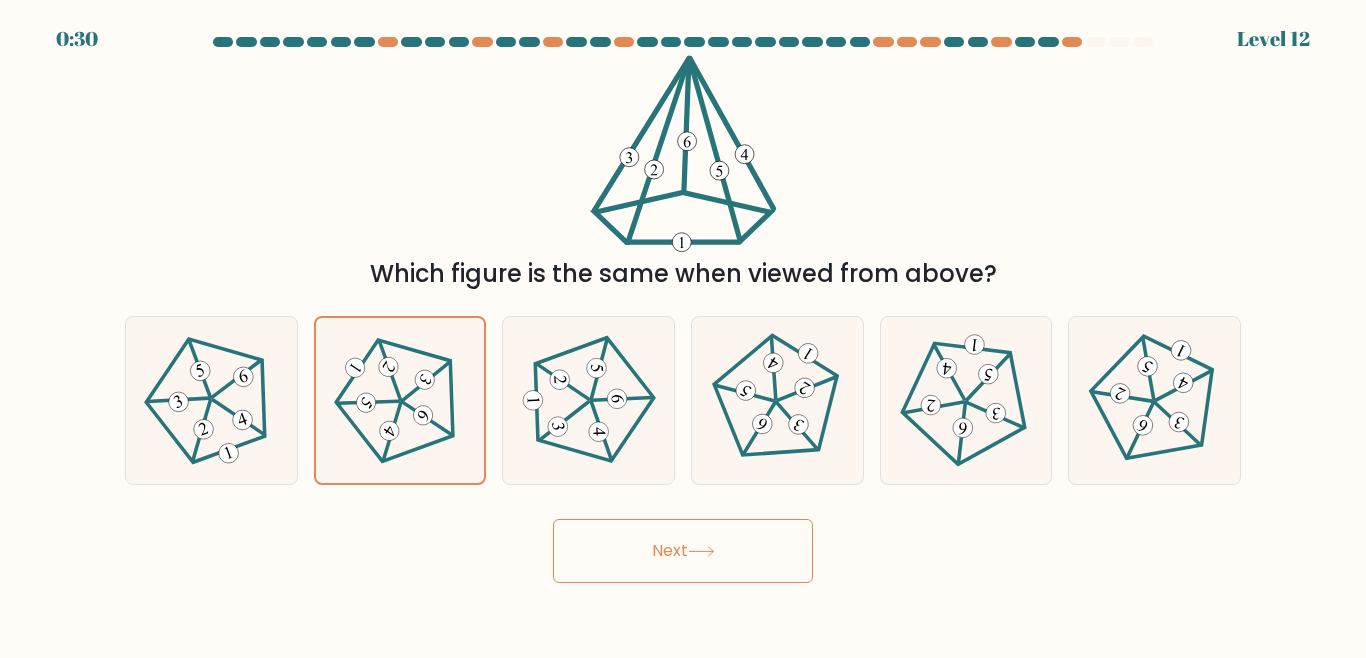 click on "Next" at bounding box center [683, 551] 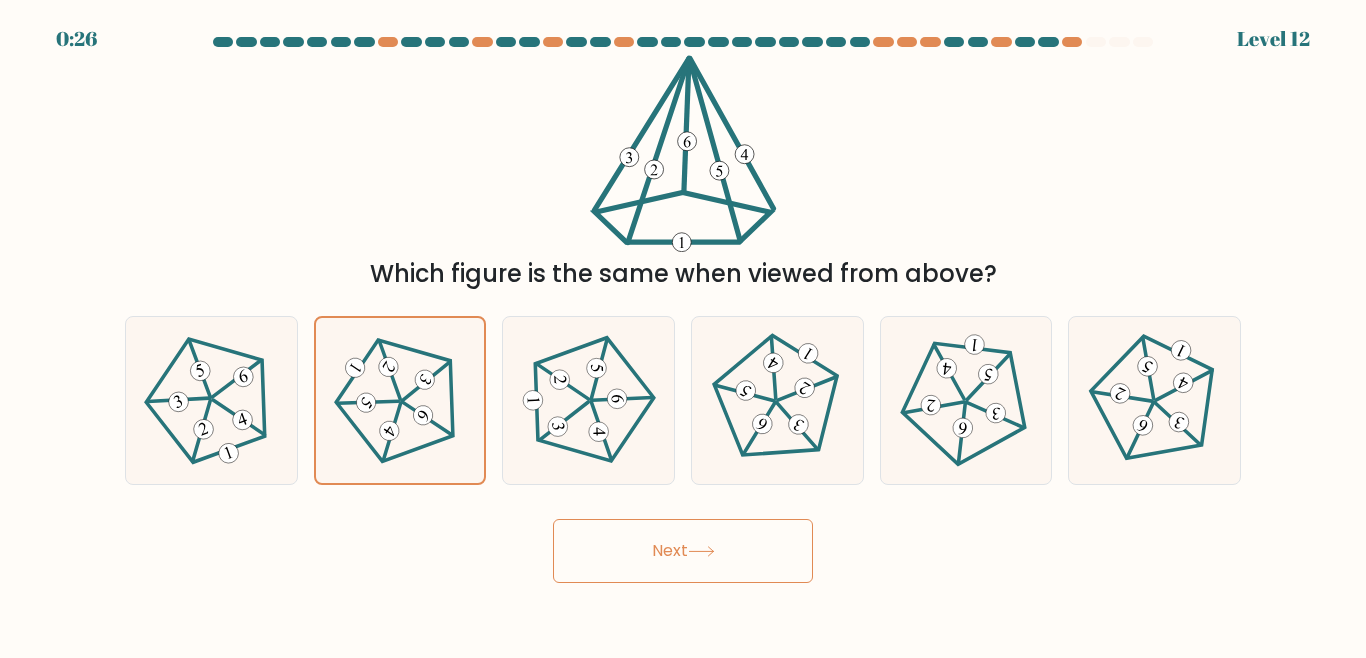 click on "Next" at bounding box center (683, 551) 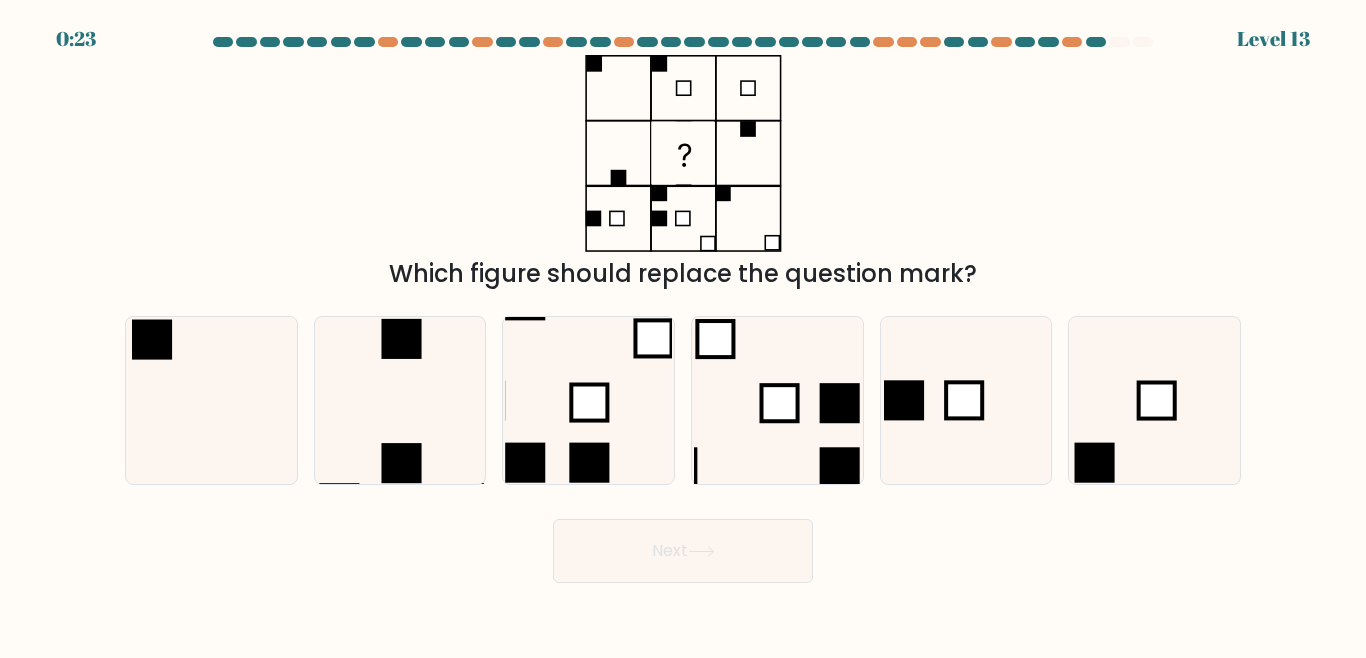 click on "Next" at bounding box center (683, 551) 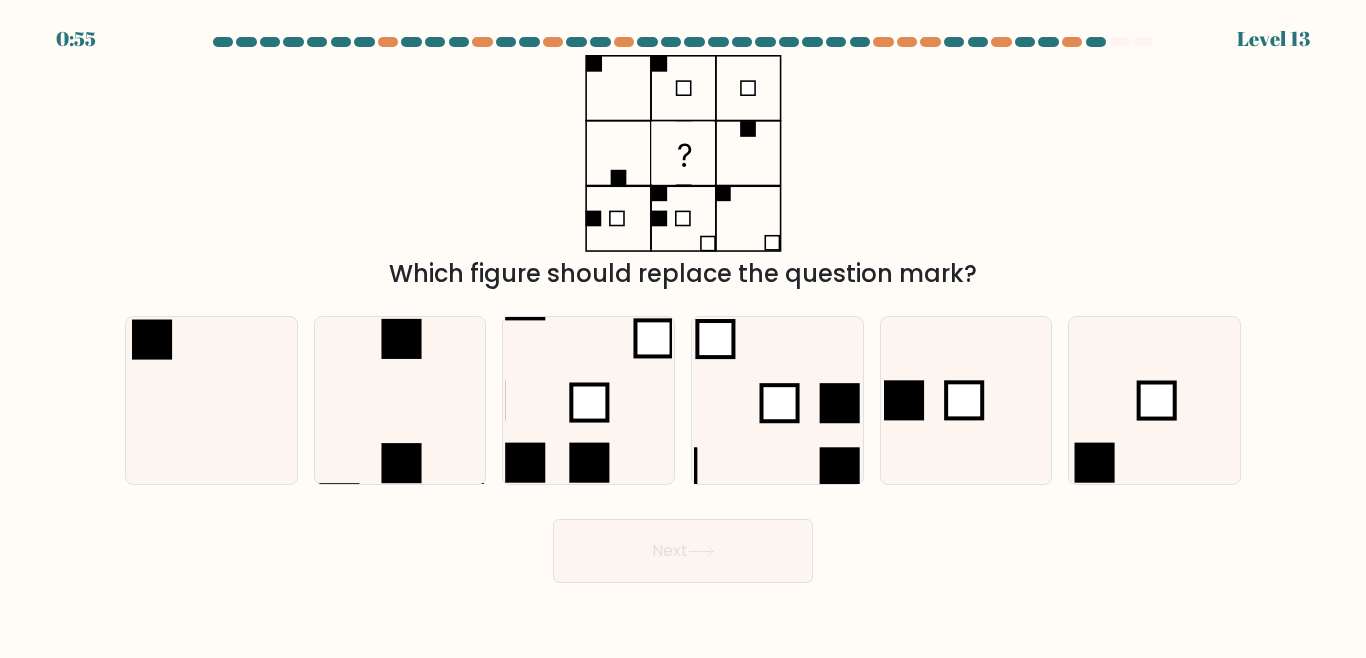 click on "Next" at bounding box center (683, 546) 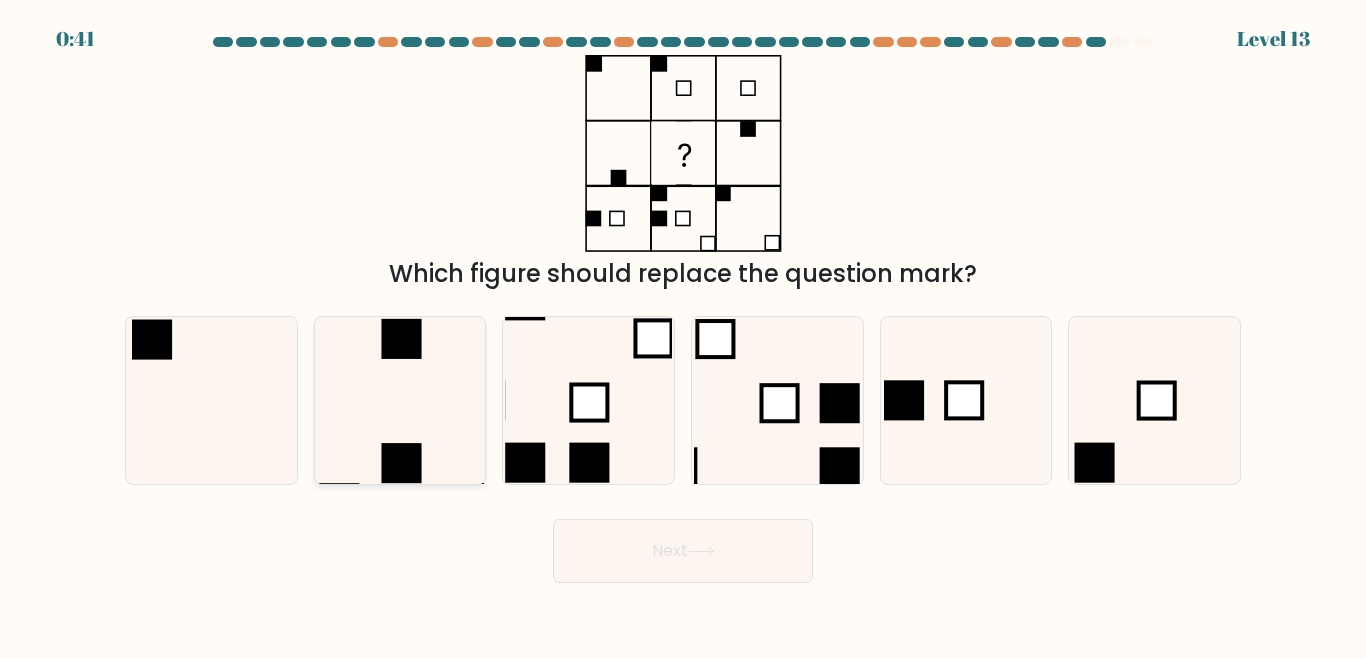 click 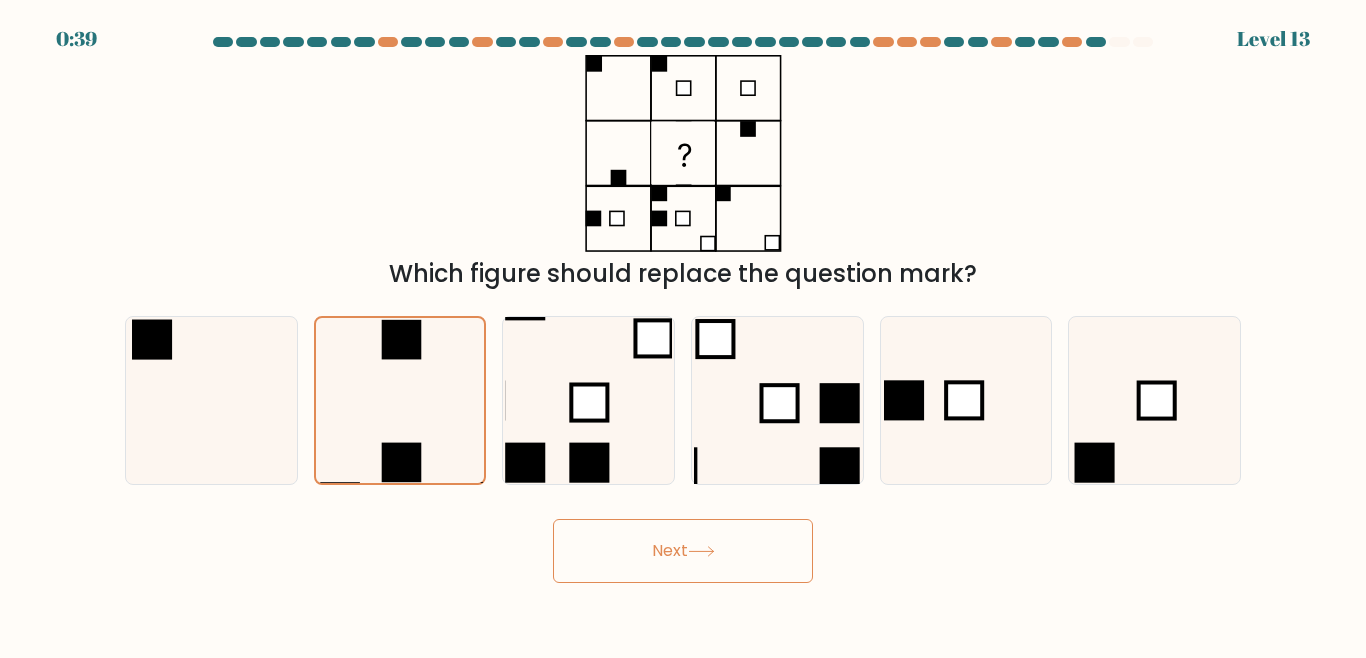 click on "Next" at bounding box center [683, 551] 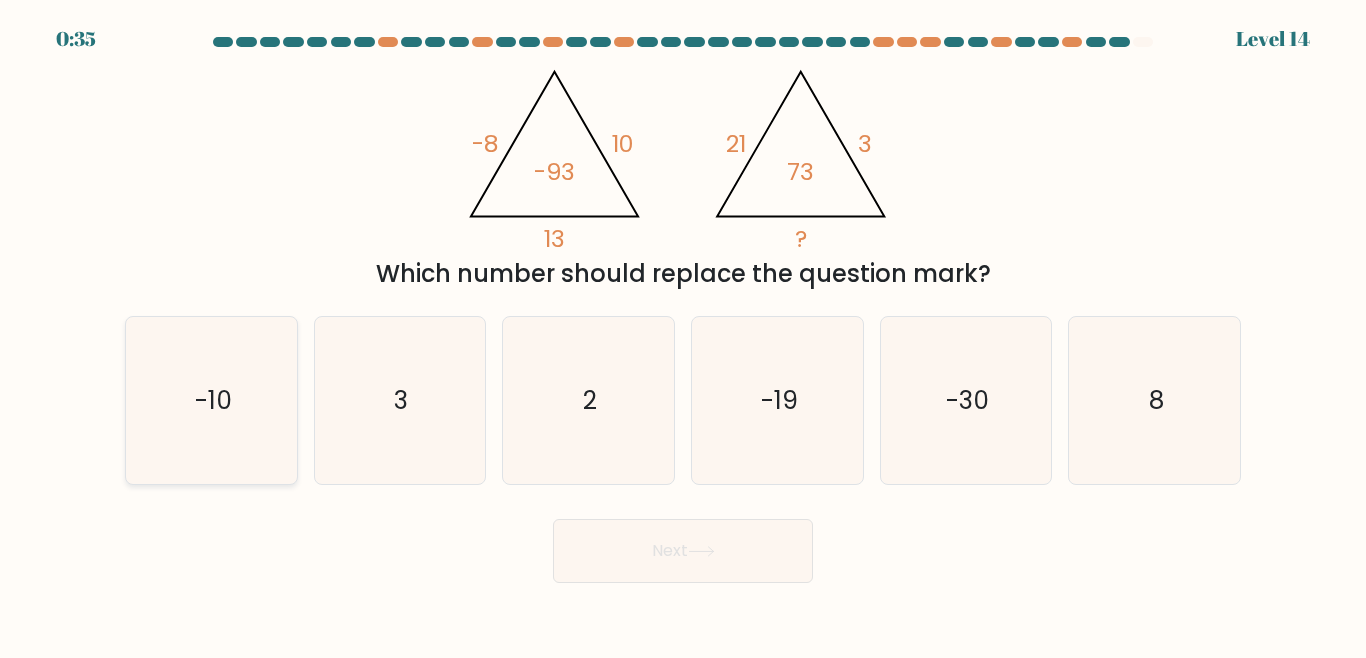 click on "-10" 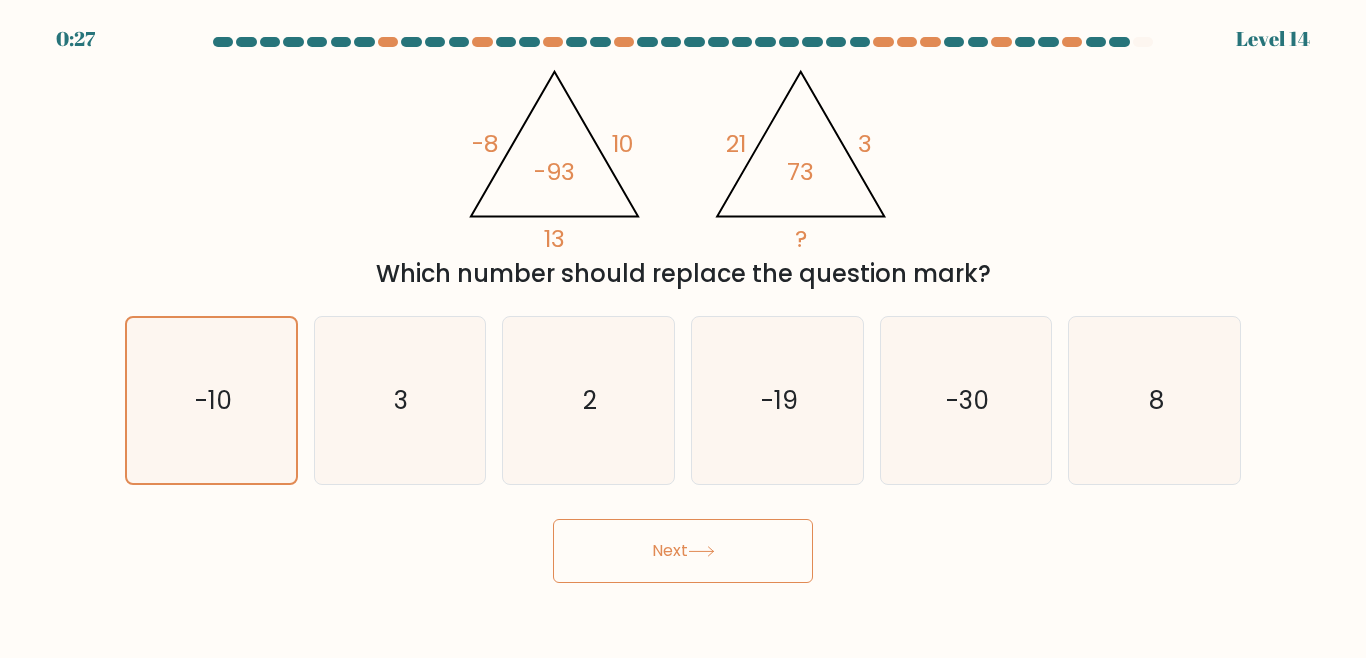 click on "Next" at bounding box center (683, 551) 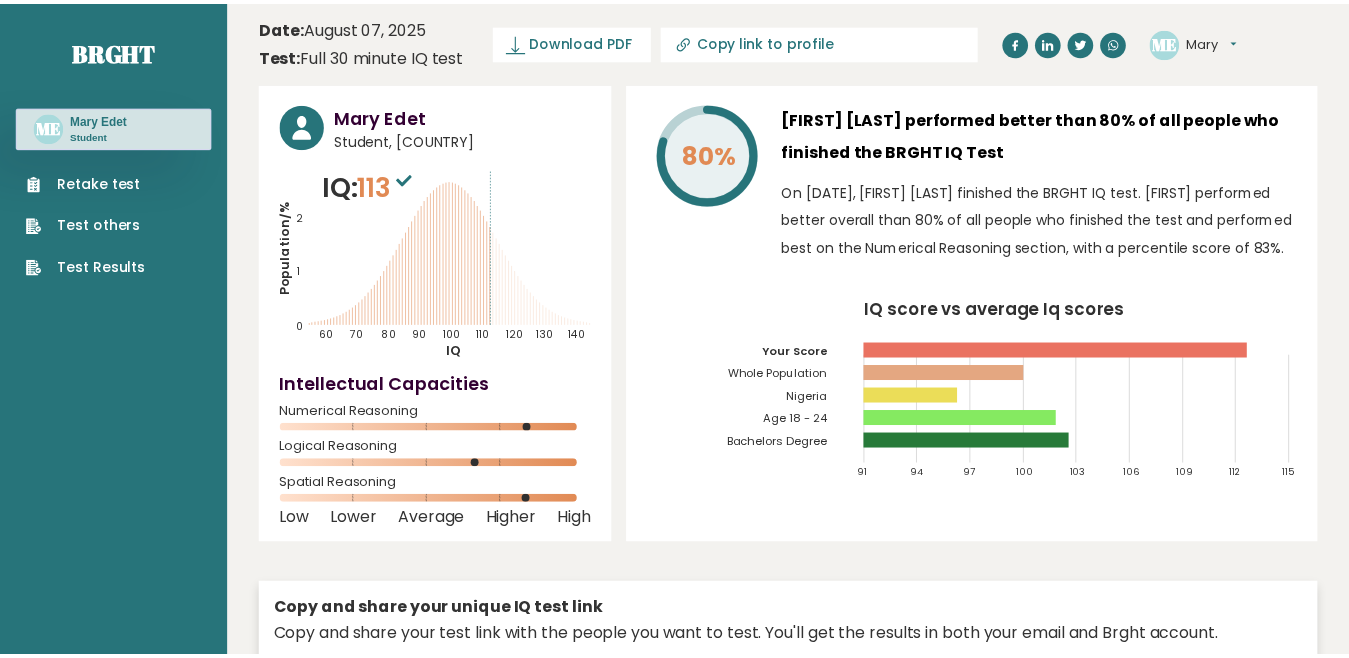 scroll, scrollTop: 0, scrollLeft: 0, axis: both 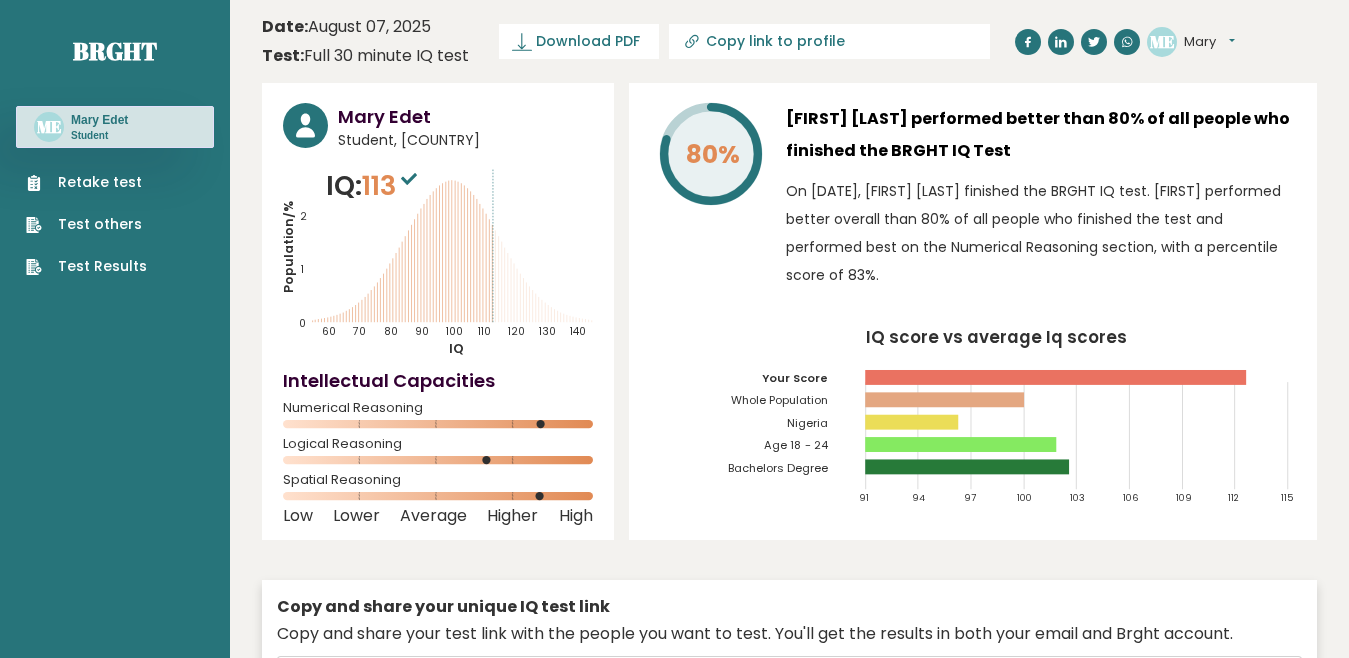 click on "80%" at bounding box center [710, 201] 